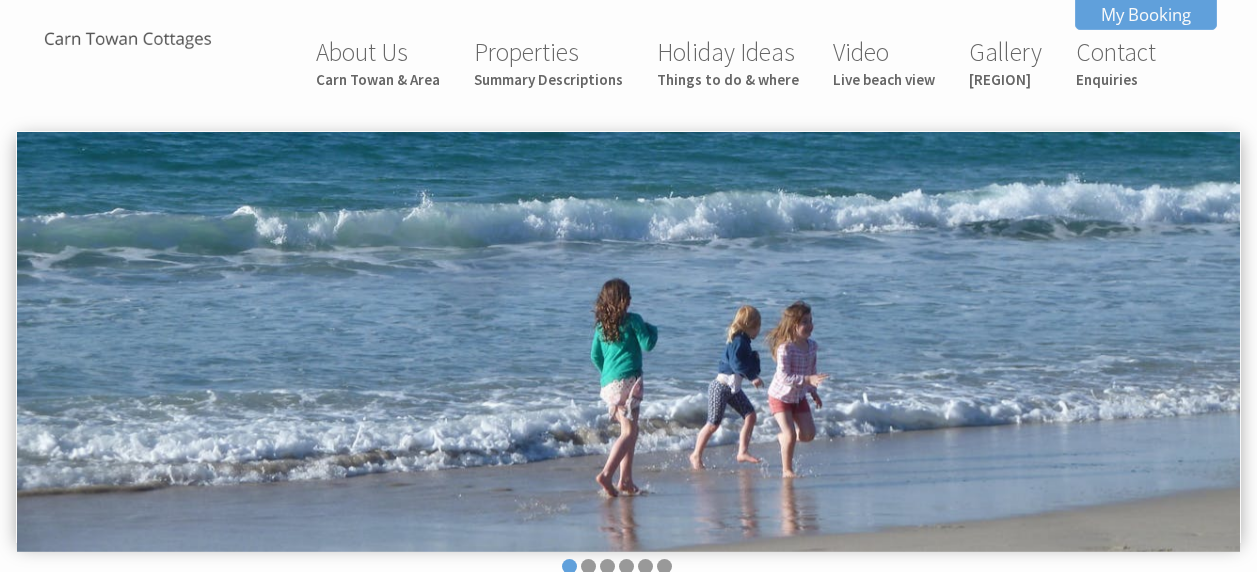 scroll, scrollTop: 0, scrollLeft: 0, axis: both 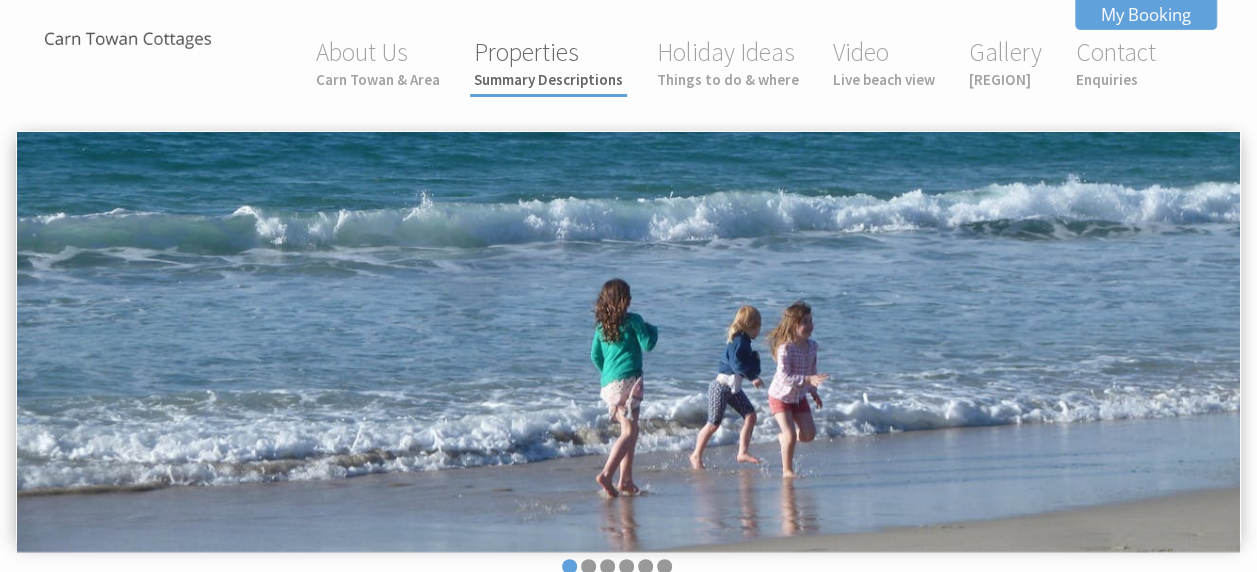 click on "Properties  Summary Descriptions" at bounding box center (548, 62) 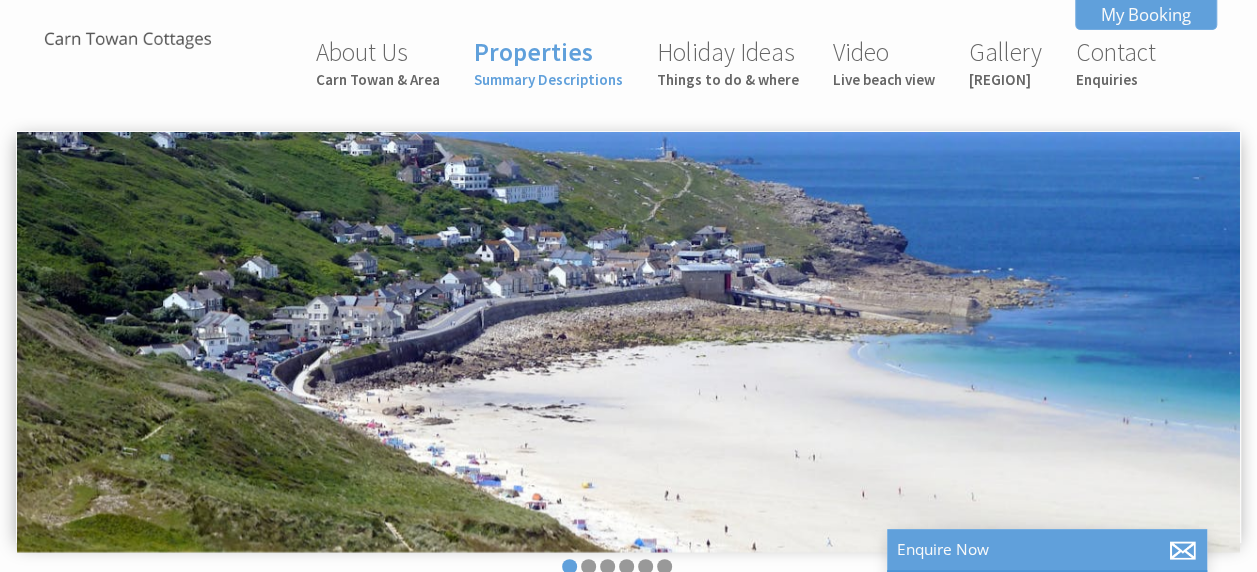 scroll, scrollTop: 0, scrollLeft: 18, axis: horizontal 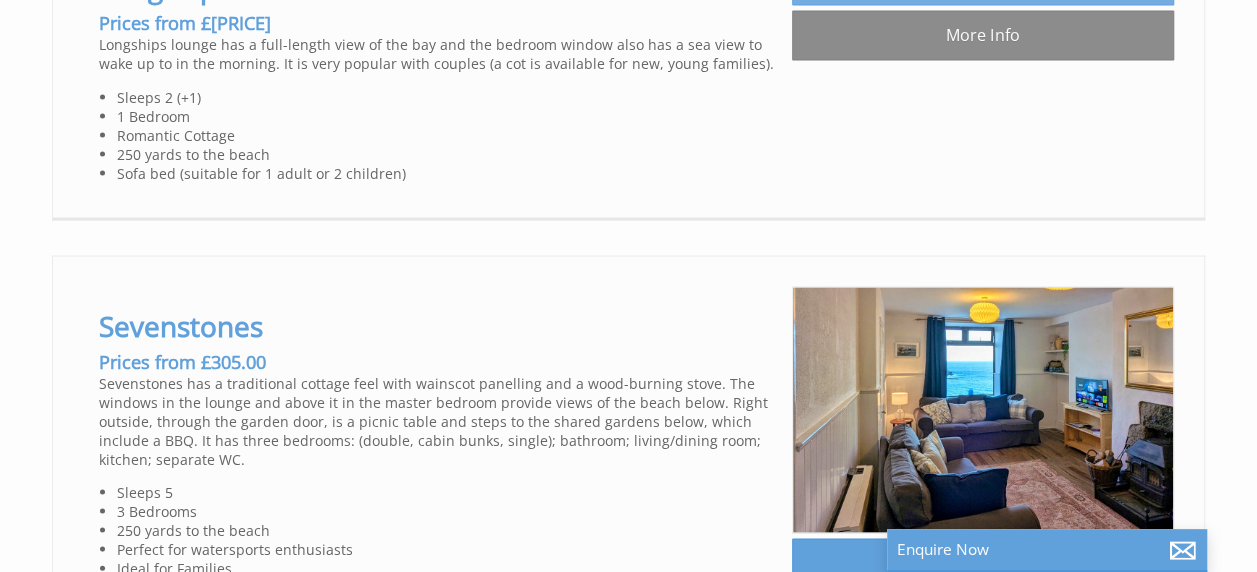 click on "Check Availability" at bounding box center [983, -20] 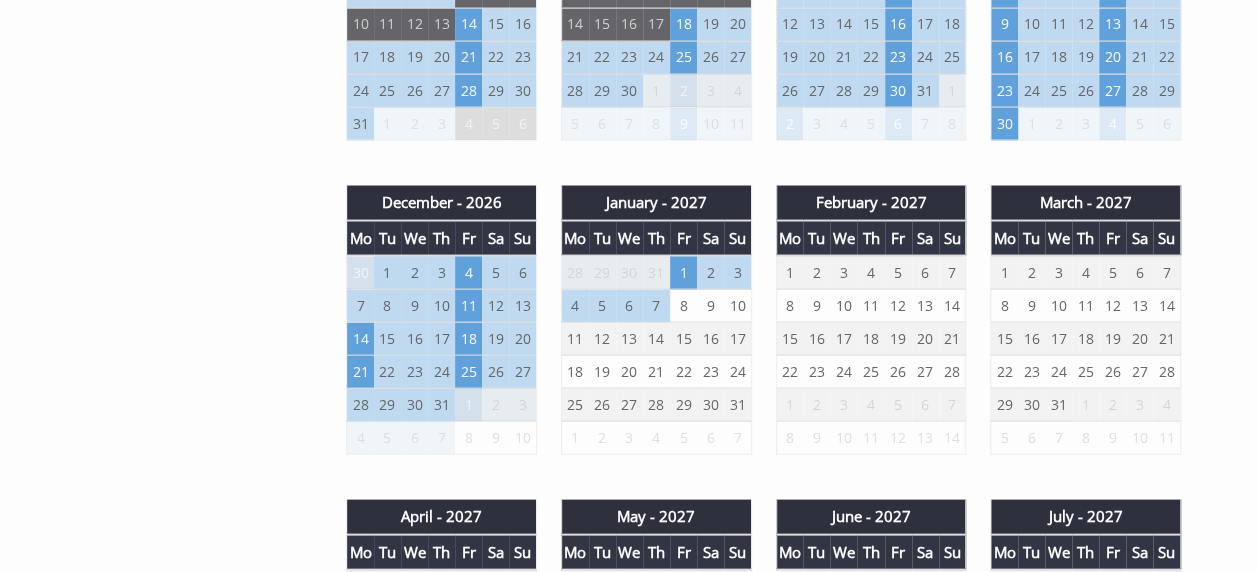 scroll, scrollTop: 0, scrollLeft: 0, axis: both 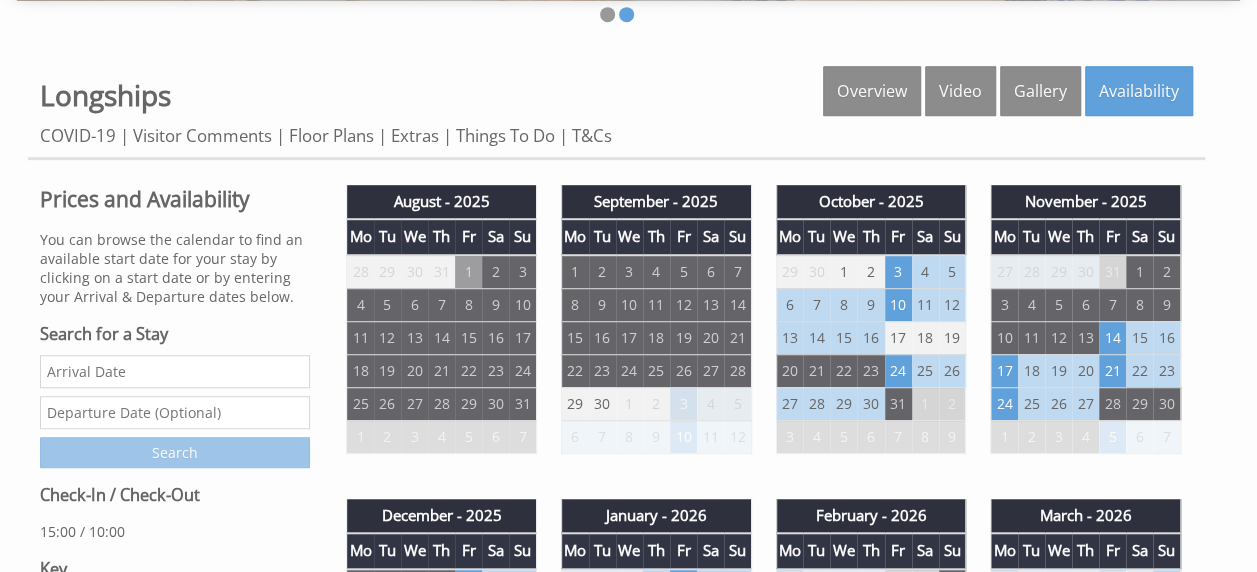 click on "Date" at bounding box center [175, 371] 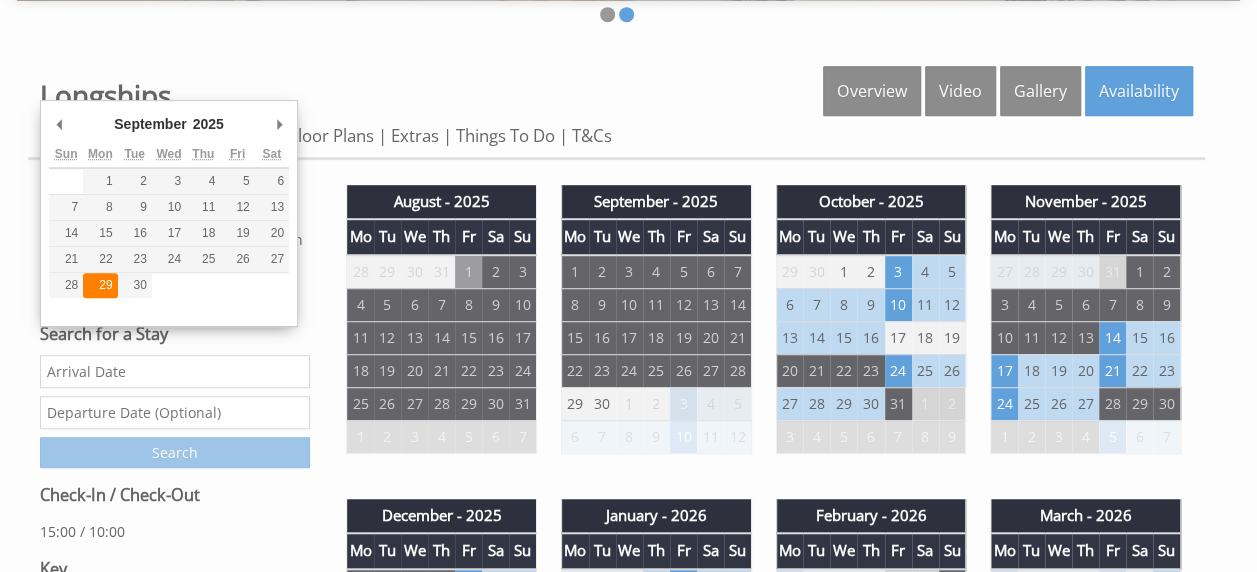 type on "29/09/2025" 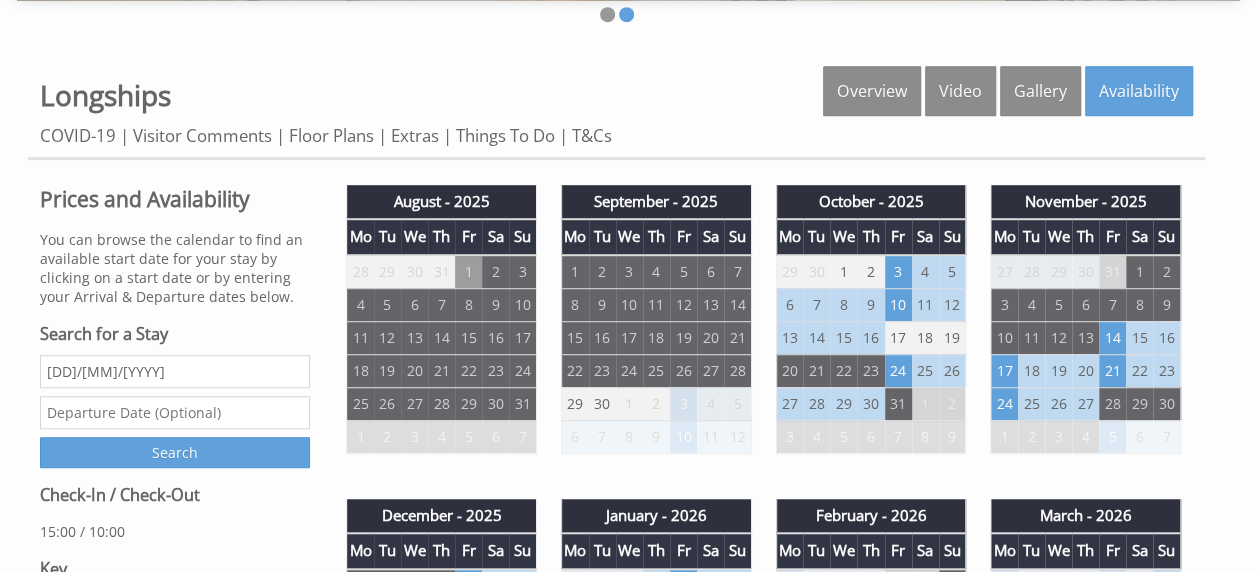 click at bounding box center (175, 412) 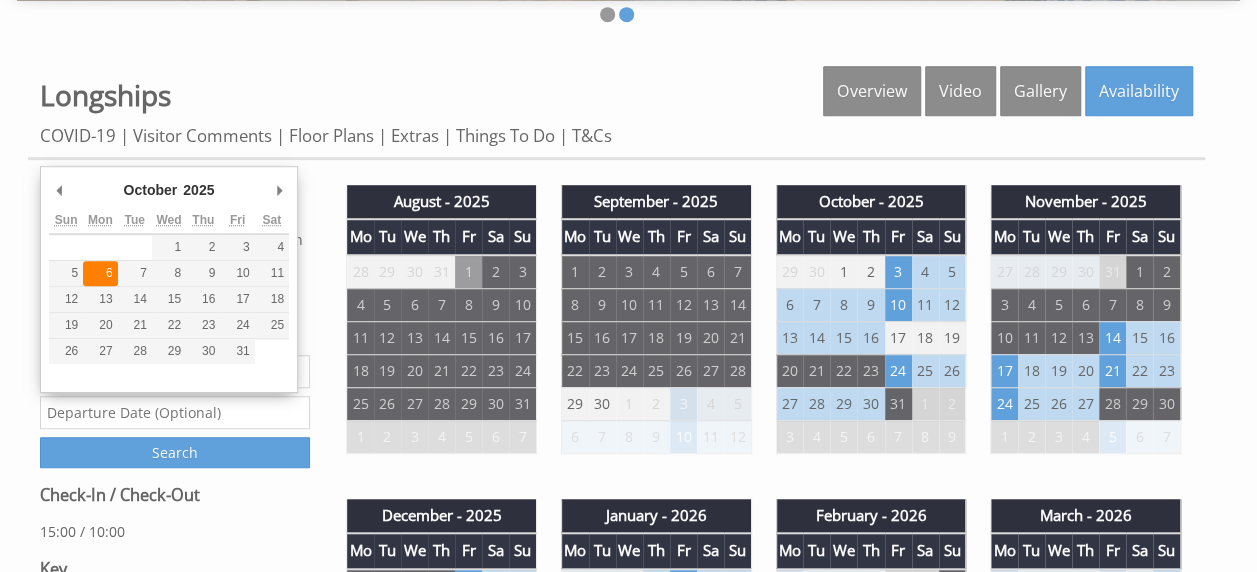 type on "06/10/2025" 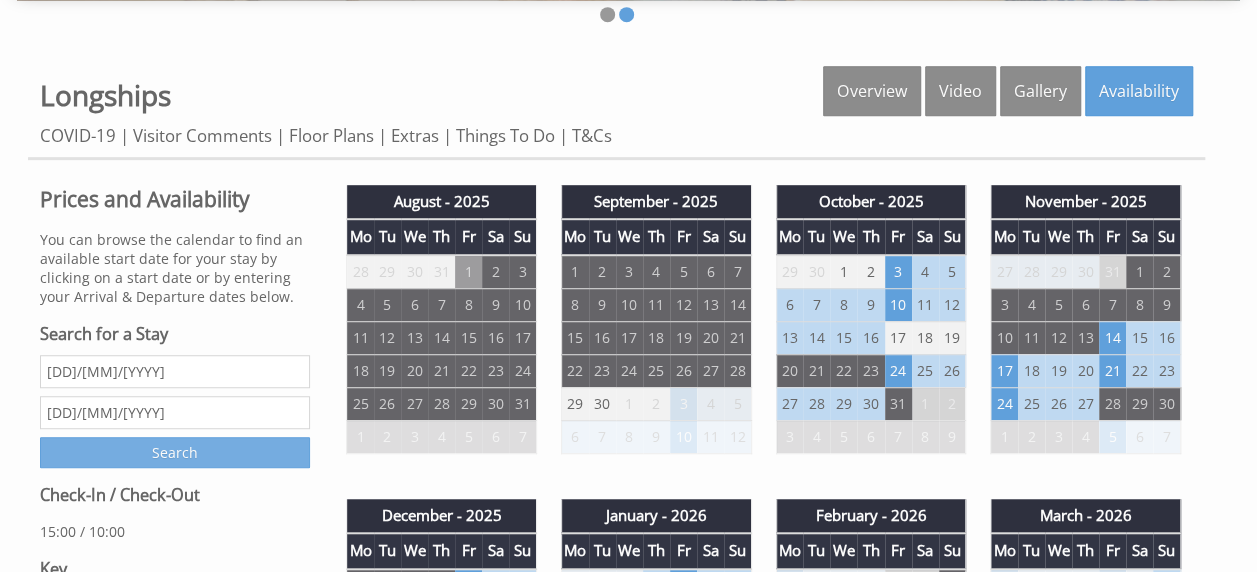 click on "Search" at bounding box center [175, 452] 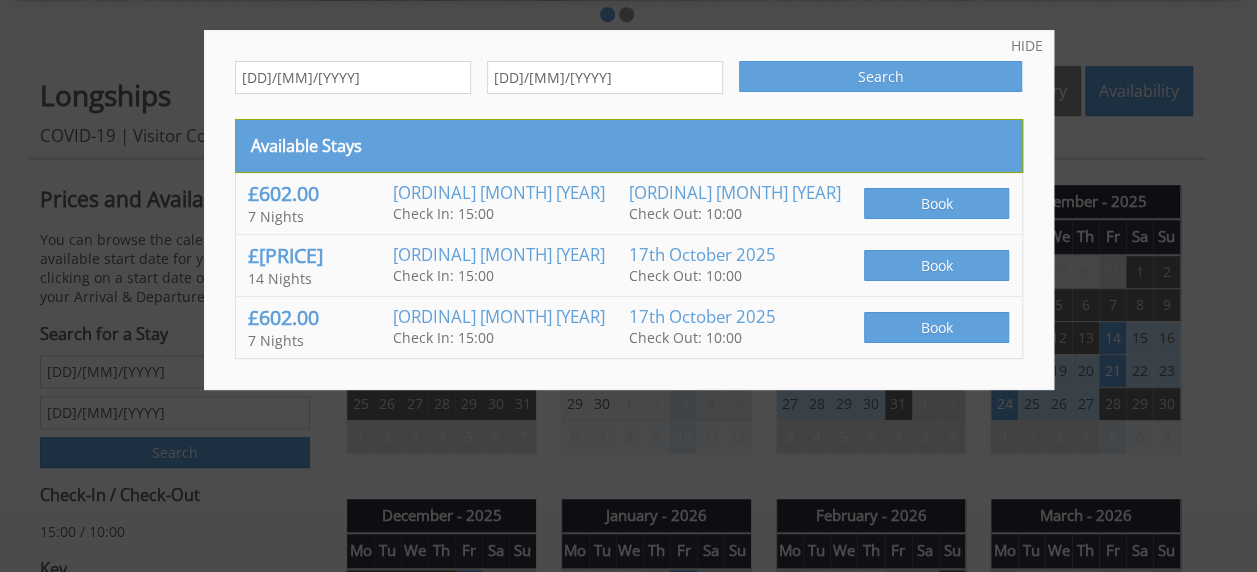 click at bounding box center [628, 286] 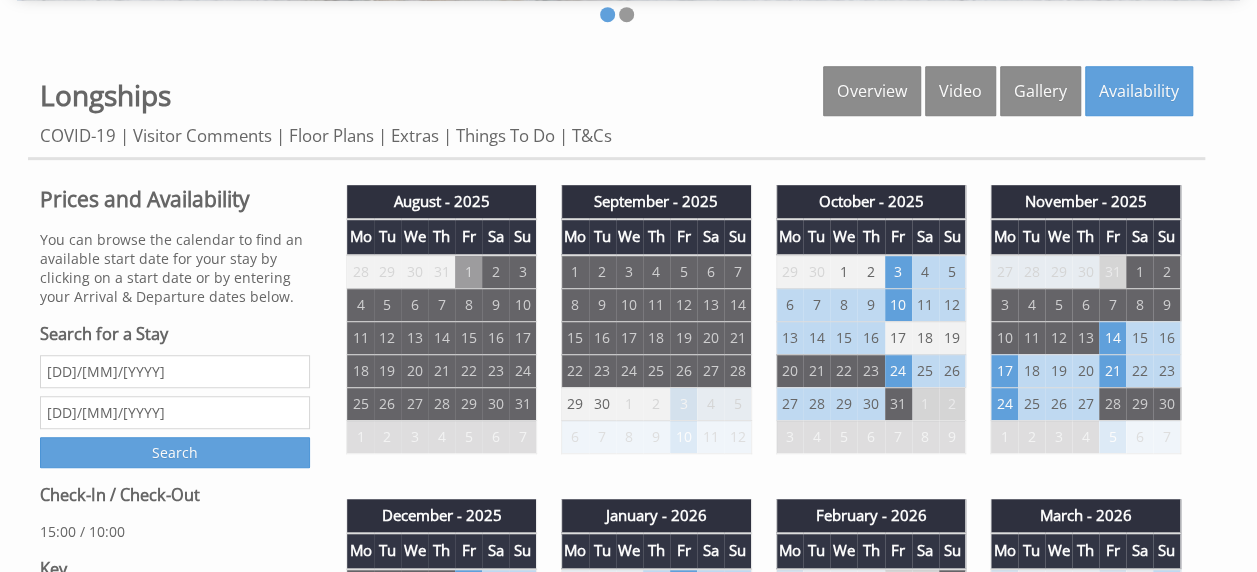 scroll, scrollTop: 564, scrollLeft: 0, axis: vertical 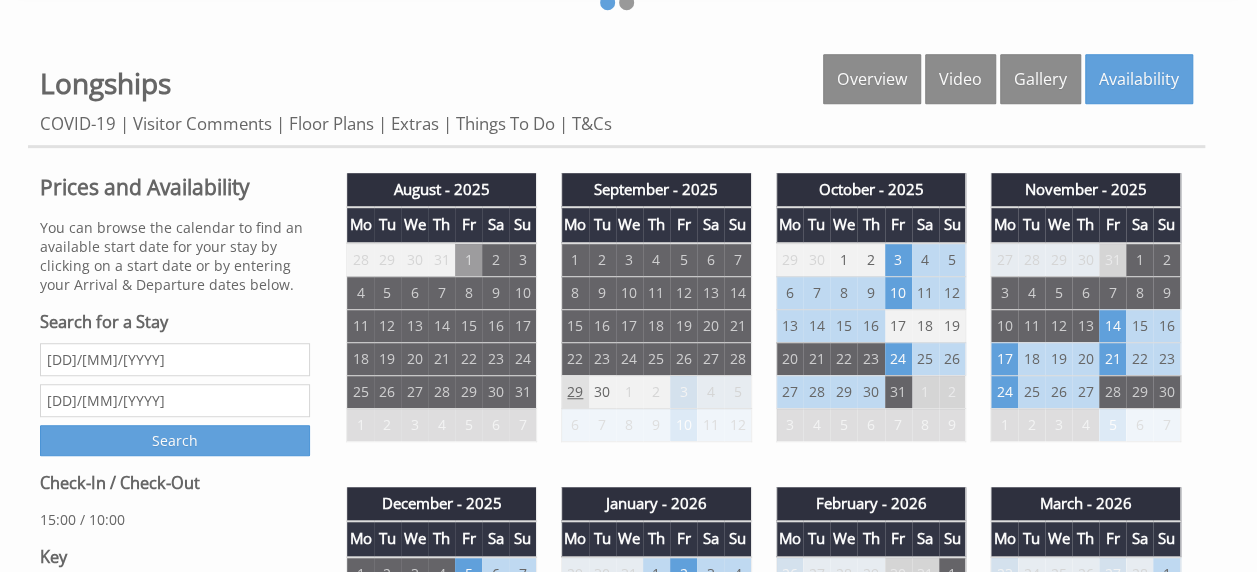 click on "29" at bounding box center [574, 391] 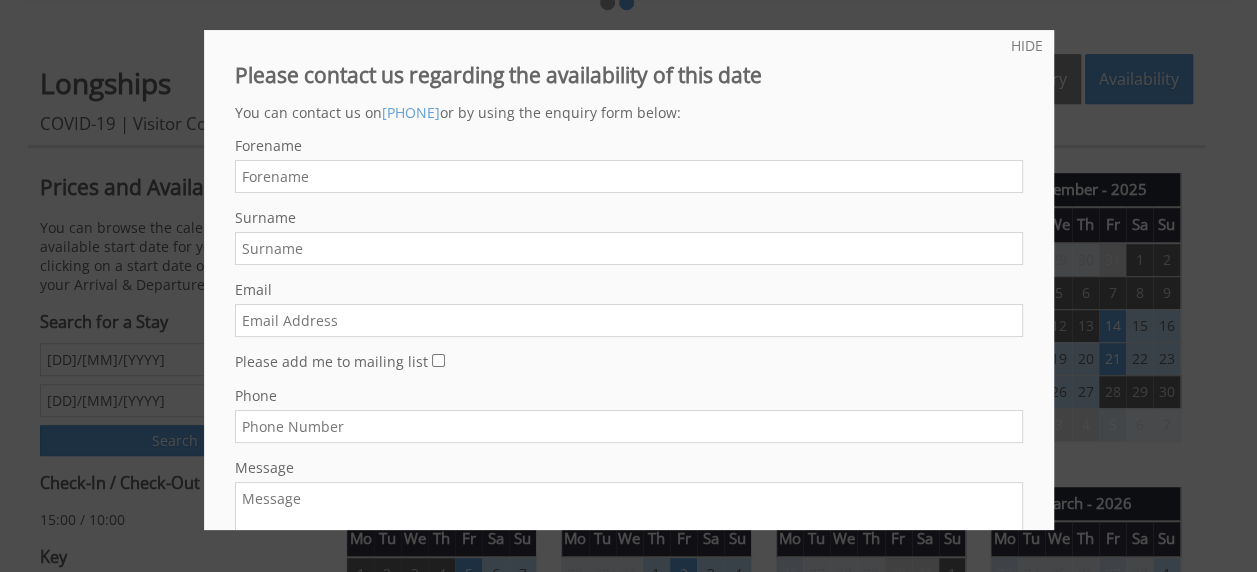 click at bounding box center (628, 286) 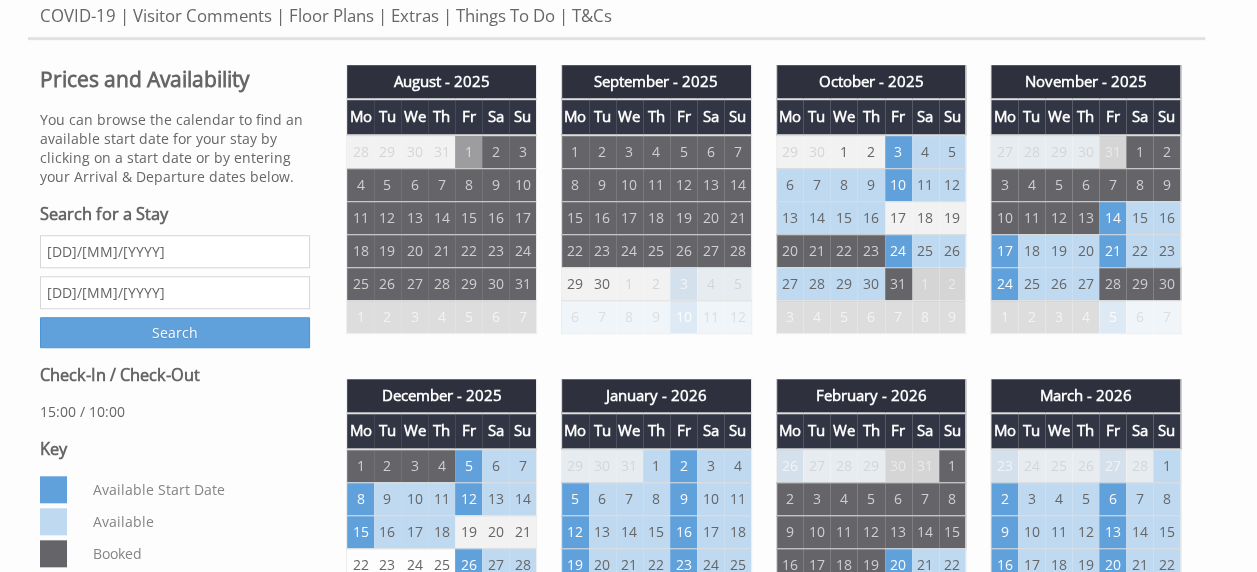 scroll, scrollTop: 680, scrollLeft: 0, axis: vertical 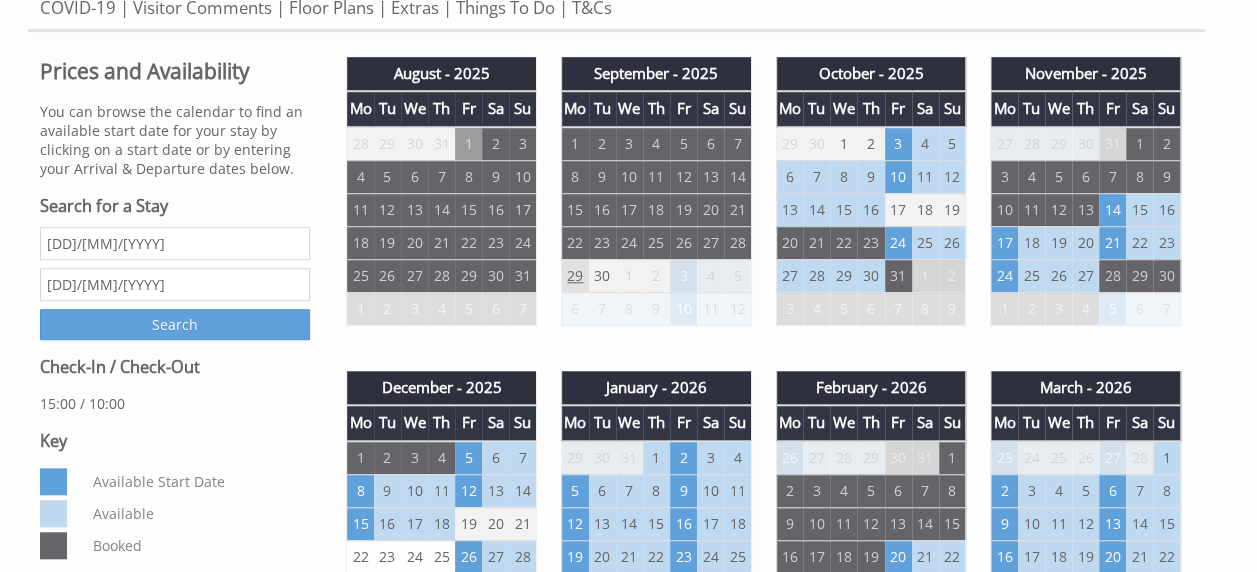 click on "29" at bounding box center [574, 275] 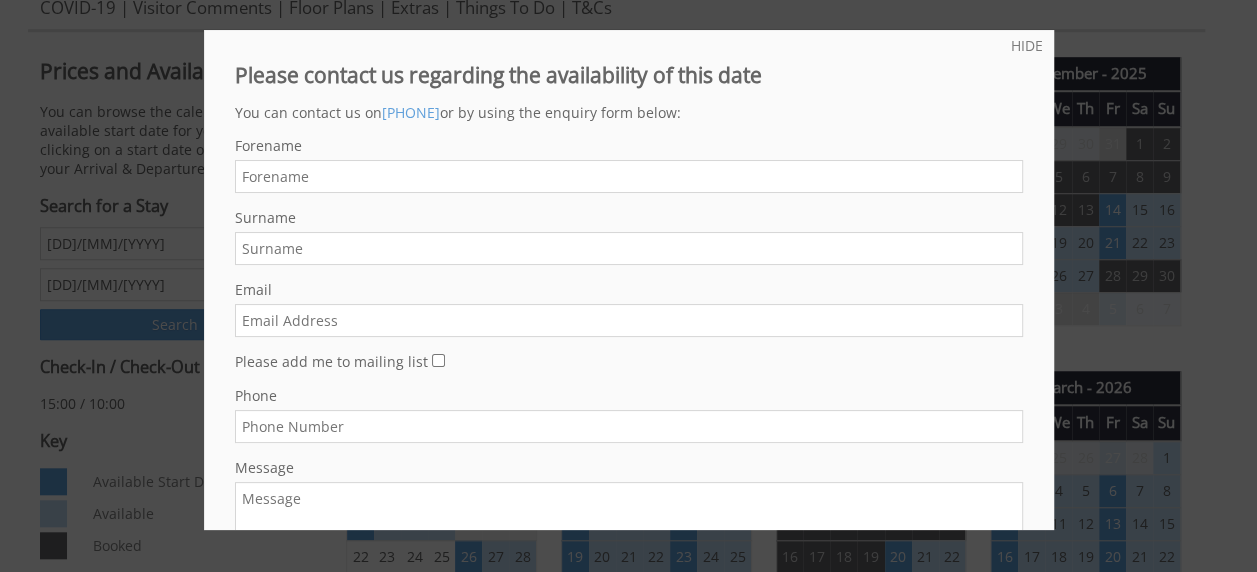 click at bounding box center [628, 286] 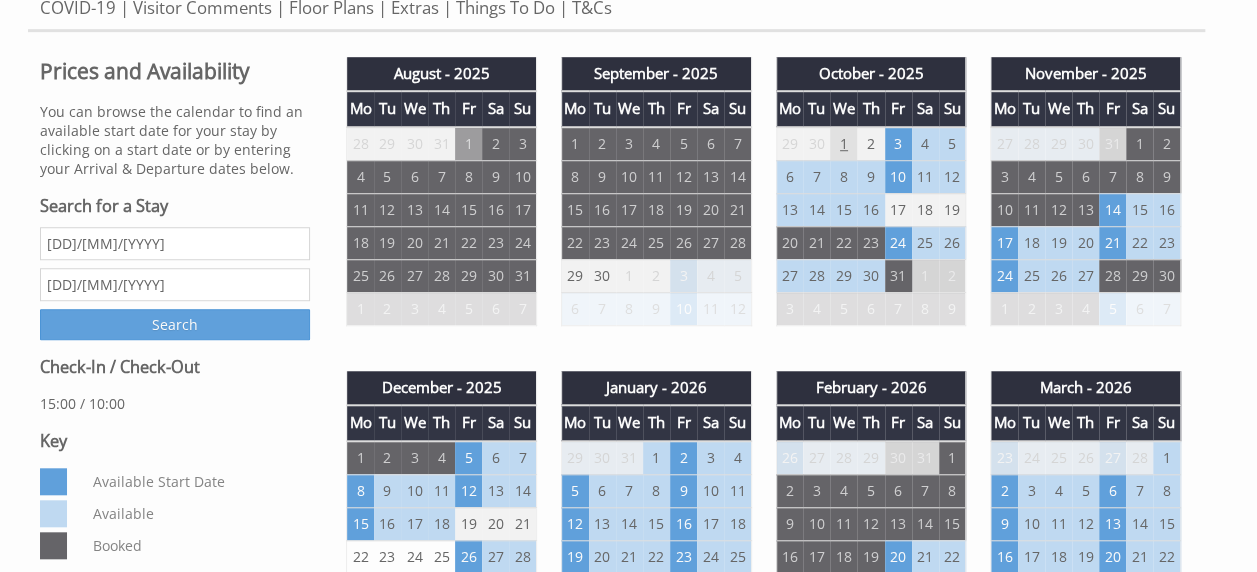click on "1" at bounding box center (843, 144) 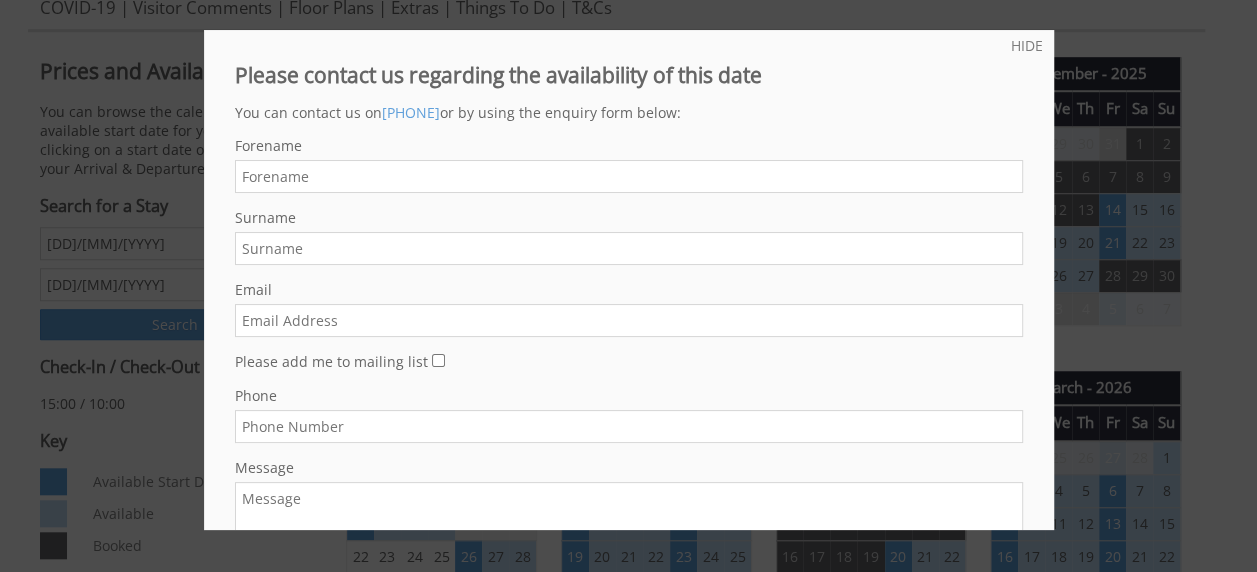 click at bounding box center [628, 286] 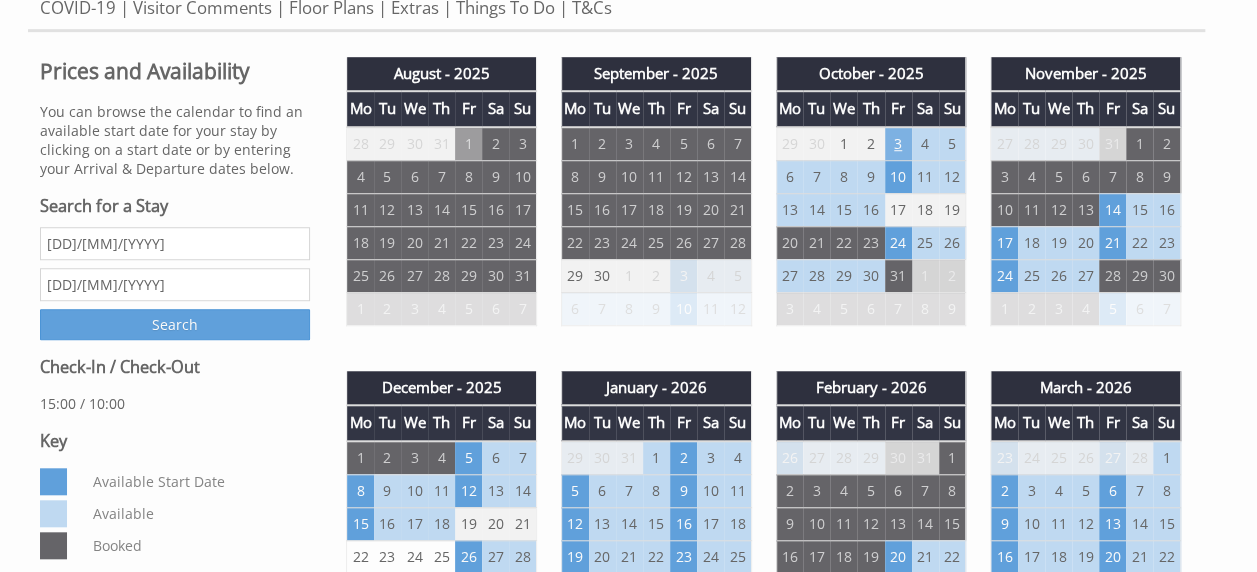 click on "3" at bounding box center (898, 144) 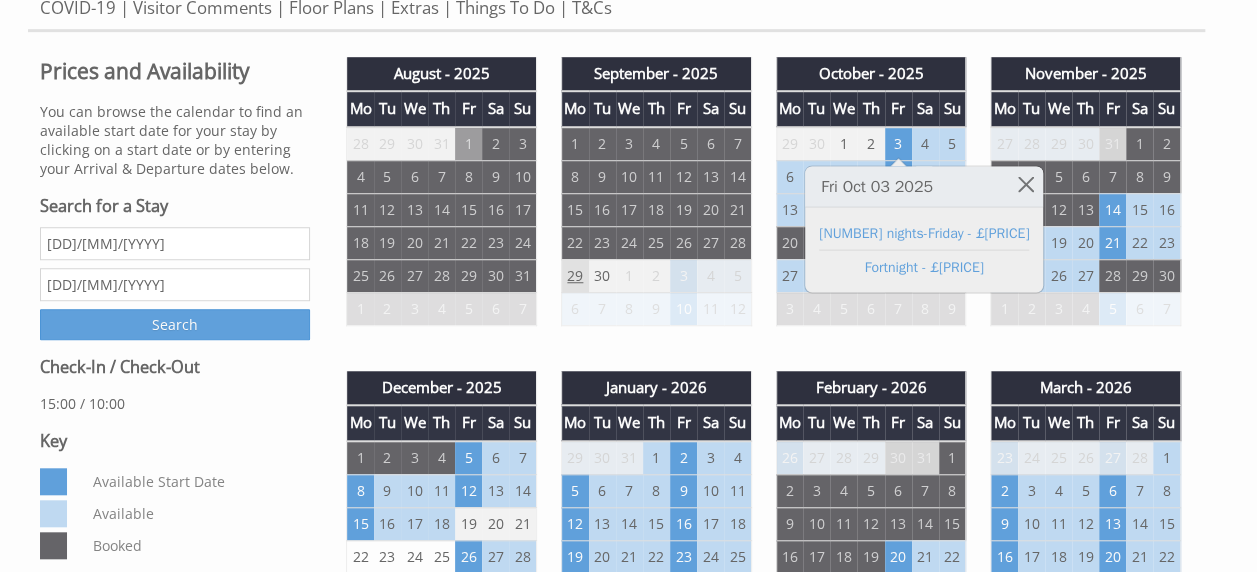 click on "29" at bounding box center [574, 275] 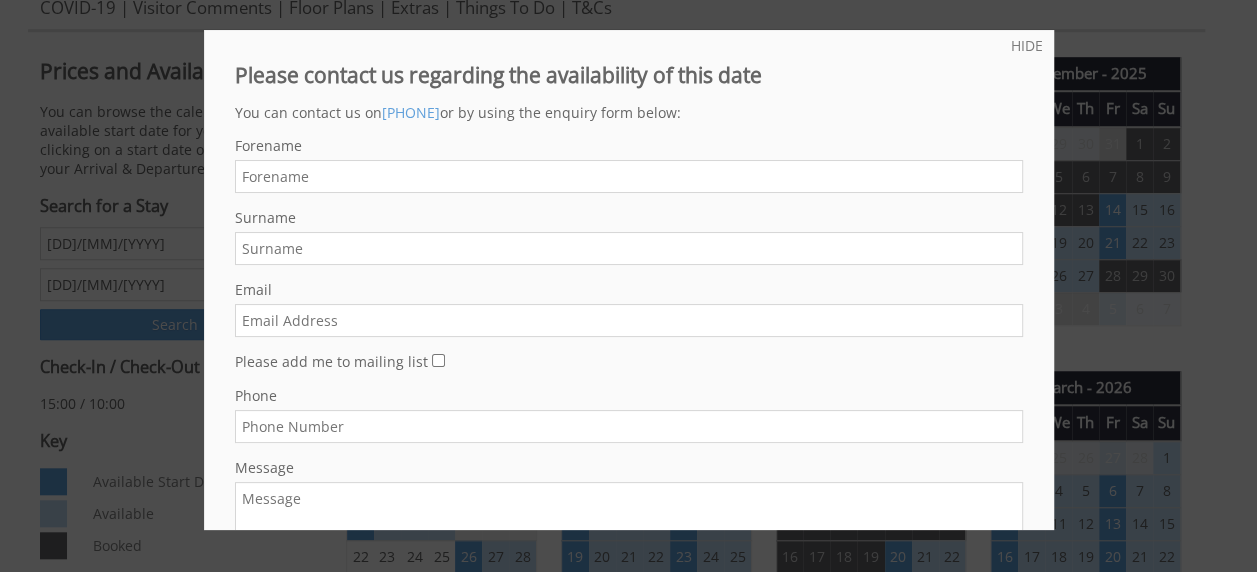 click on "Forename" at bounding box center (629, 176) 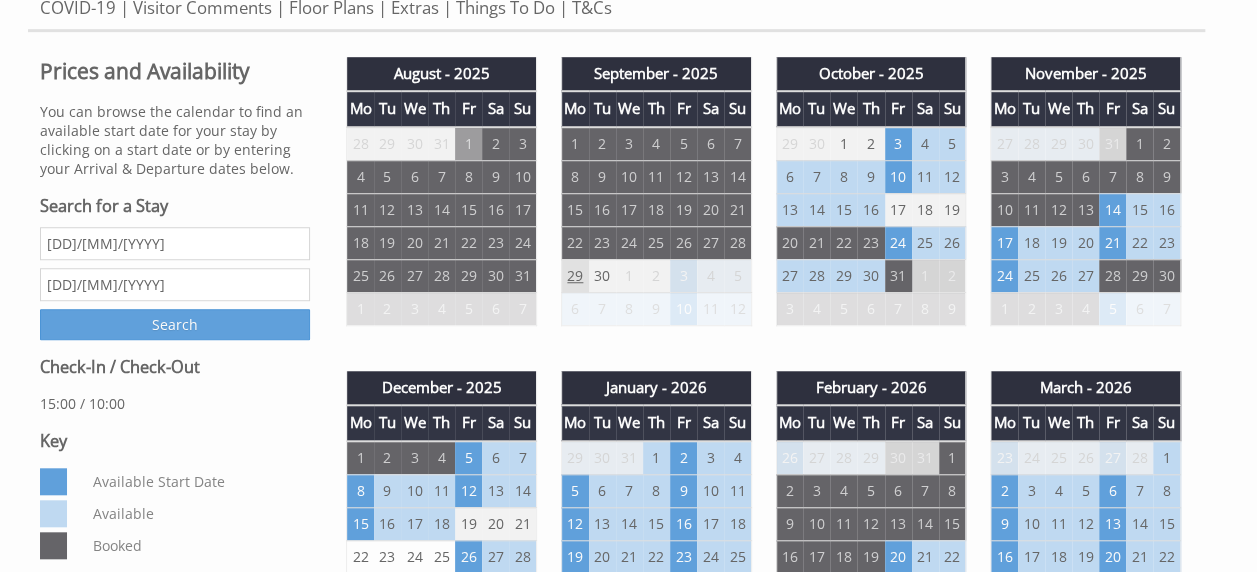 click on "29" at bounding box center [574, 275] 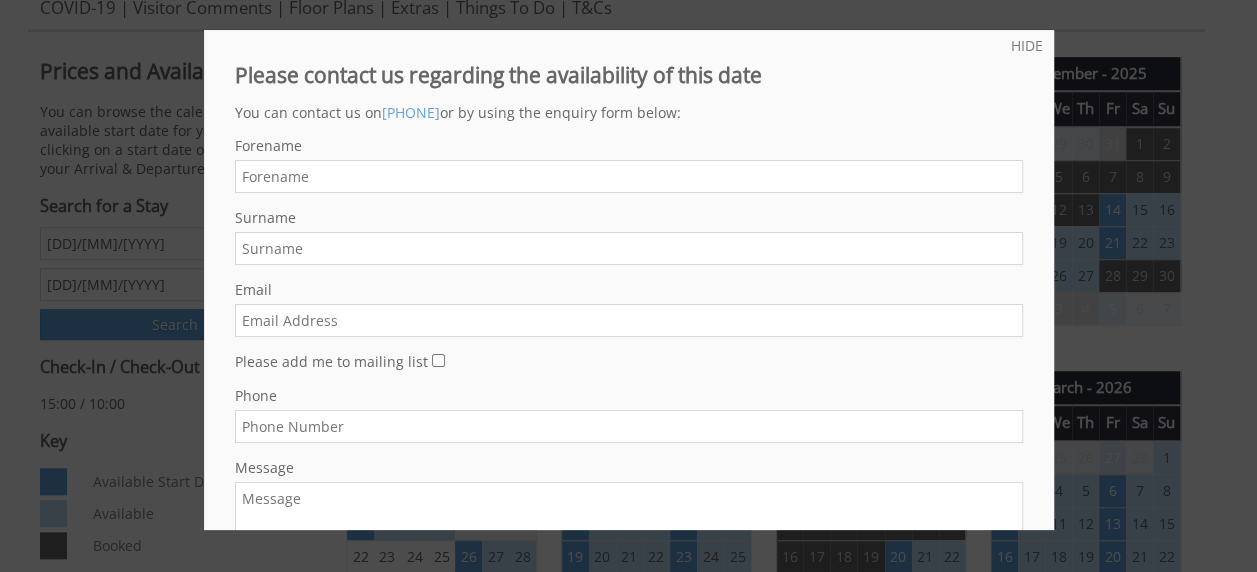 click on "Forename" at bounding box center [629, 176] 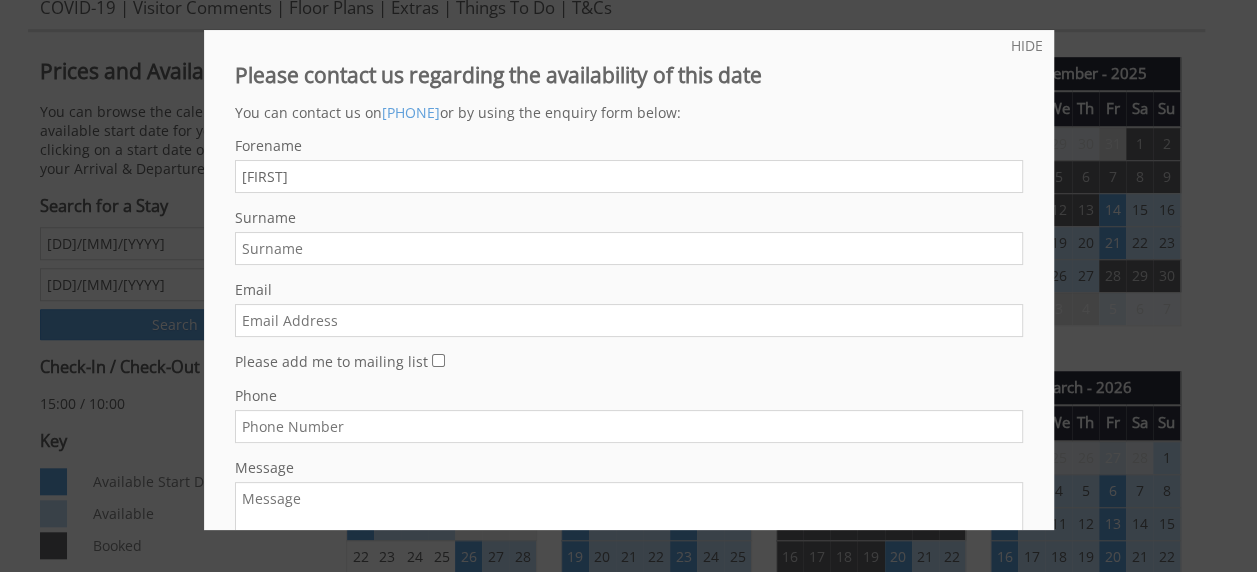 type on "H" 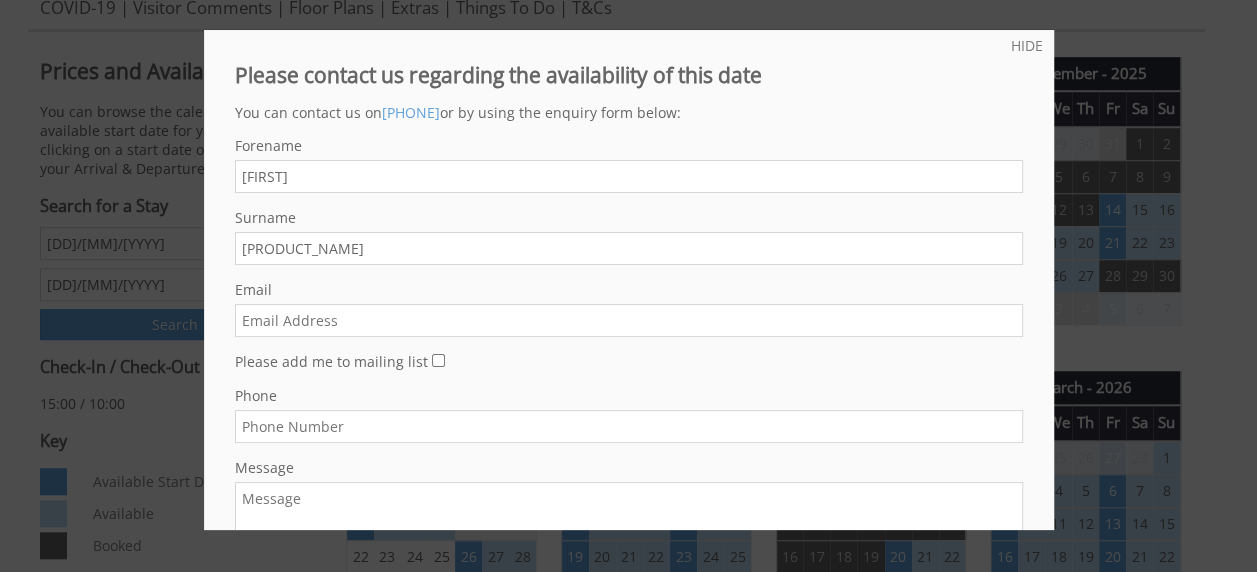 type on "Zincraft" 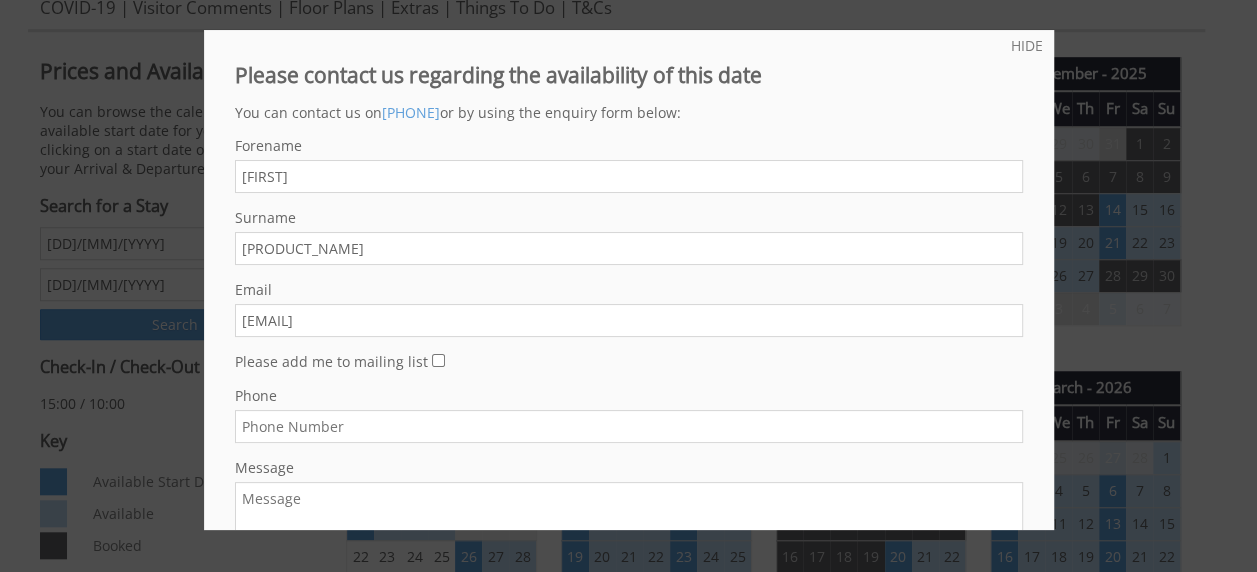 type on "hzincraft@hotmail.com" 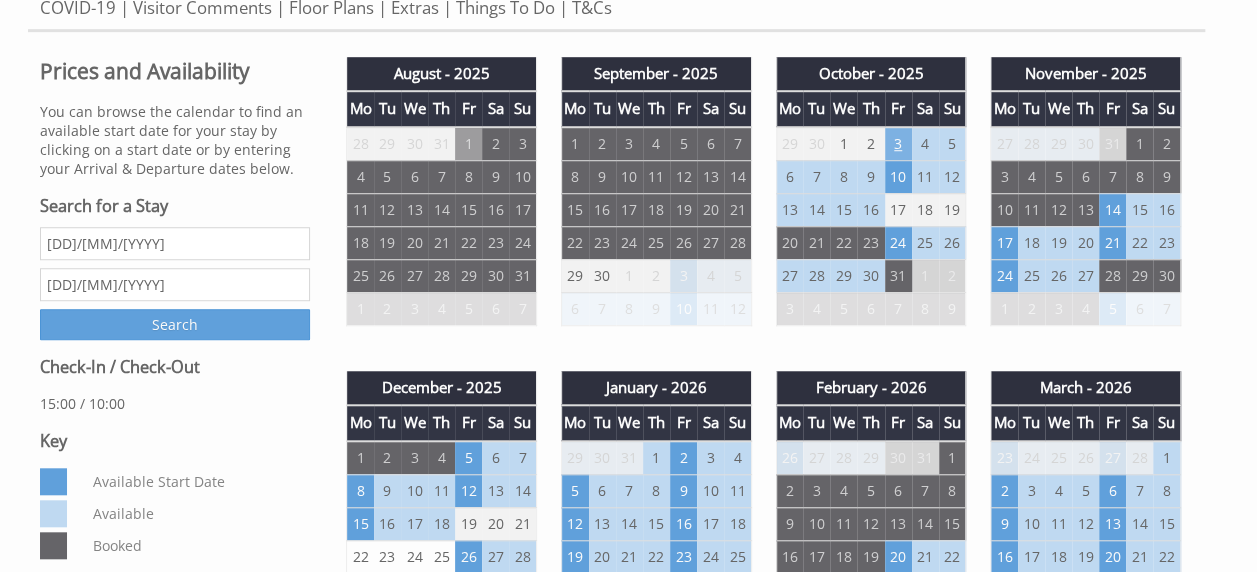 click on "3" at bounding box center [898, 144] 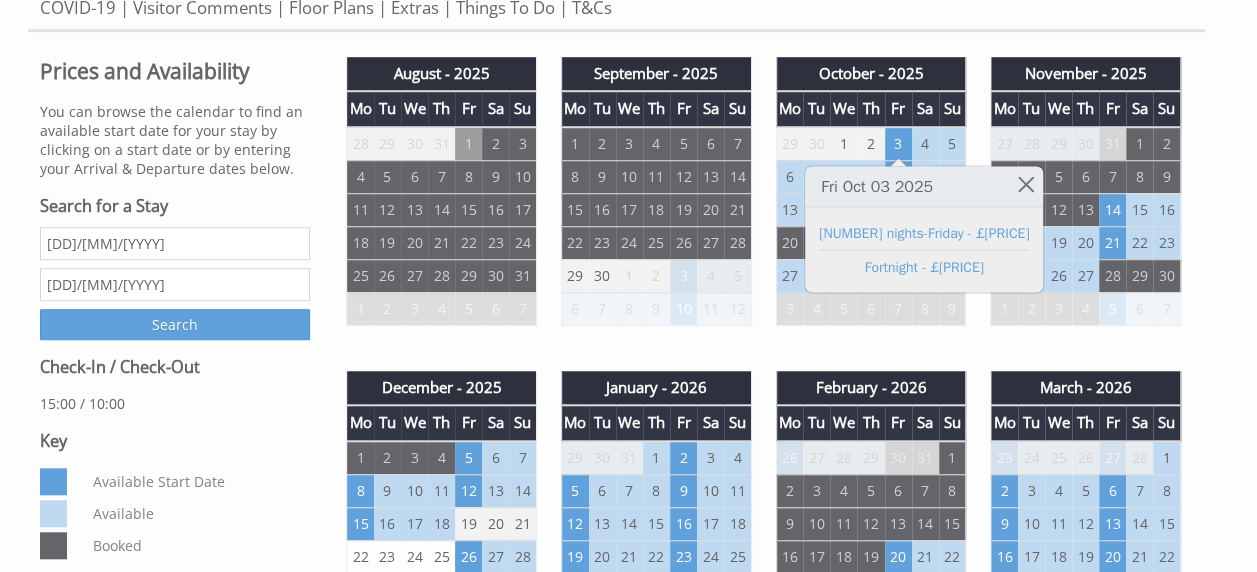 click on "Properties
Longships
Overview
Video
Gallery
Availability
COVID-19
Visitor Comments
Floor Plans
Extras
Things To Do
T&Cs
Prices and Availability
You can browse the calendar to find an available start date for your stay by clicking on a start date or by entering your Arrival & Departure dates below.
Search for a Stay
29/09/2025
06/10/2025
Search
Check-In / Check-Out
15:00 / 10:00
Key
Available Start Date
Available
Booked" at bounding box center (628, 1096) 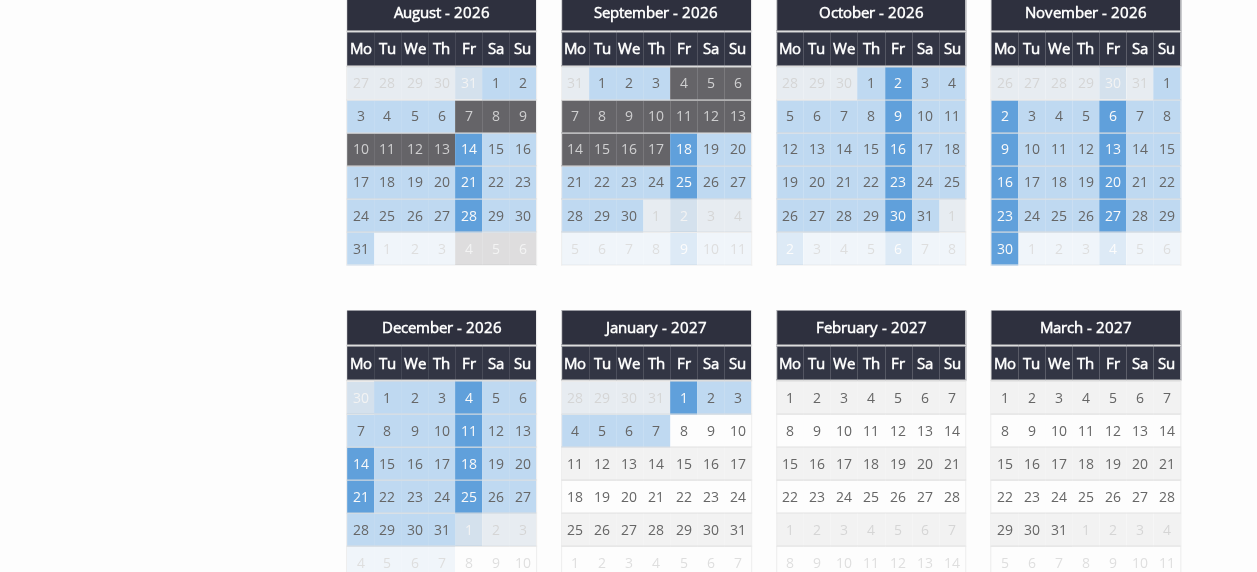 scroll, scrollTop: 1908, scrollLeft: 0, axis: vertical 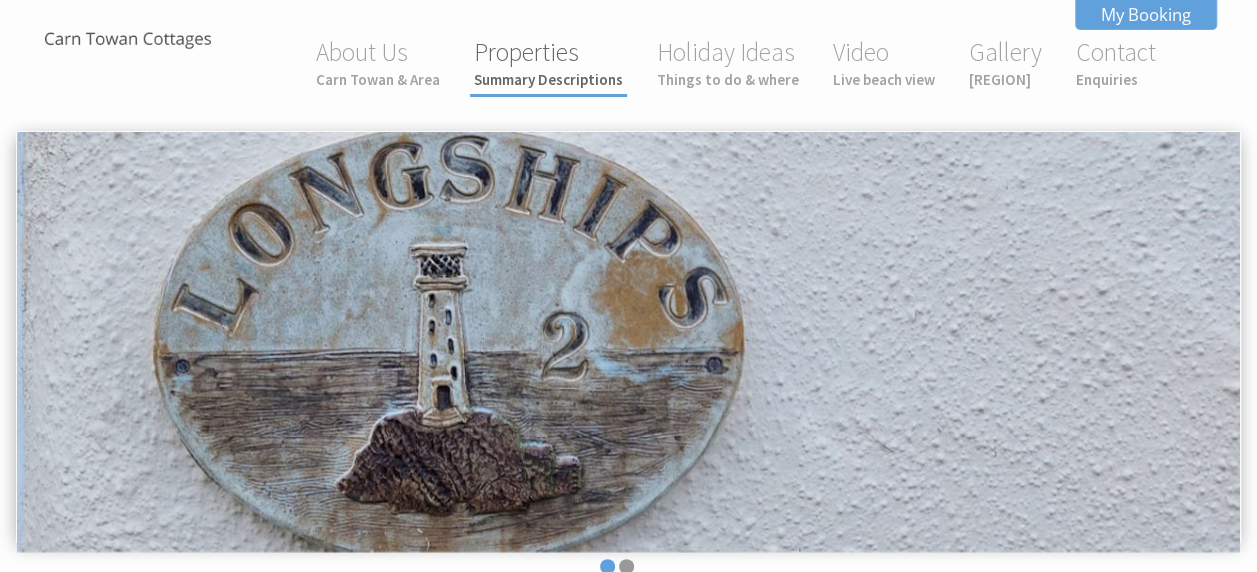 click on "Properties  Summary Descriptions" at bounding box center (548, 62) 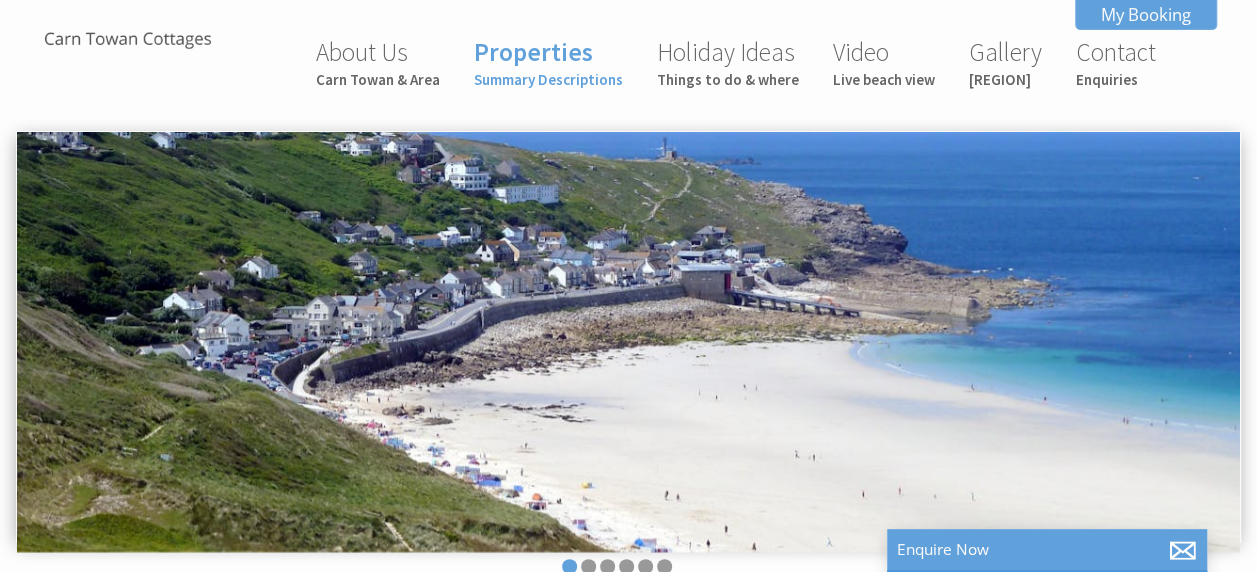 scroll, scrollTop: 0, scrollLeft: 18, axis: horizontal 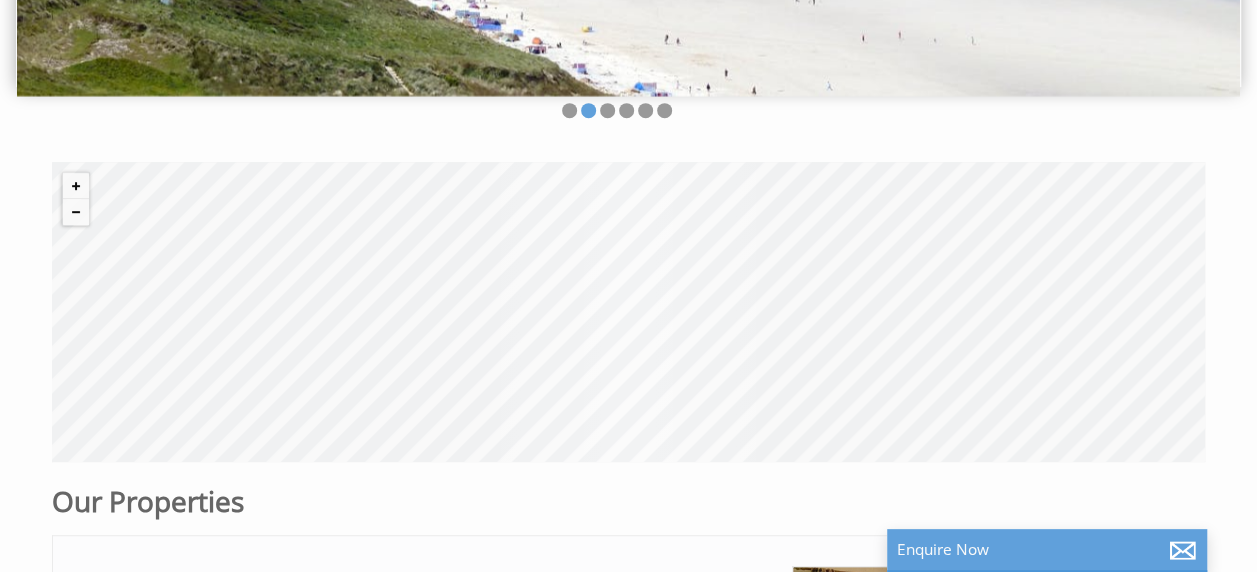 click on "© MapTiler   © OpenStreetMap contributors" at bounding box center [628, 312] 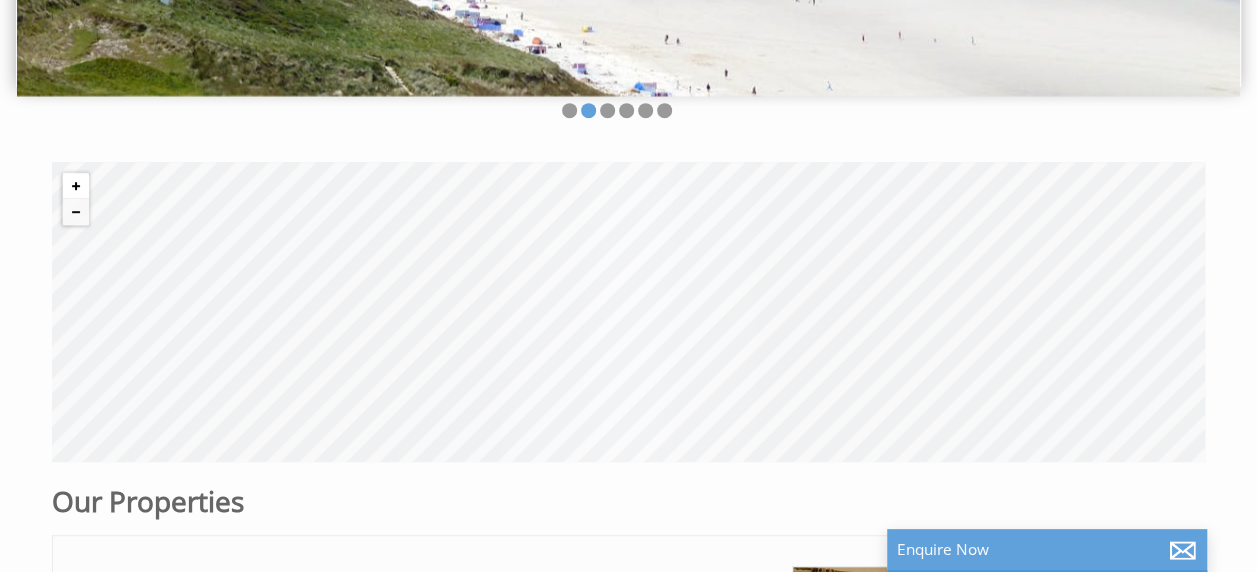 click at bounding box center [76, 186] 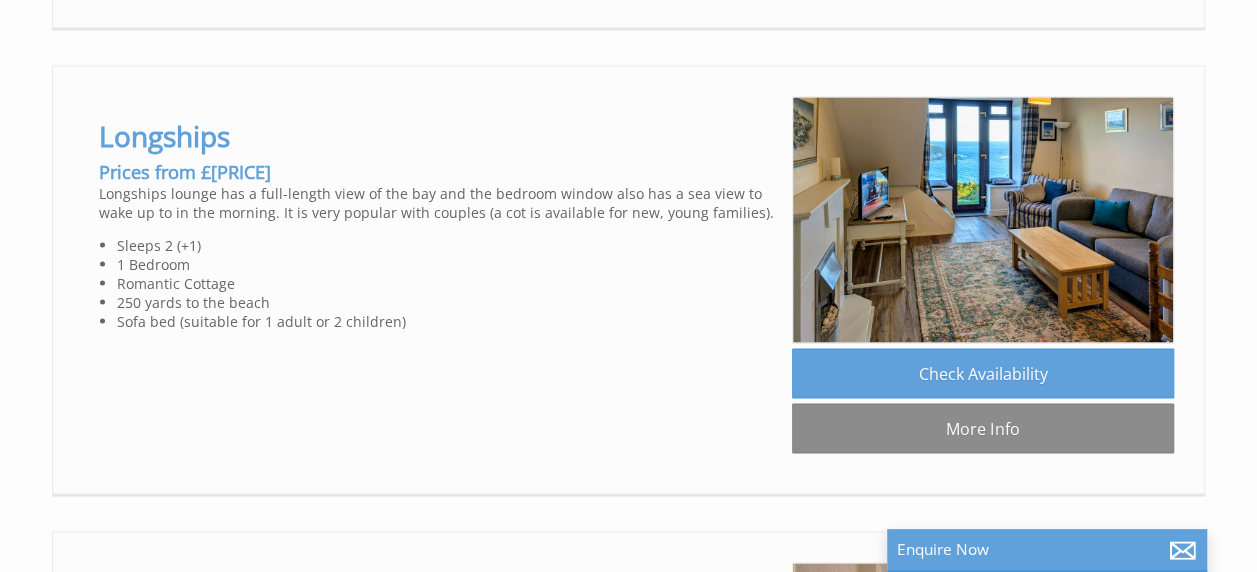 scroll, scrollTop: 1794, scrollLeft: 0, axis: vertical 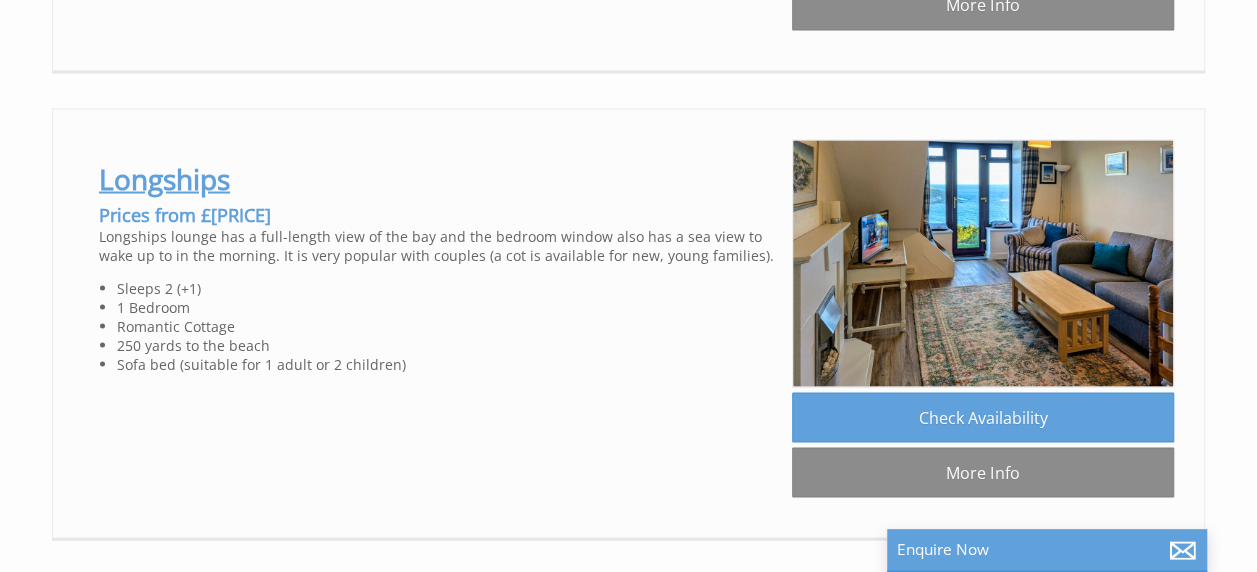 click on "Longships" at bounding box center (164, 178) 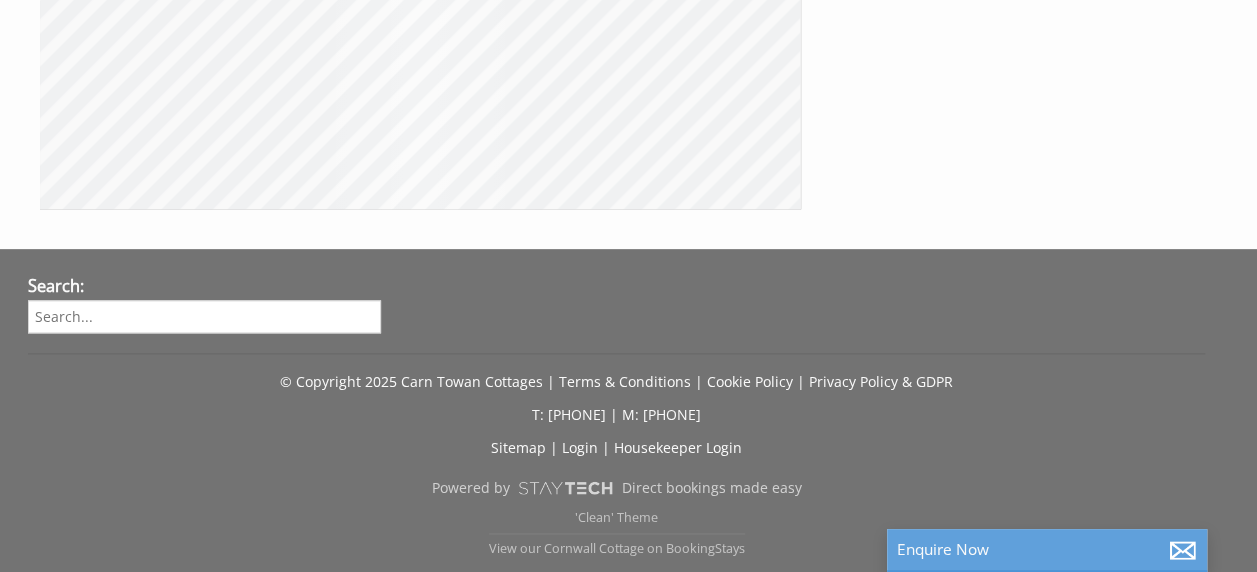 scroll, scrollTop: 0, scrollLeft: 0, axis: both 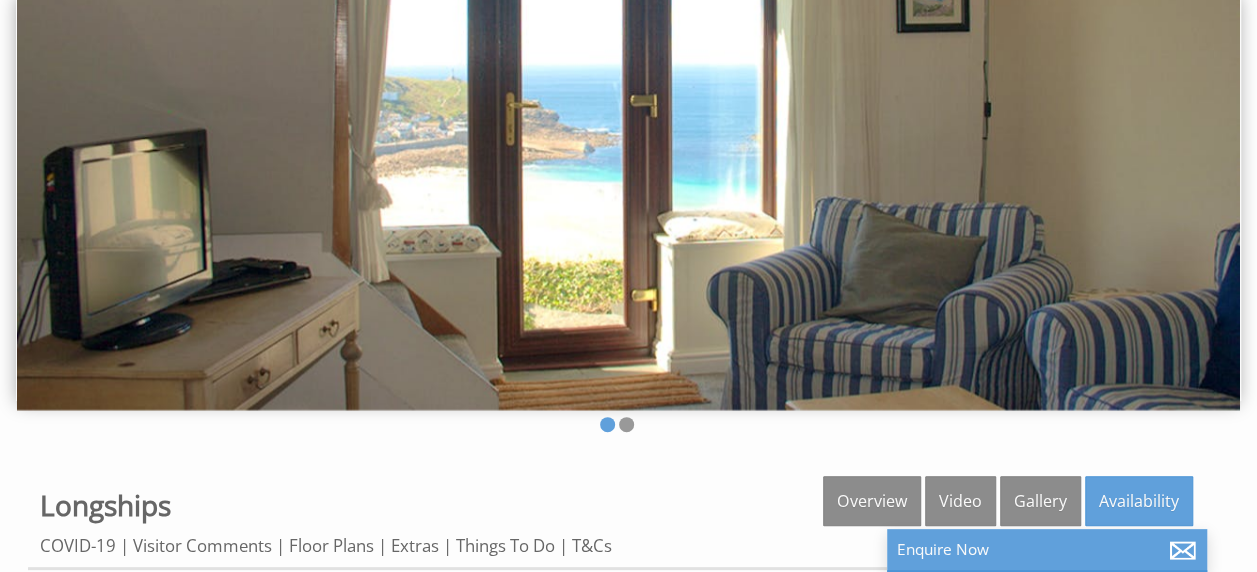click at bounding box center [628, 200] 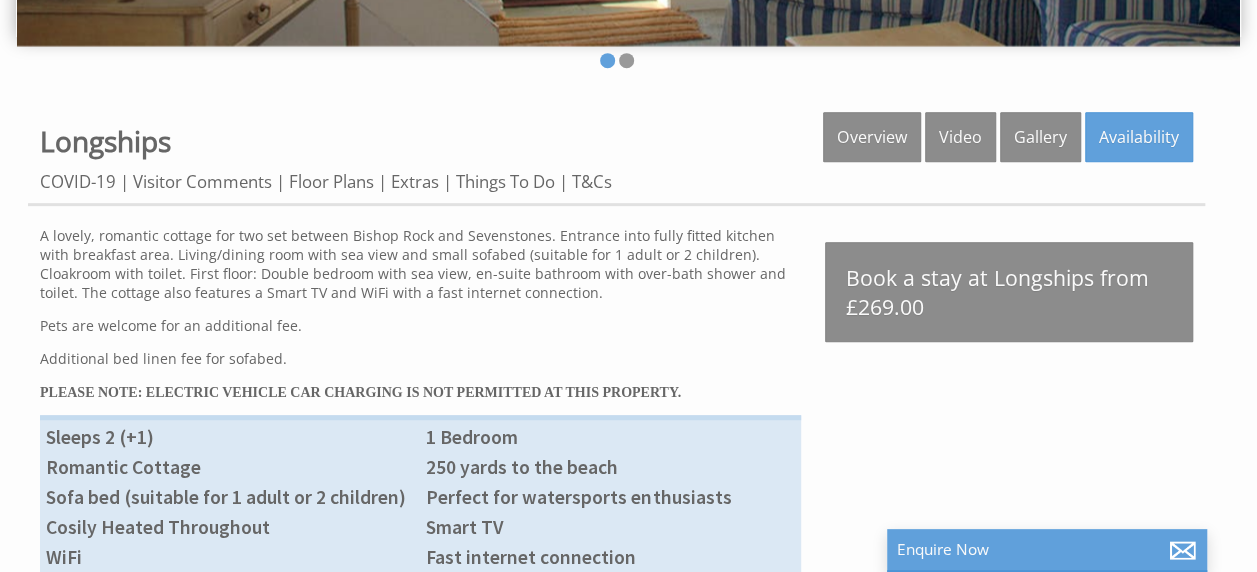 scroll, scrollTop: 513, scrollLeft: 0, axis: vertical 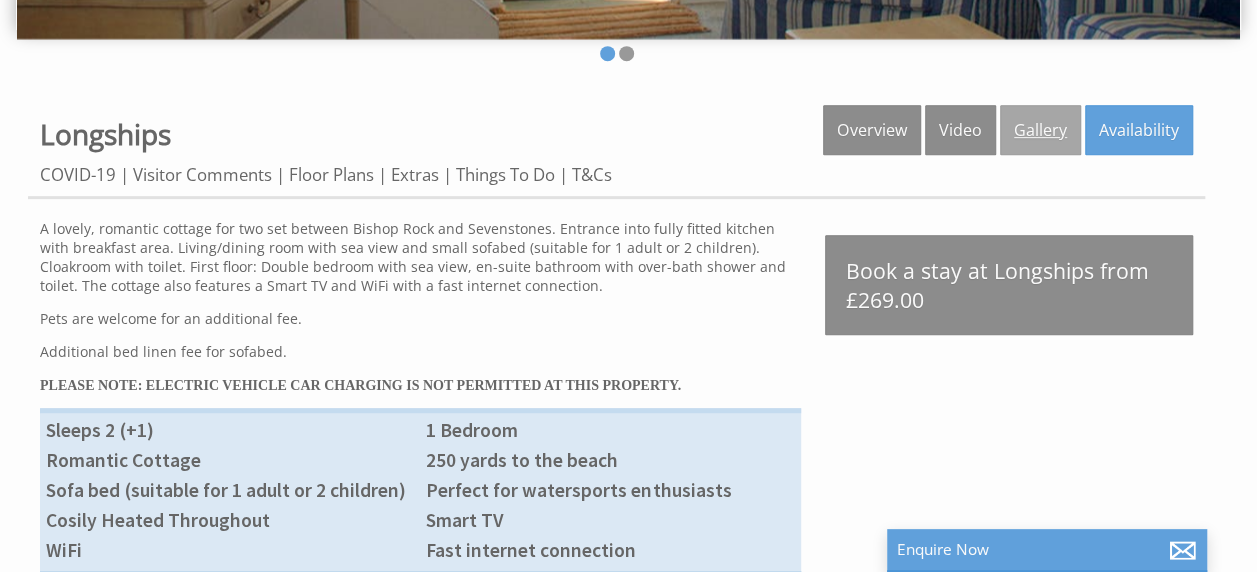 click on "Gallery" at bounding box center [1040, 130] 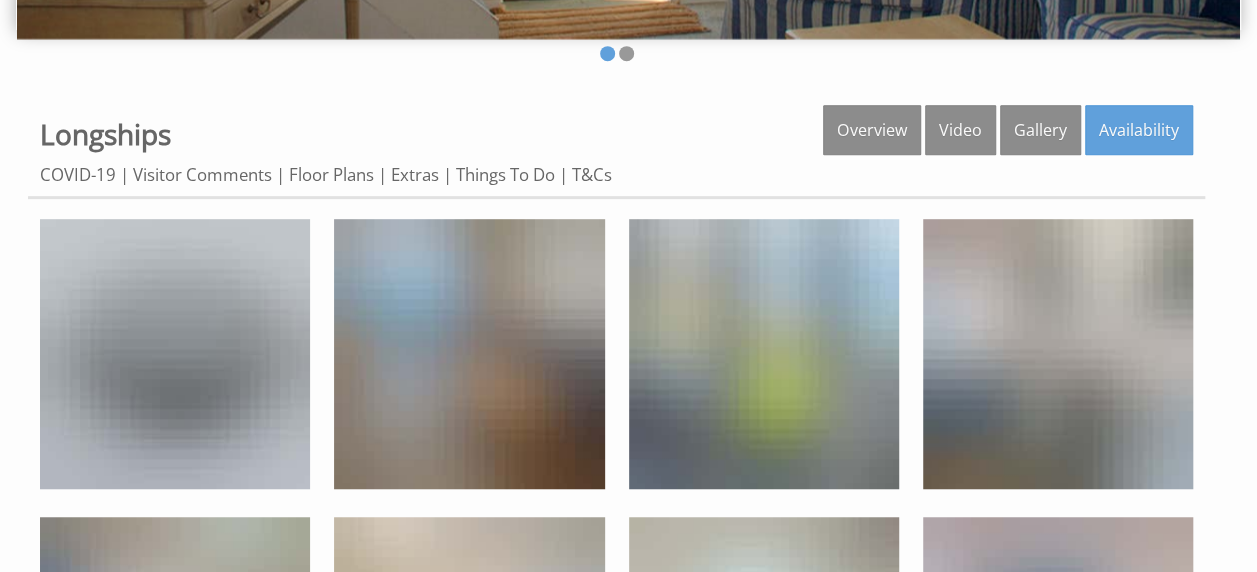 scroll, scrollTop: 0, scrollLeft: 0, axis: both 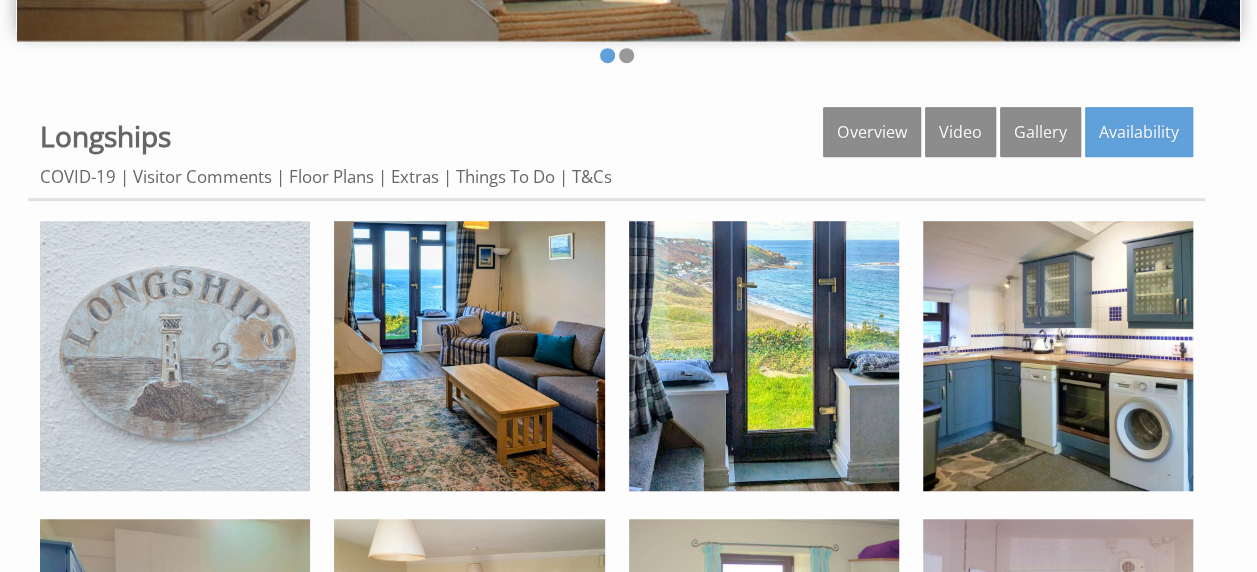 click at bounding box center (175, 356) 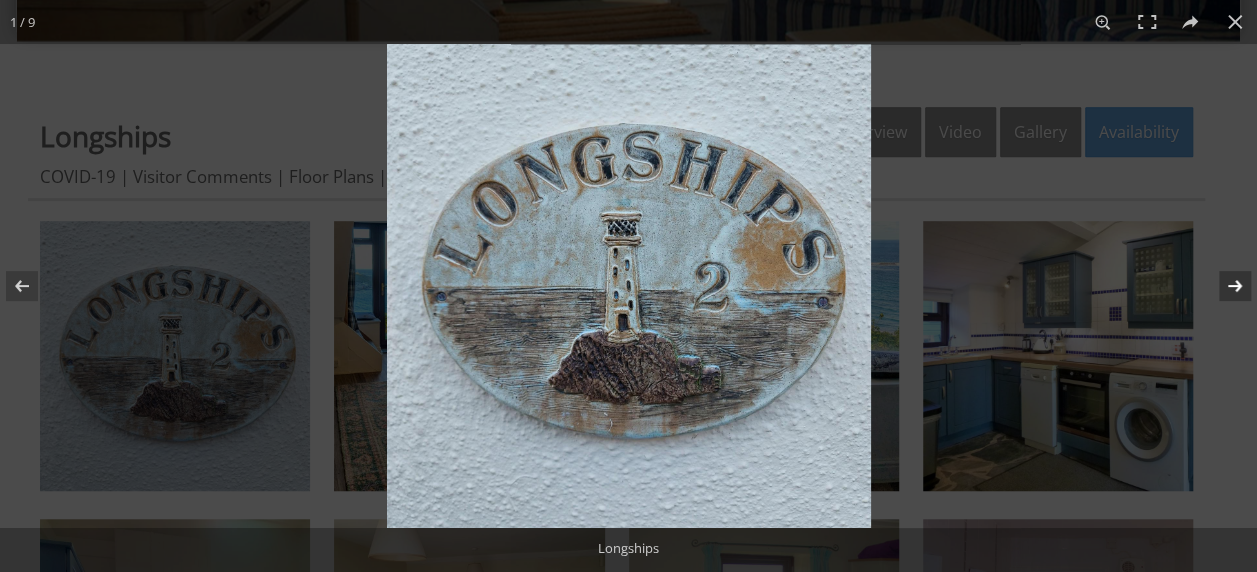 click at bounding box center [1222, 286] 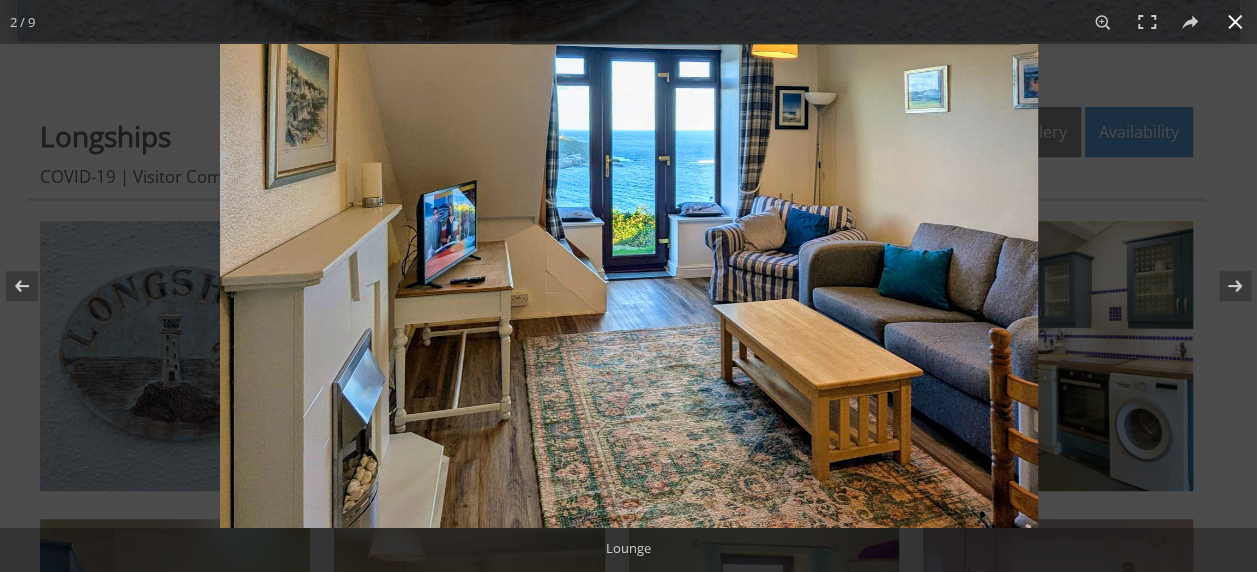 click at bounding box center (1235, 22) 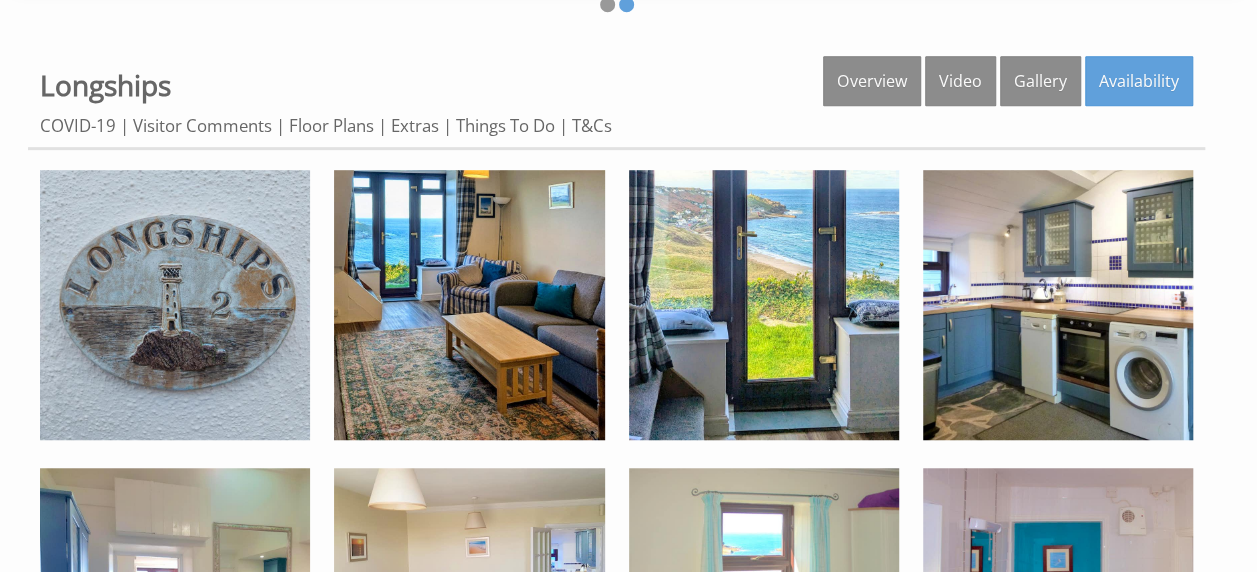 scroll, scrollTop: 565, scrollLeft: 0, axis: vertical 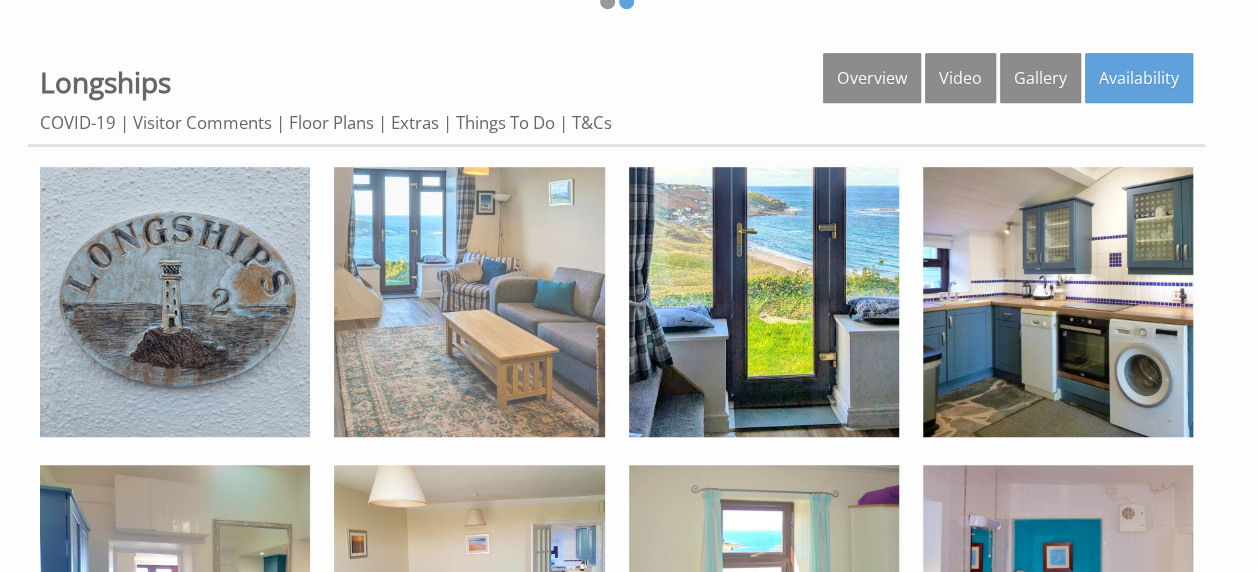 click at bounding box center [469, 302] 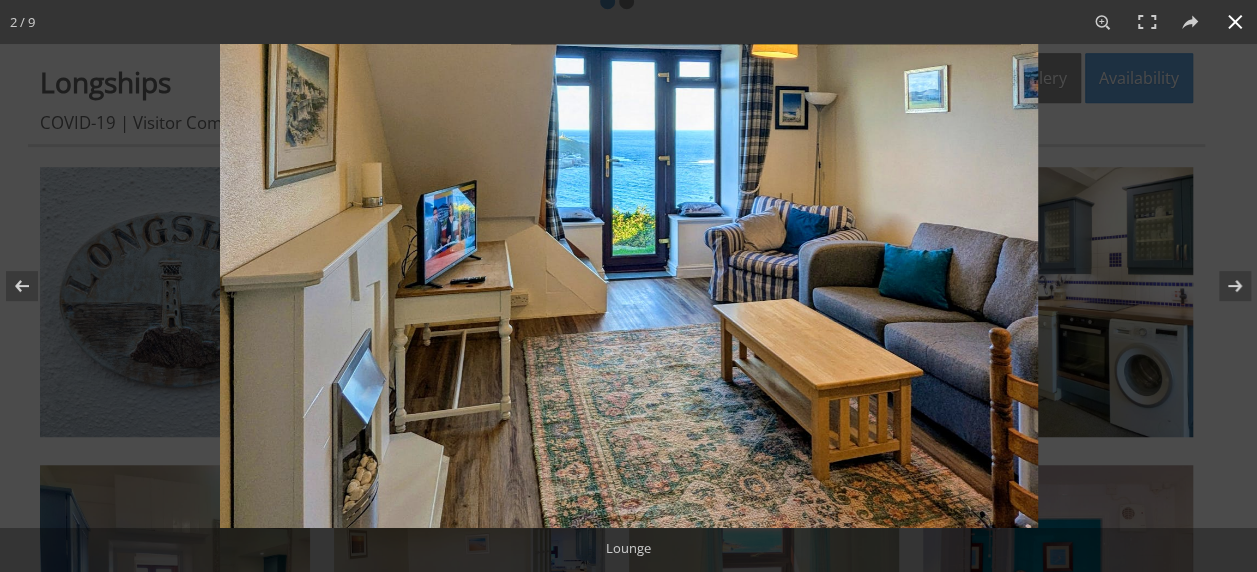 click at bounding box center (1235, 22) 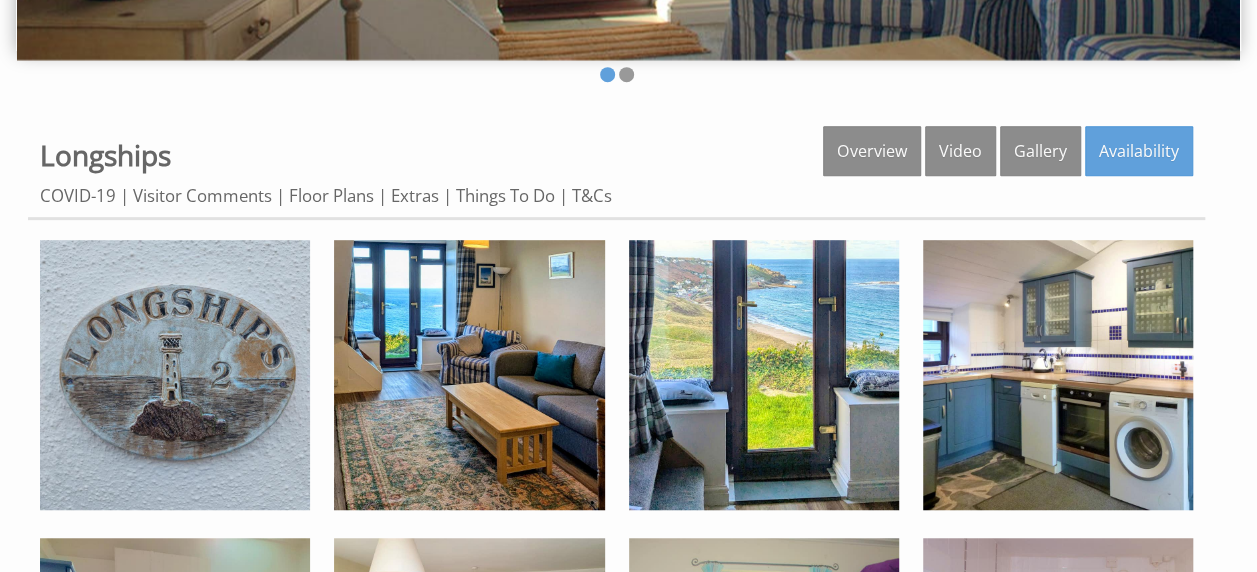 scroll, scrollTop: 530, scrollLeft: 0, axis: vertical 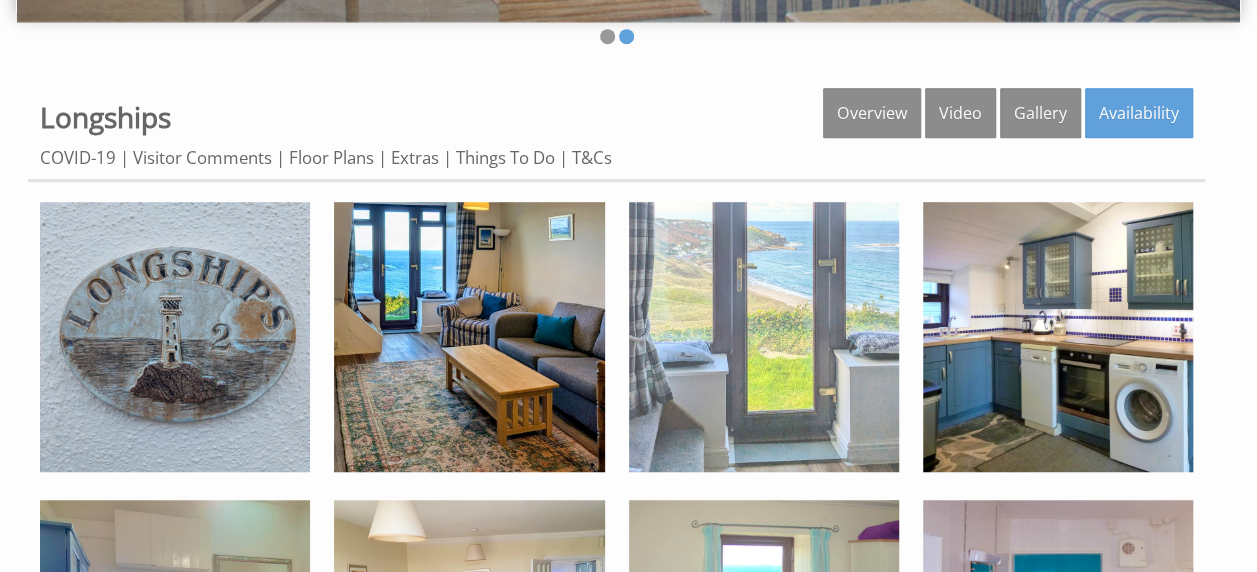 click at bounding box center (764, 337) 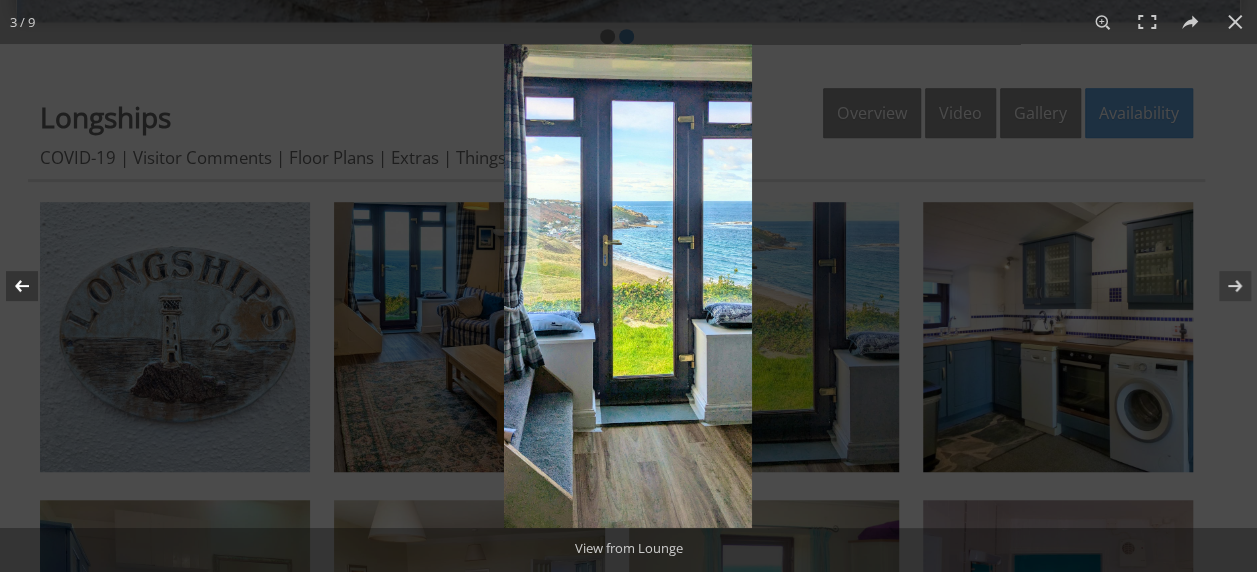 click at bounding box center [35, 286] 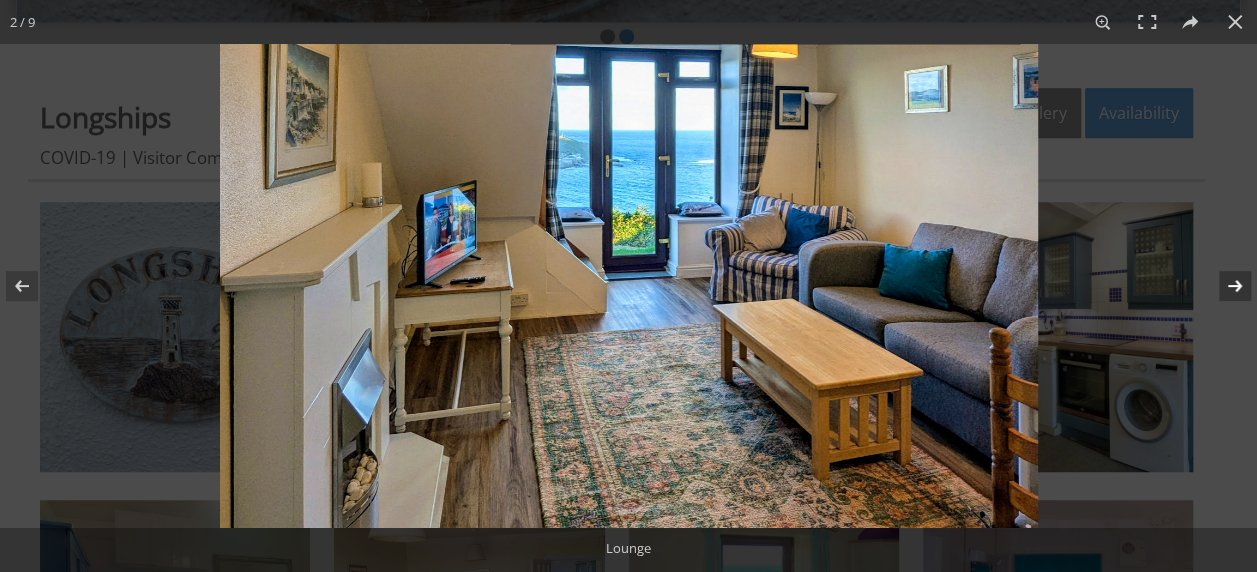 click at bounding box center (1222, 286) 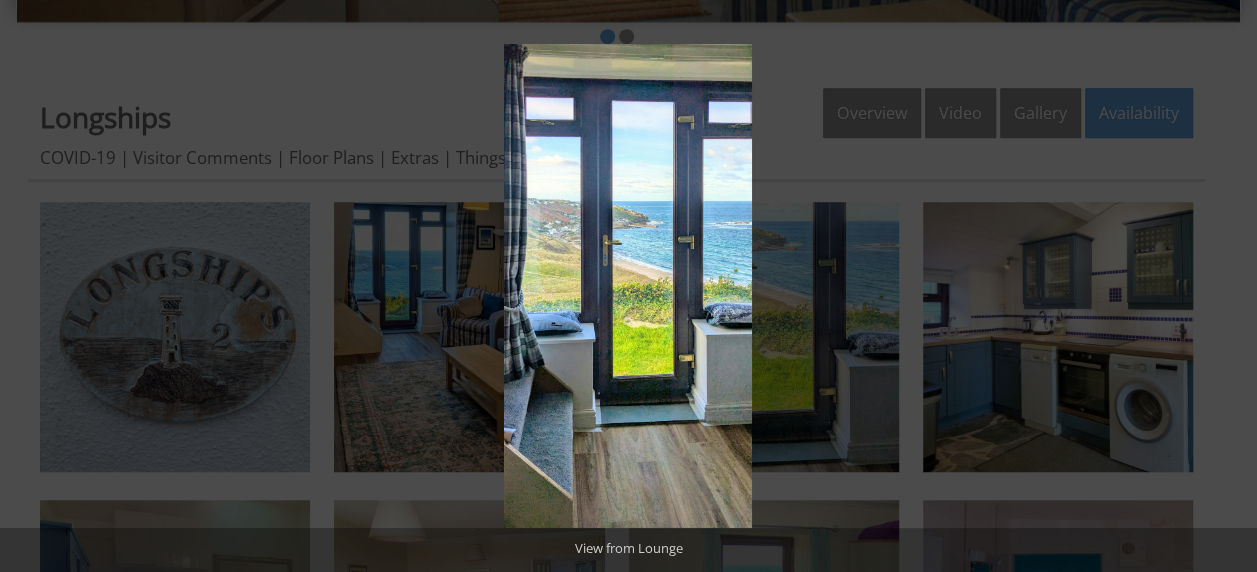 click at bounding box center (1222, 286) 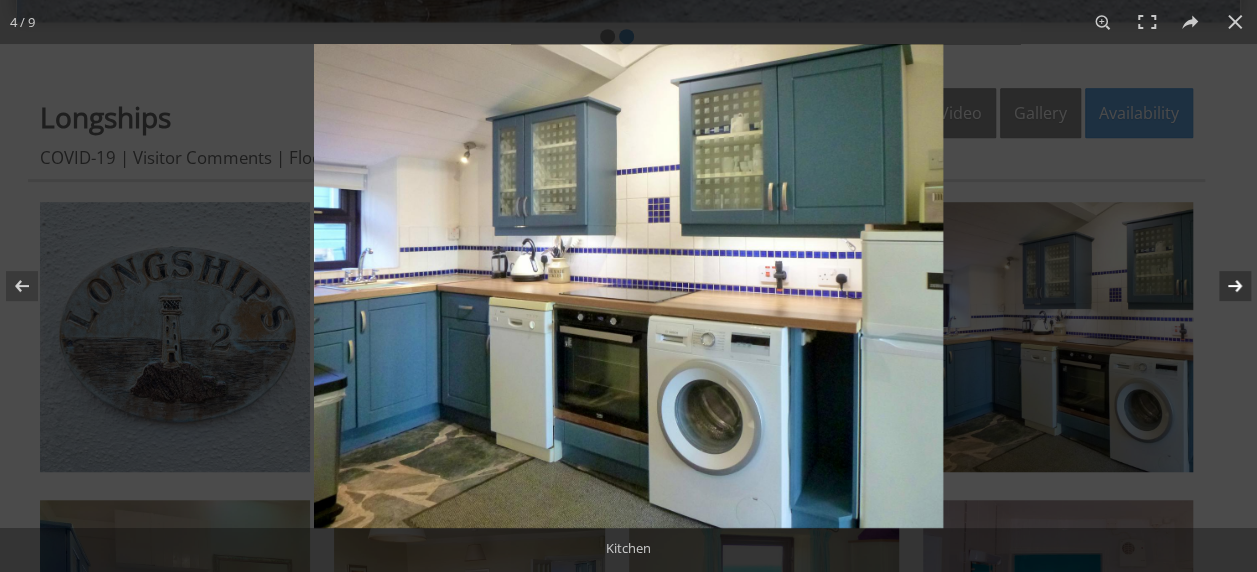 click at bounding box center [1222, 286] 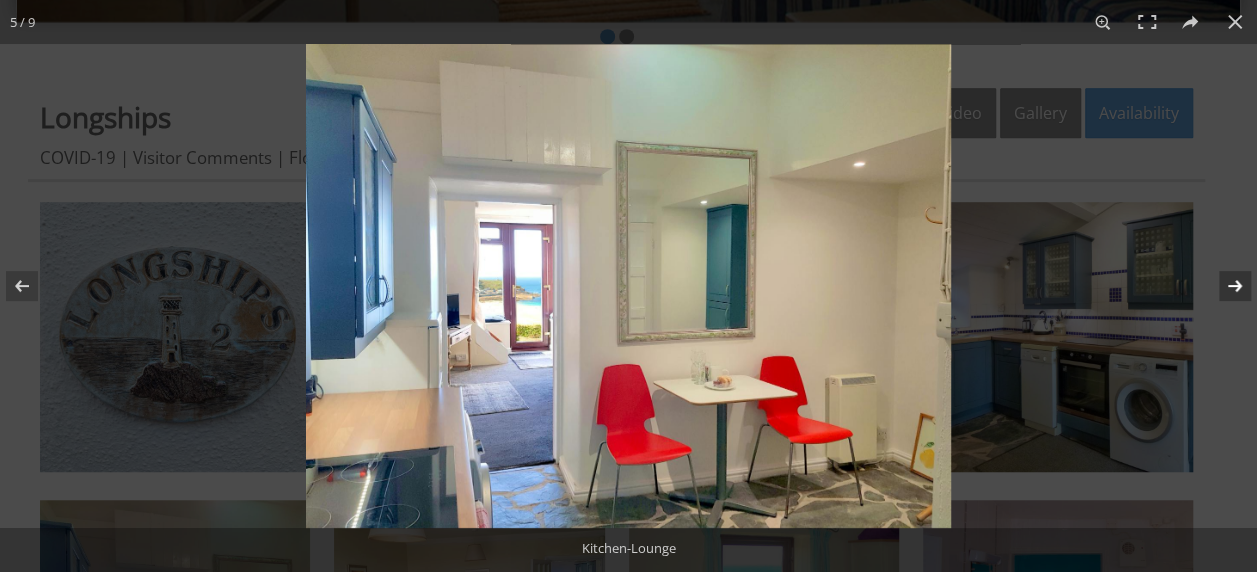 click at bounding box center [1222, 286] 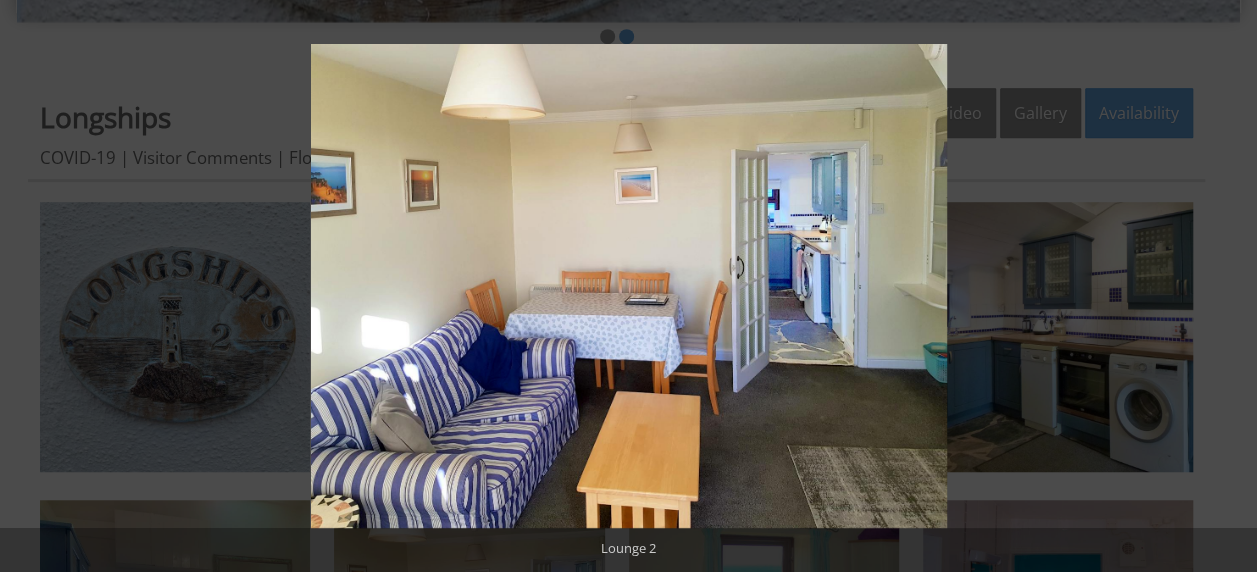 click at bounding box center [1222, 286] 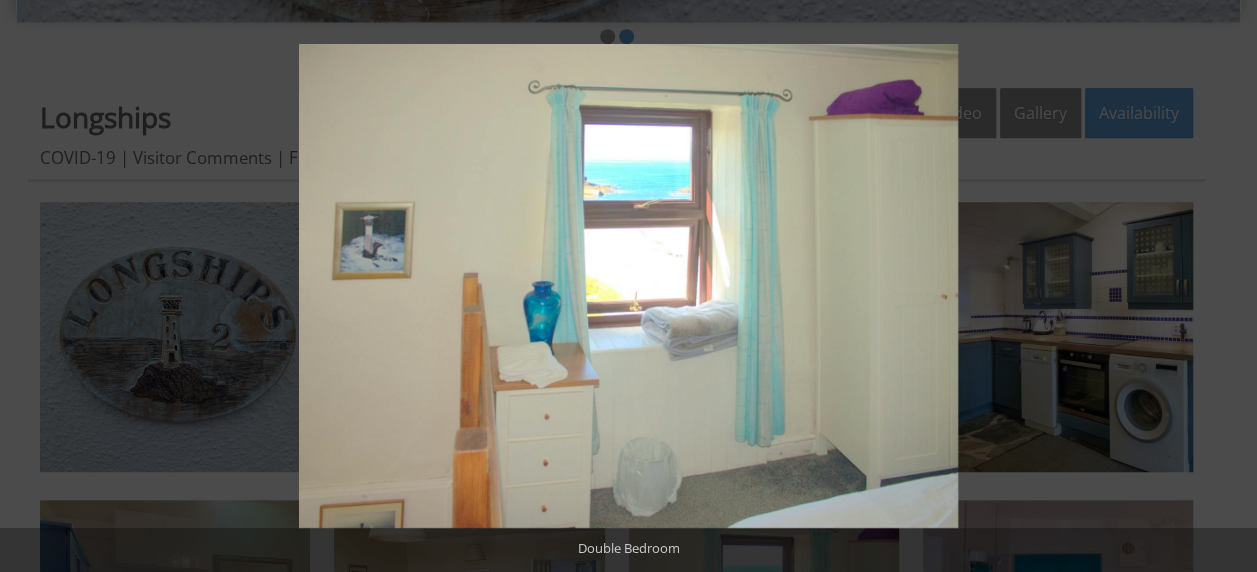 click at bounding box center [1222, 286] 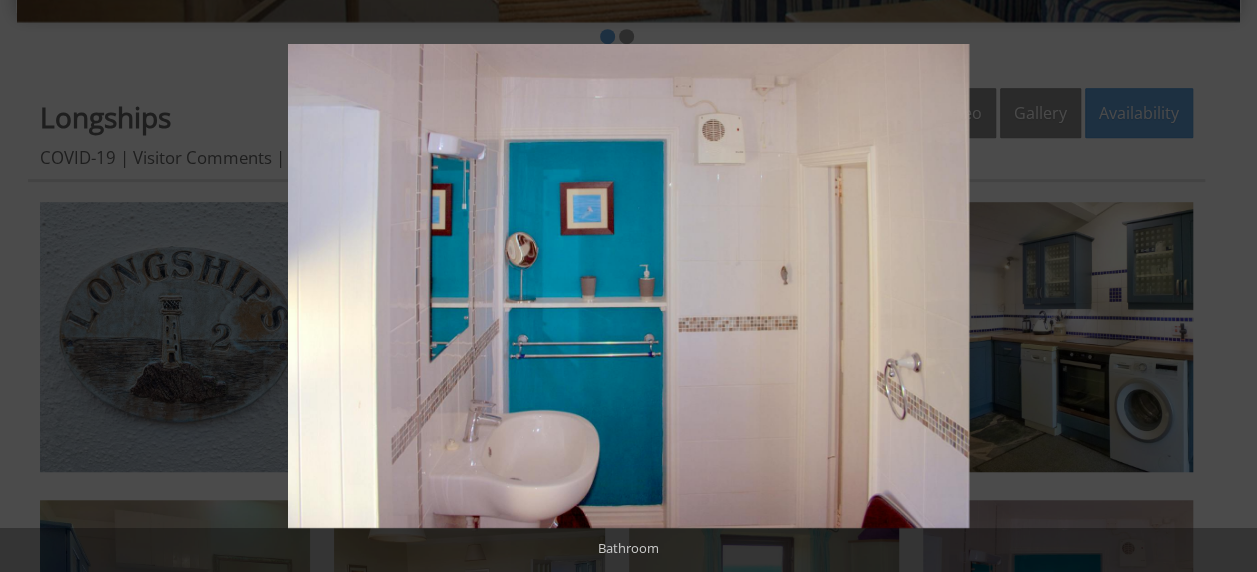click at bounding box center [1222, 286] 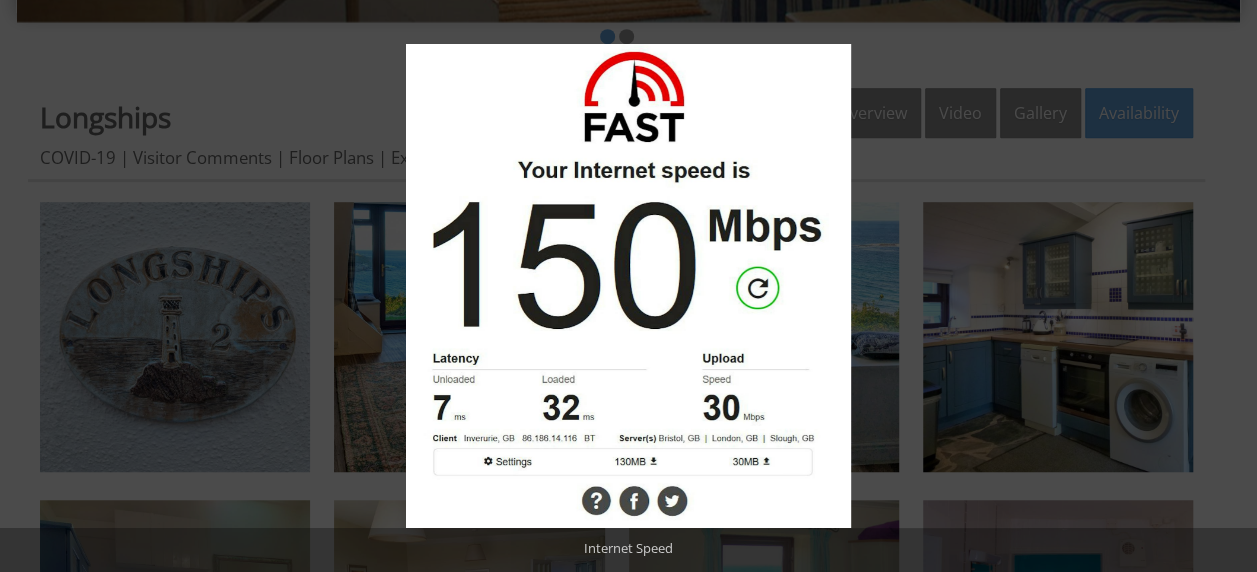 click at bounding box center (1222, 286) 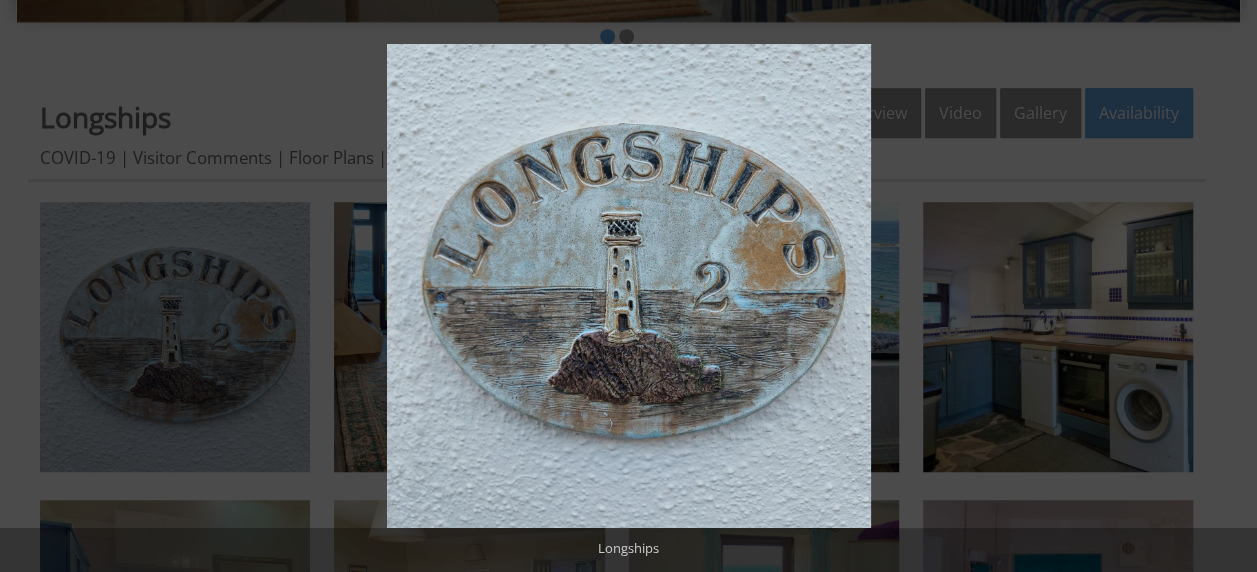 click at bounding box center (1222, 286) 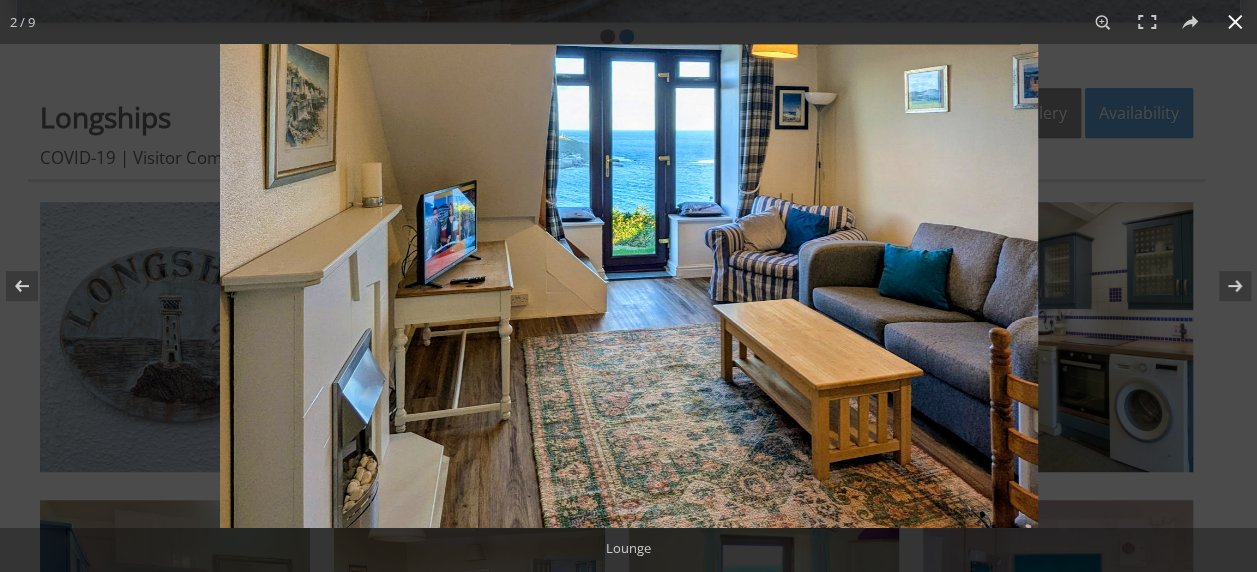 click at bounding box center [1235, 22] 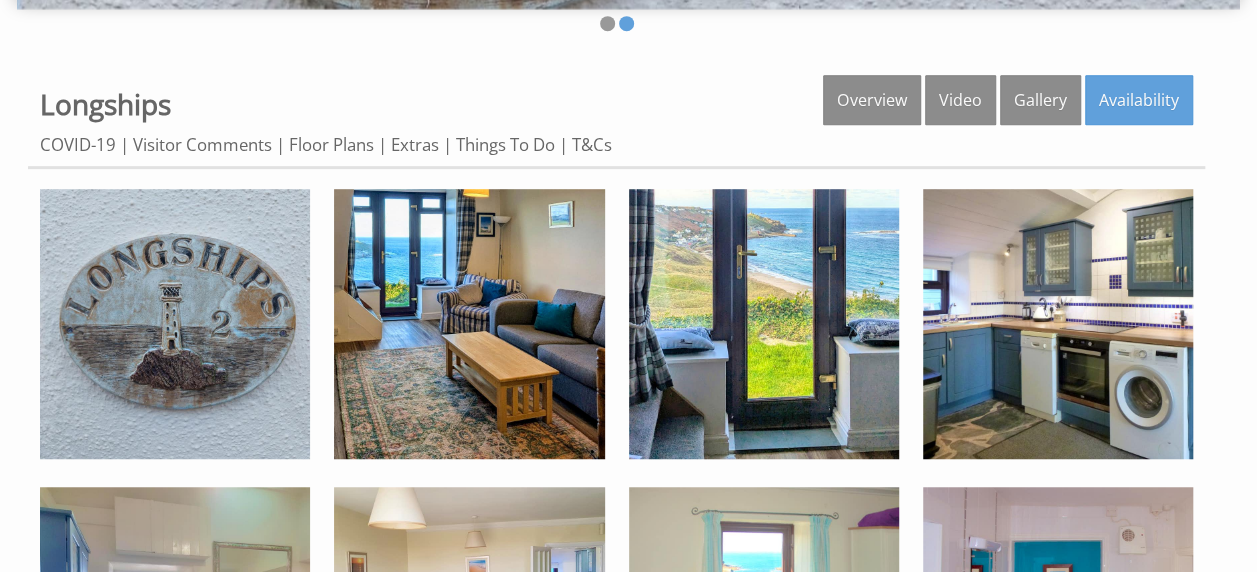 scroll, scrollTop: 513, scrollLeft: 0, axis: vertical 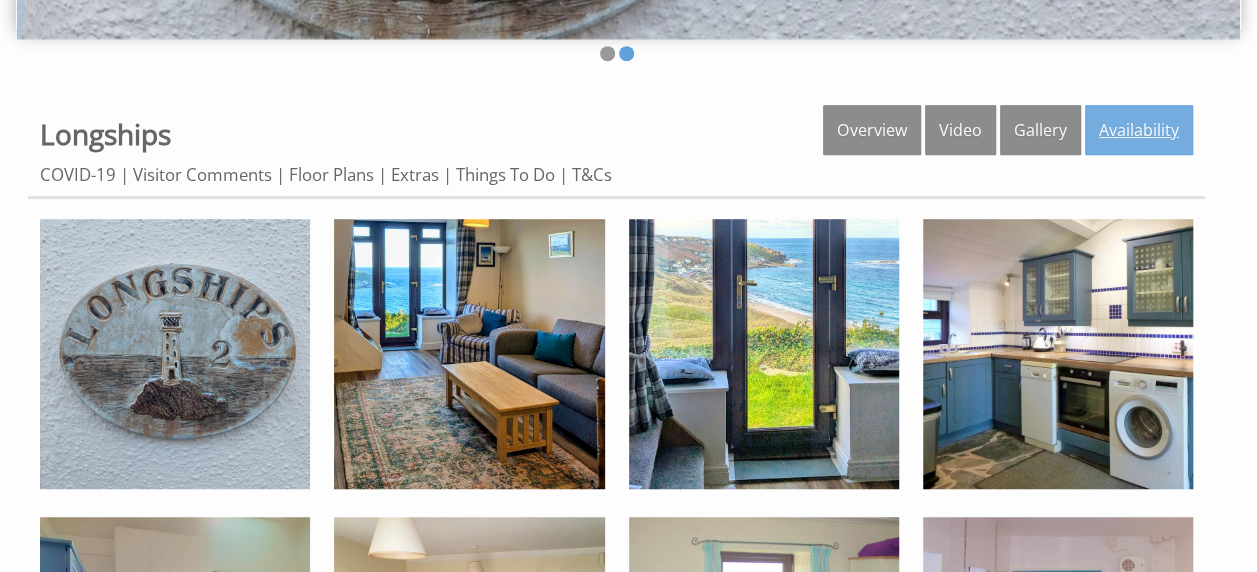 click on "Availability" at bounding box center (1139, 130) 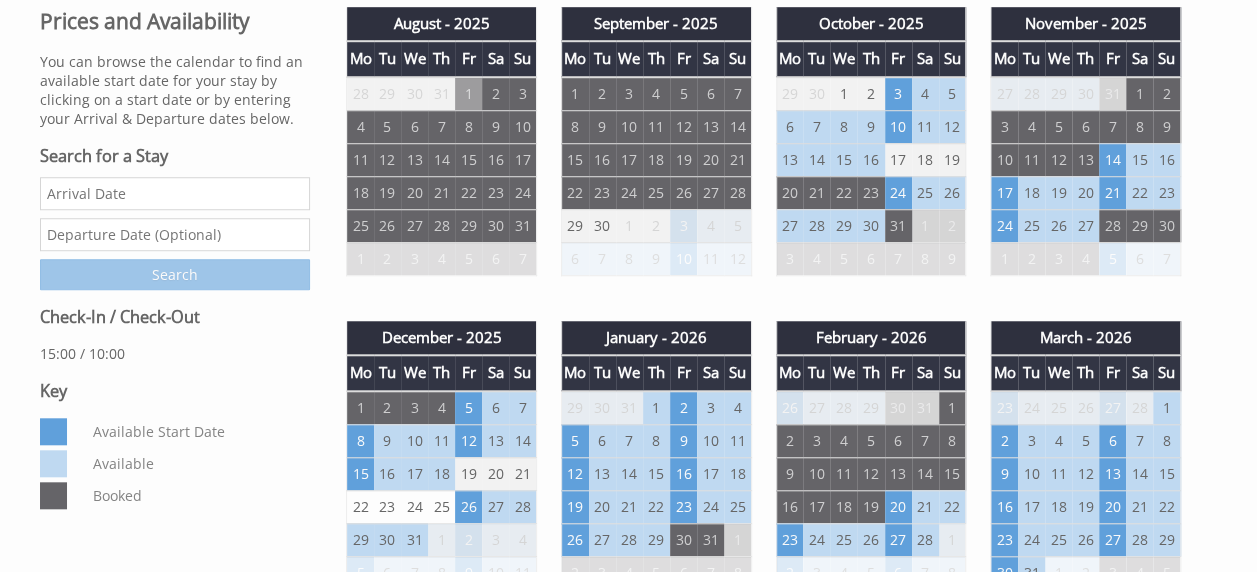 scroll, scrollTop: 738, scrollLeft: 0, axis: vertical 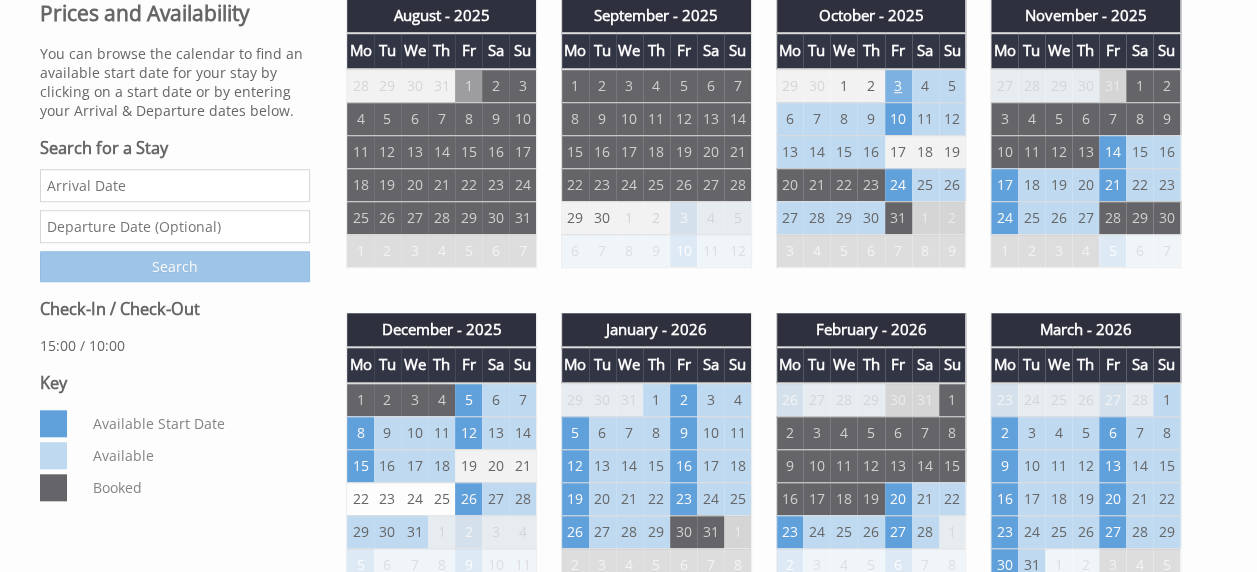 click on "3" at bounding box center [898, 86] 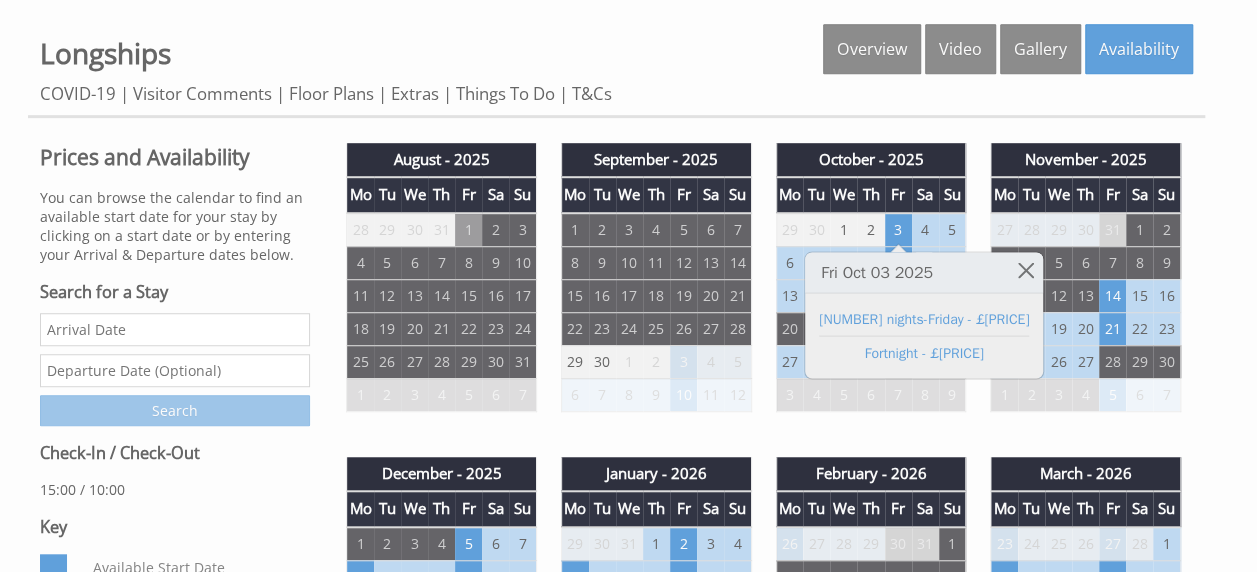 scroll, scrollTop: 602, scrollLeft: 0, axis: vertical 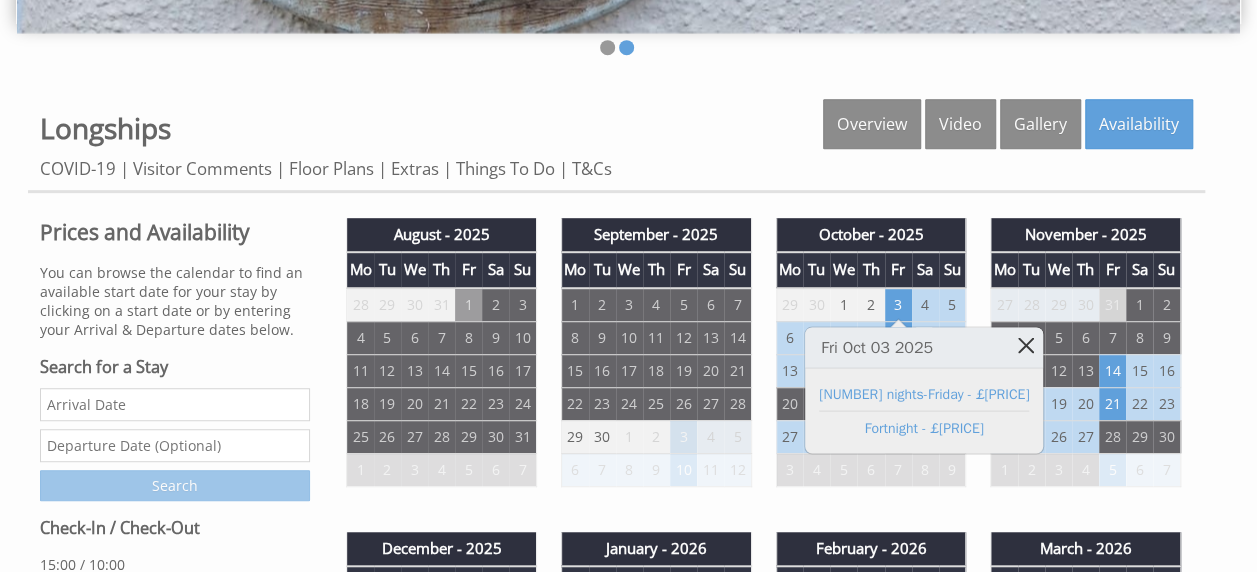 click at bounding box center (1025, 344) 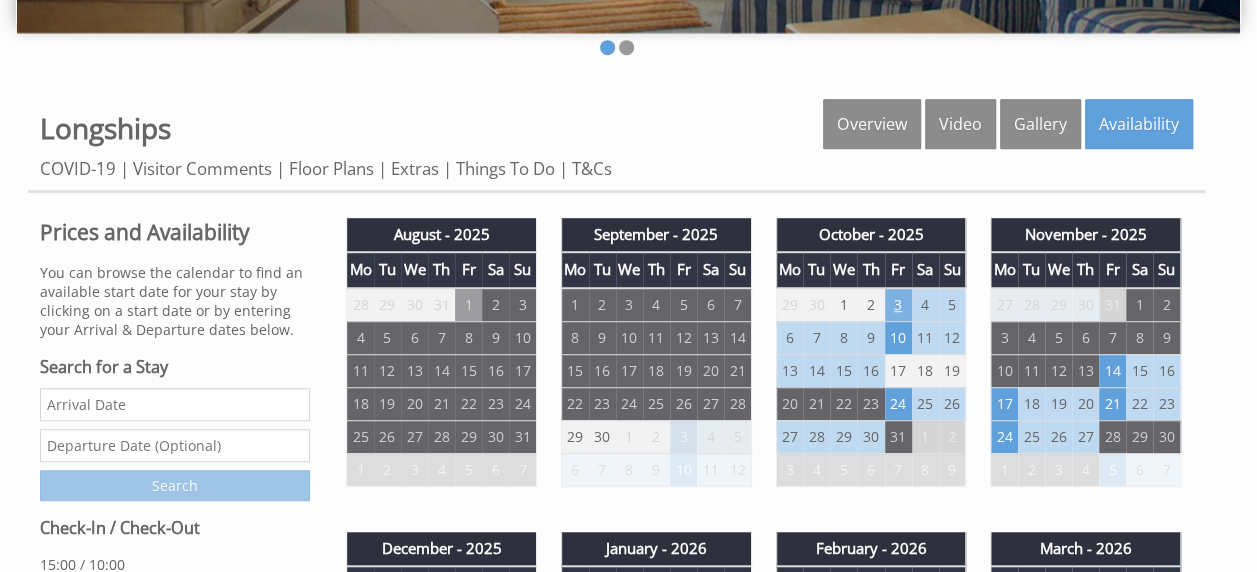 click on "3" at bounding box center [898, 305] 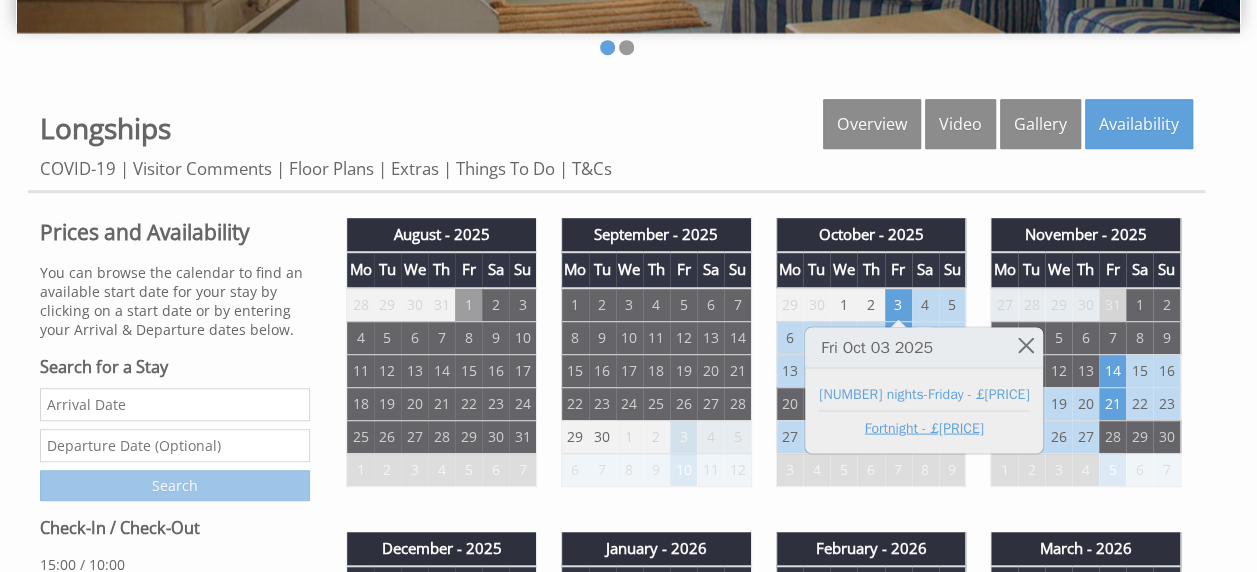 click on "Fortnight  - £1,204.00" at bounding box center (924, 427) 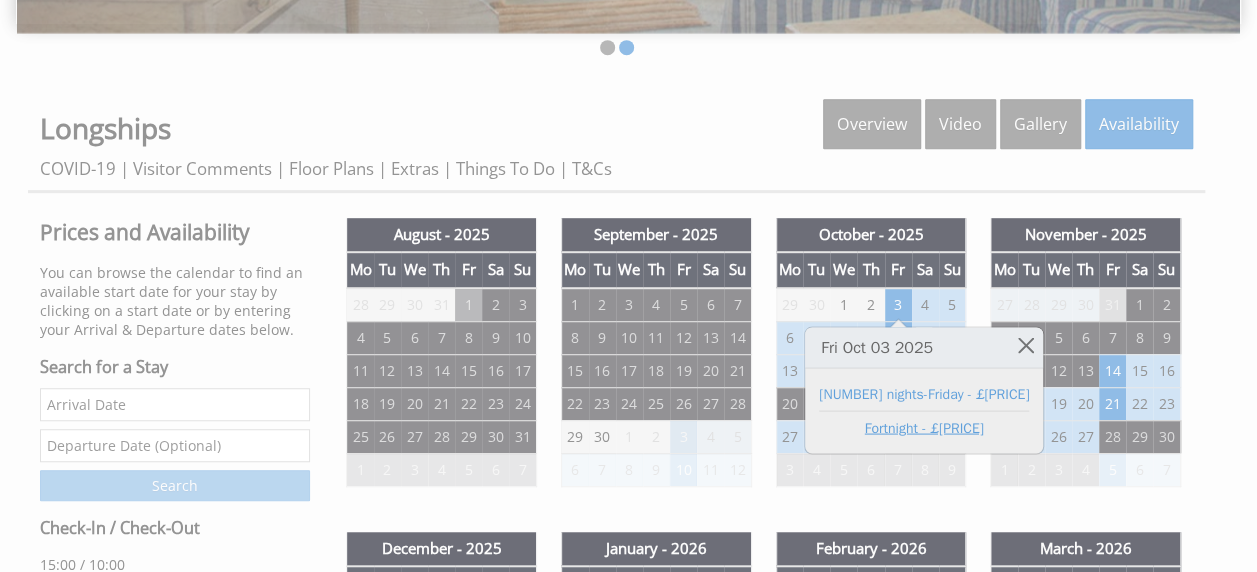 scroll, scrollTop: 0, scrollLeft: 0, axis: both 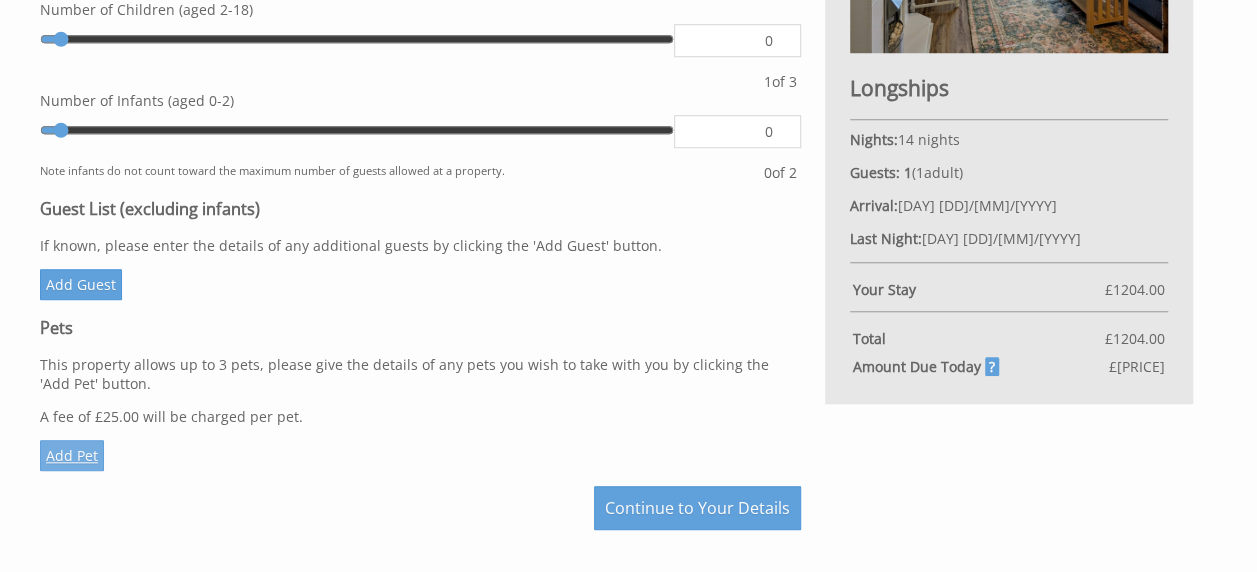 click on "Add Pet" at bounding box center (72, 455) 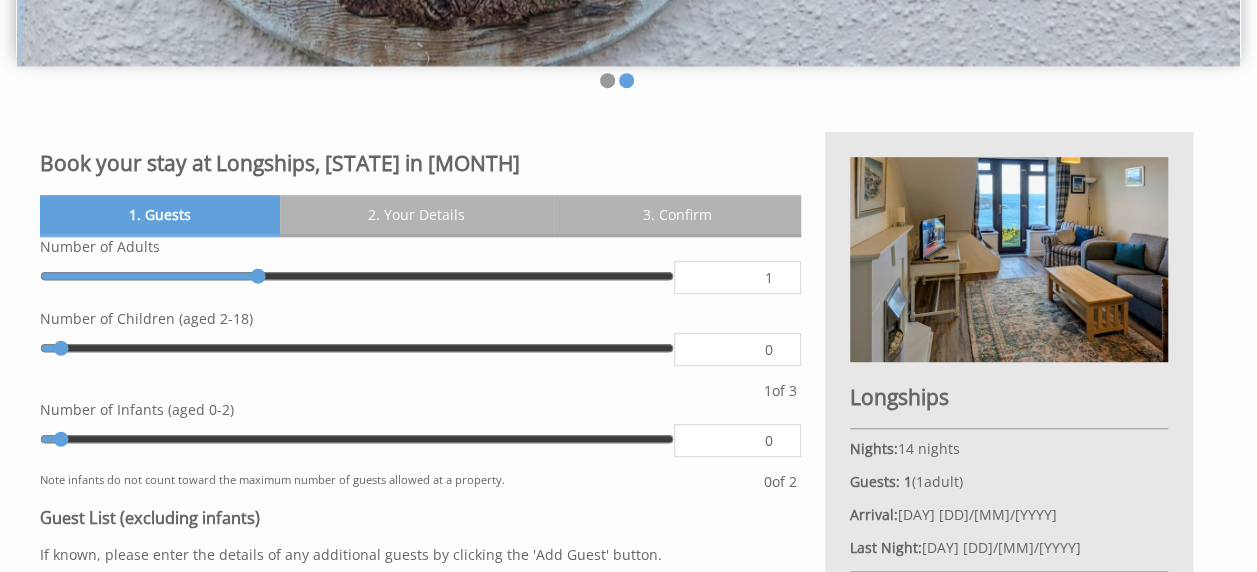 scroll, scrollTop: 480, scrollLeft: 0, axis: vertical 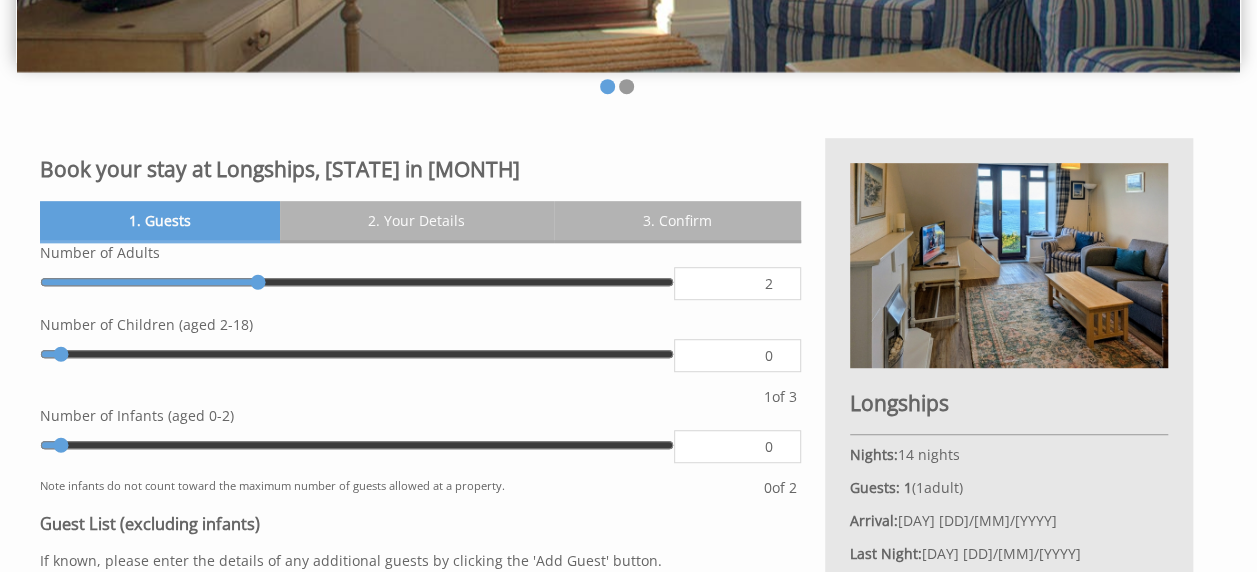 type on "2" 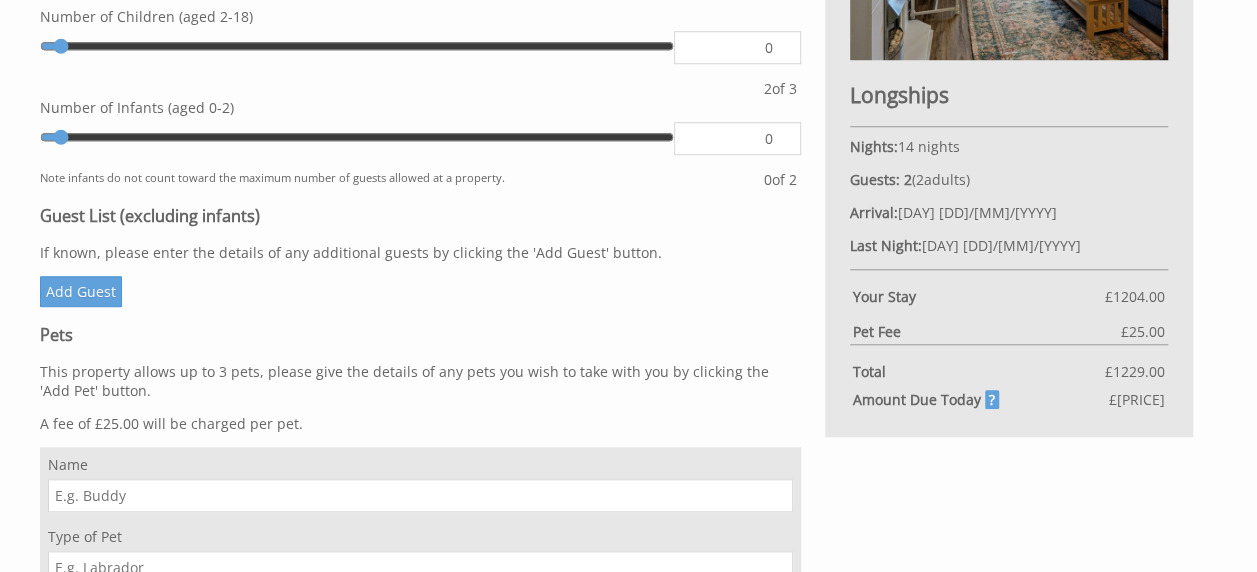 scroll, scrollTop: 809, scrollLeft: 0, axis: vertical 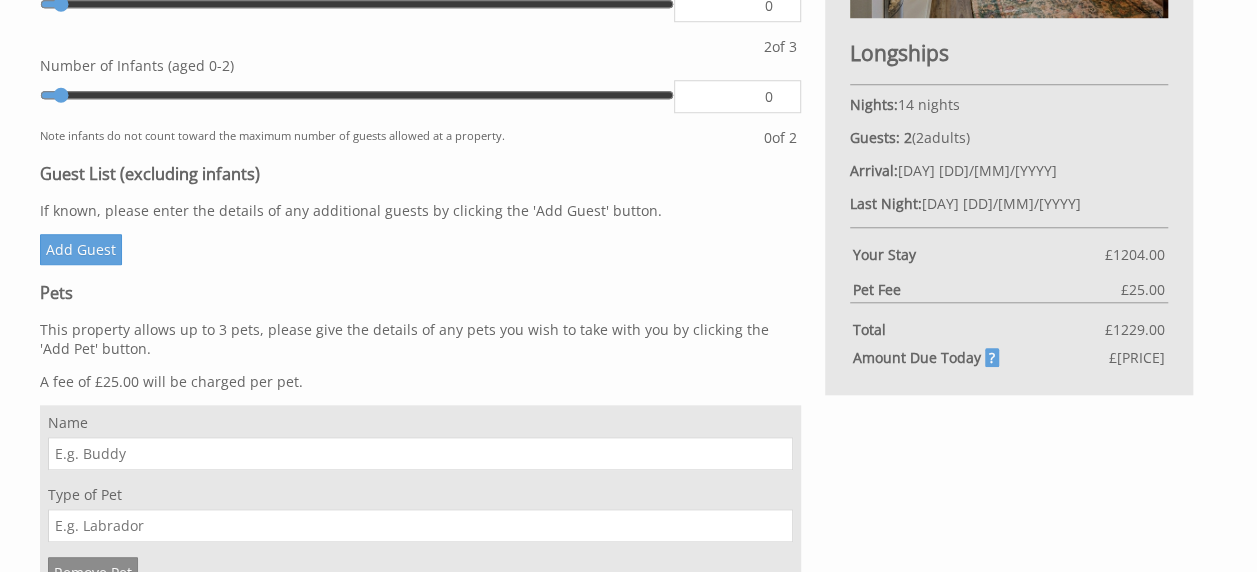 click on "Name" at bounding box center (420, 453) 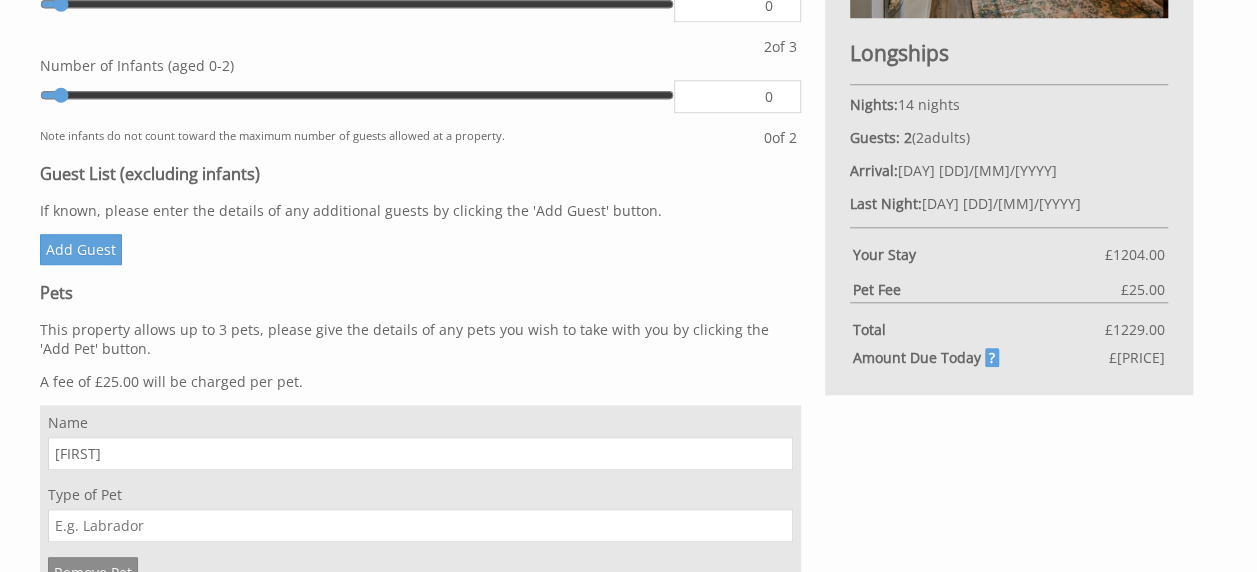 scroll, scrollTop: 972, scrollLeft: 0, axis: vertical 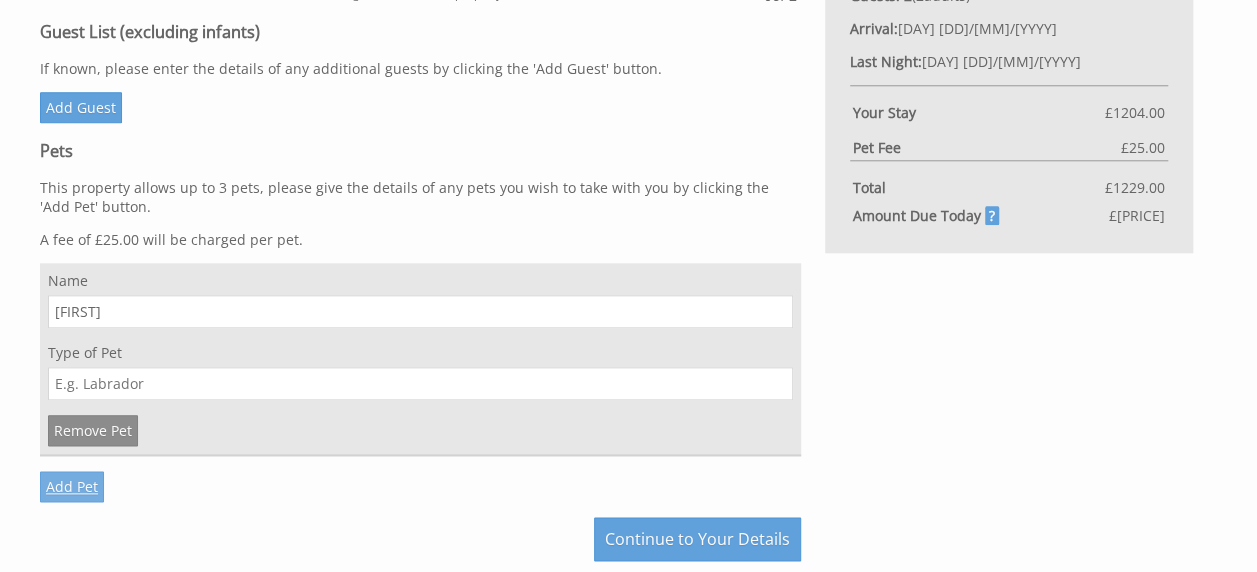 type on "Amala" 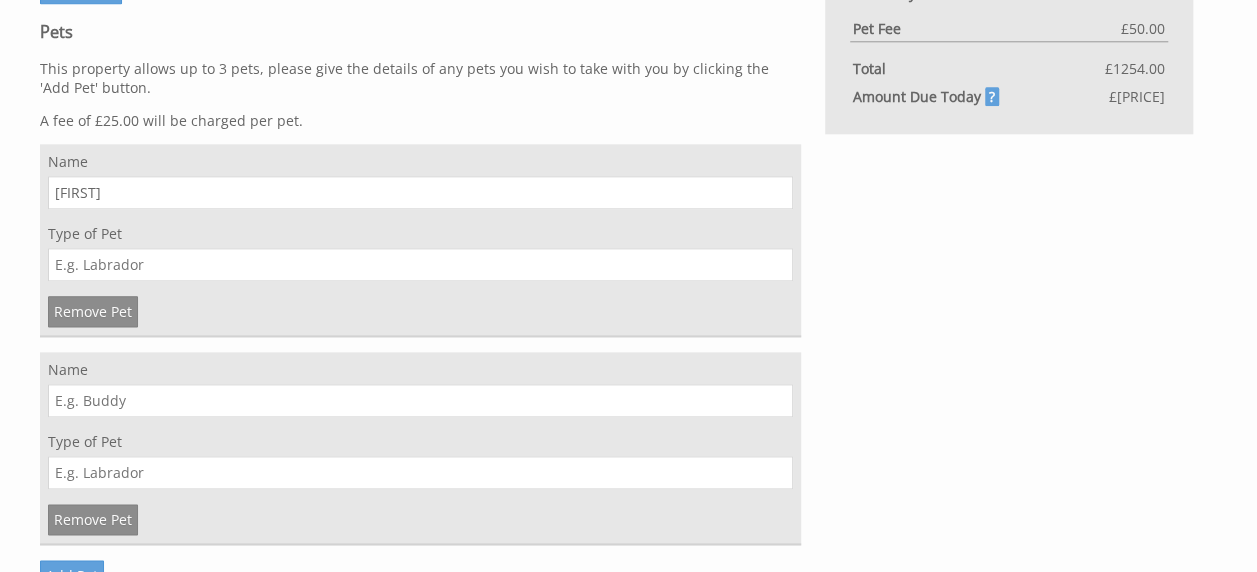 scroll, scrollTop: 1067, scrollLeft: 0, axis: vertical 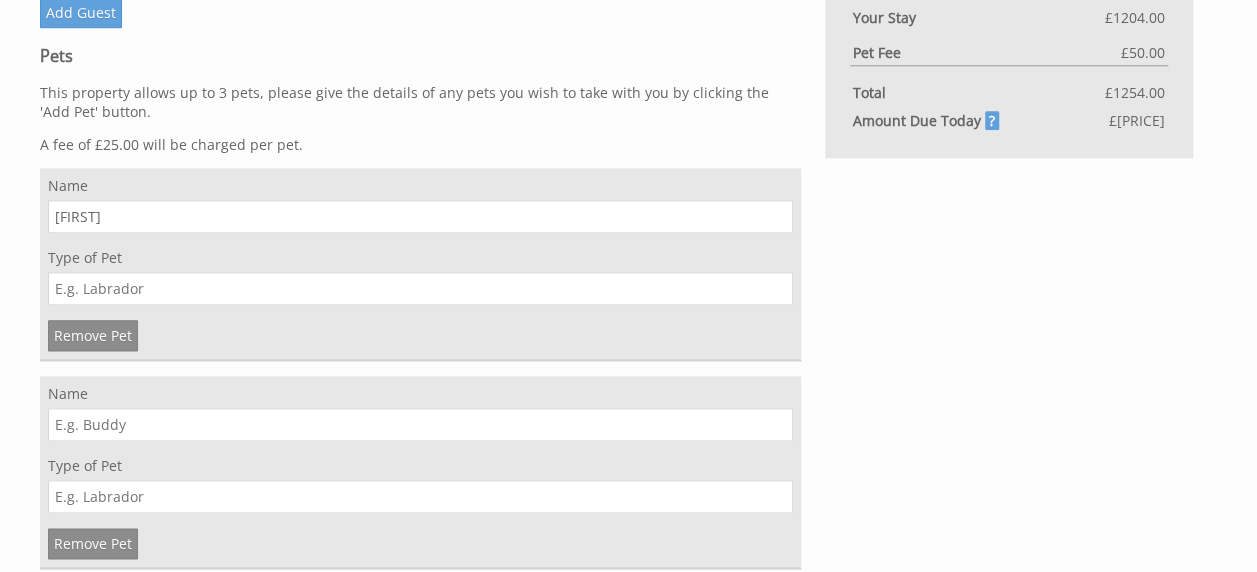 drag, startPoint x: 160, startPoint y: 281, endPoint x: 1, endPoint y: 280, distance: 159.00314 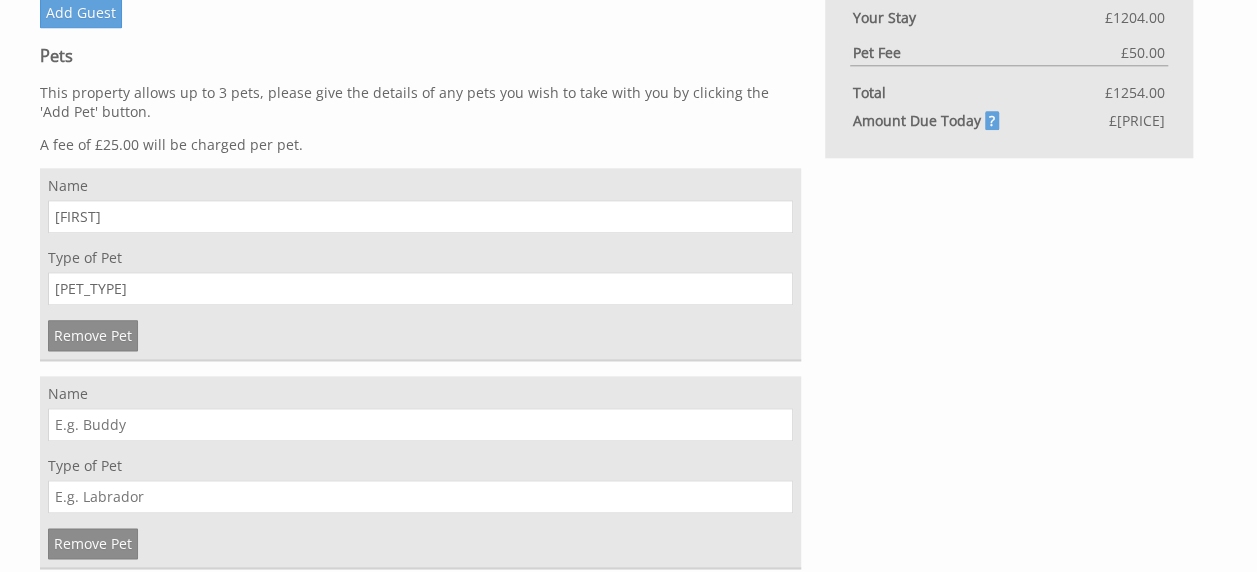 scroll, scrollTop: 1246, scrollLeft: 0, axis: vertical 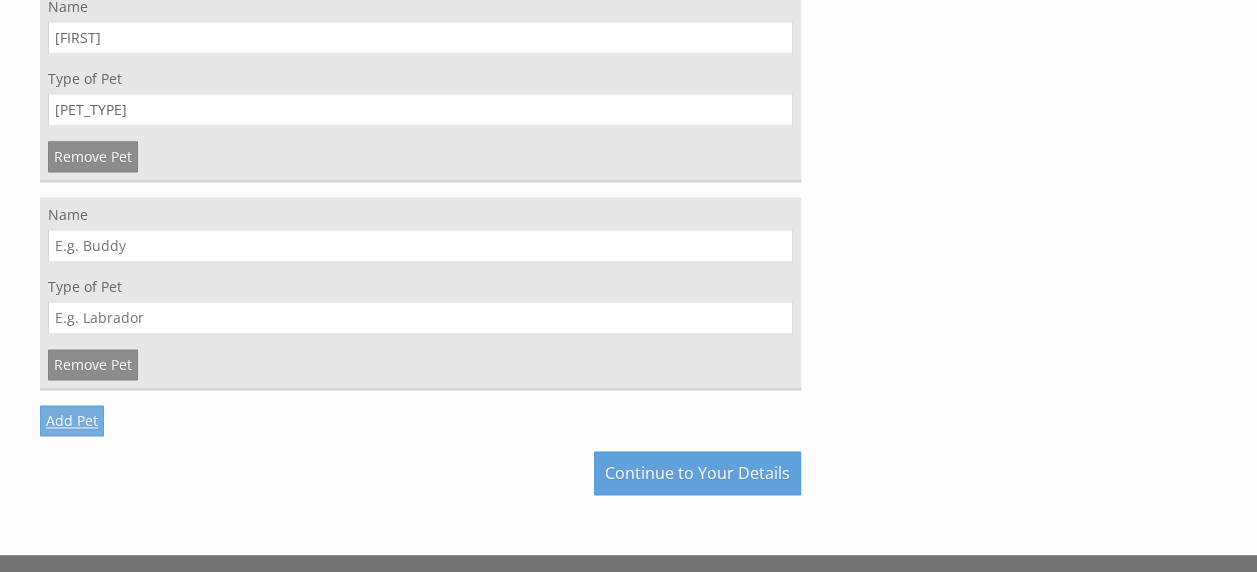 type on "Westie" 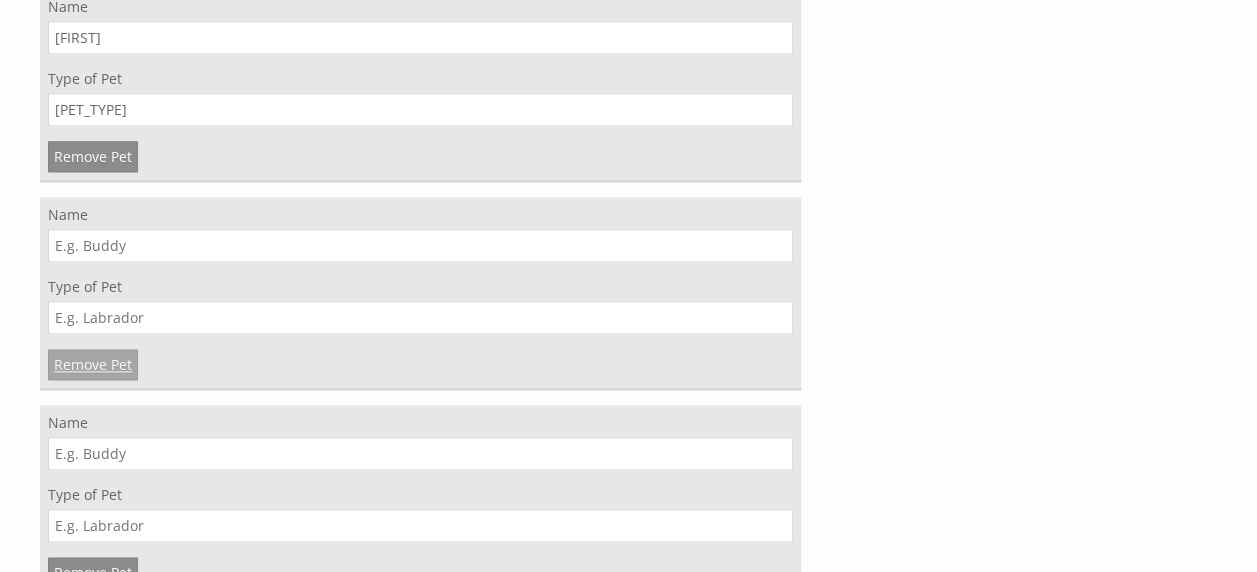 click on "Remove Pet" at bounding box center (93, 364) 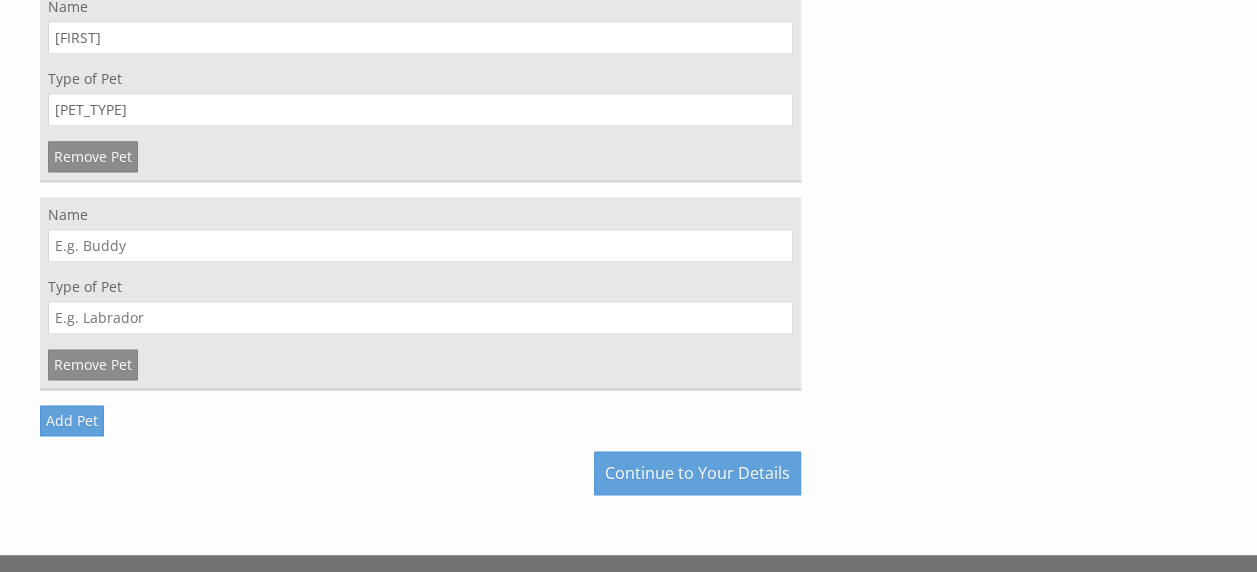 click on "Remove Pet" at bounding box center [93, 364] 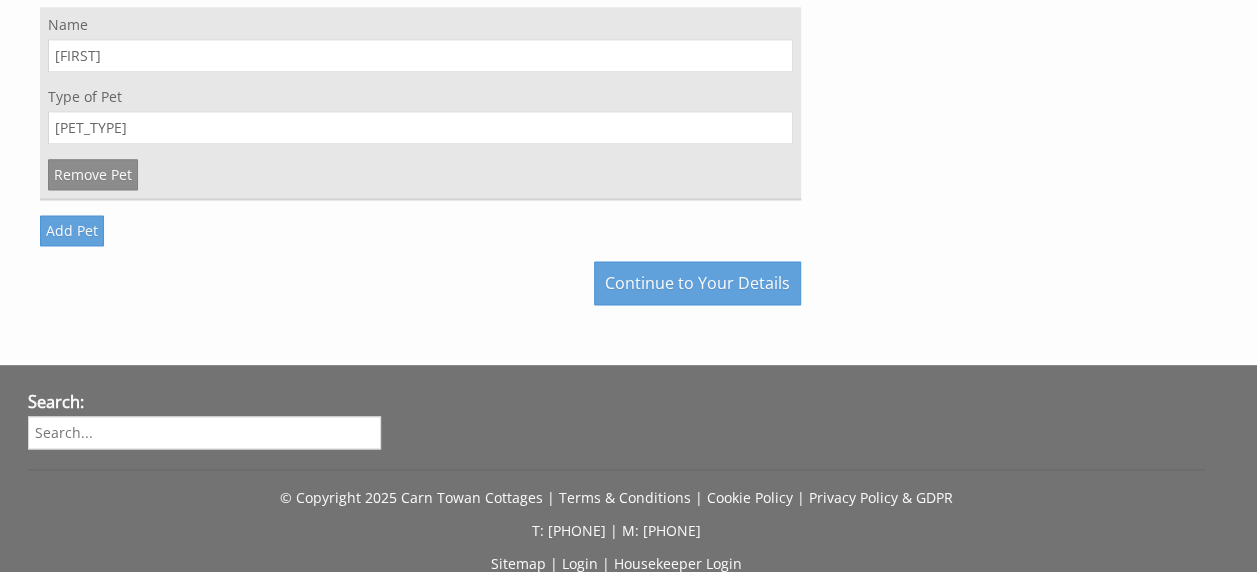scroll, scrollTop: 1229, scrollLeft: 0, axis: vertical 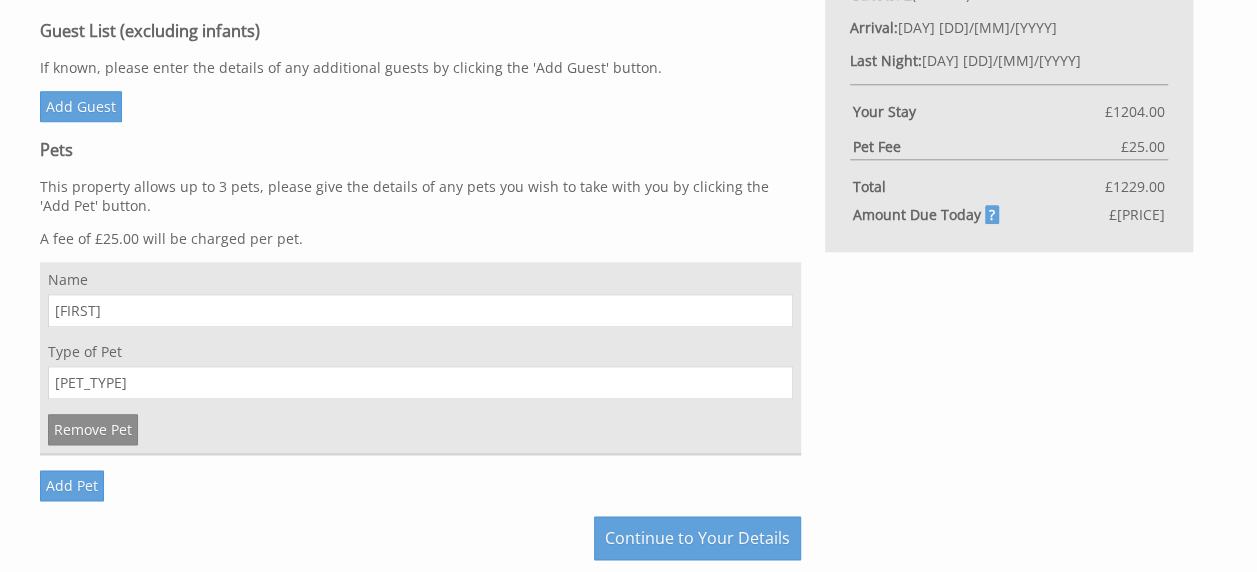 drag, startPoint x: 458, startPoint y: 381, endPoint x: -4, endPoint y: 414, distance: 463.17706 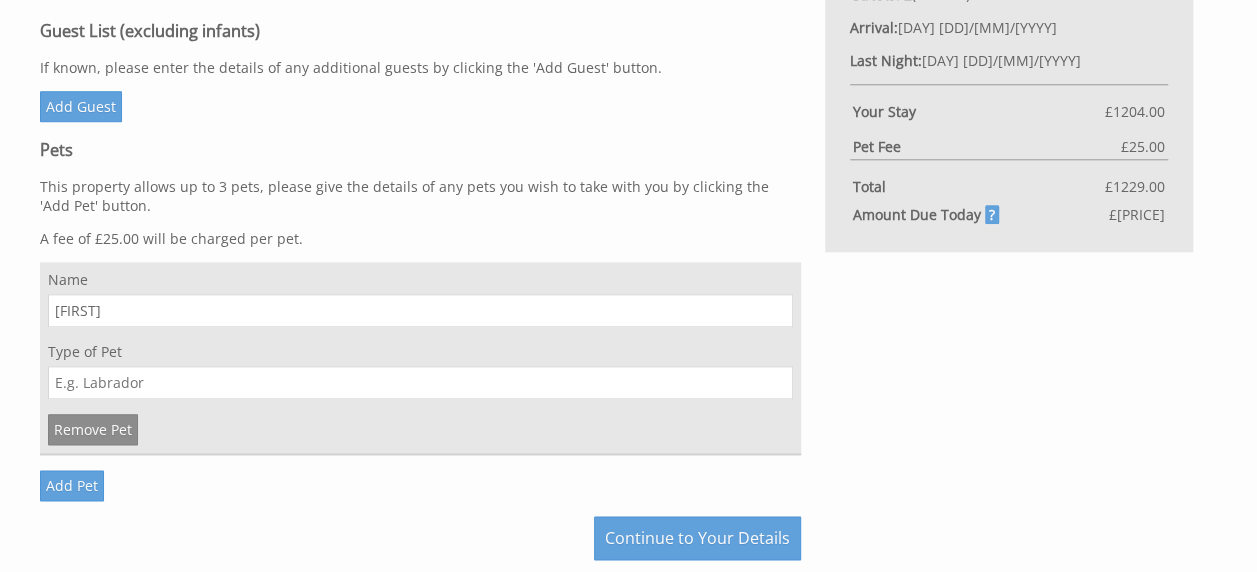 click on "About Us  Carn Towan & Area
Properties  Summary Descriptions
Holiday Ideas  Things to do & where
Video  Live beach view
Gallery  West Penwith
Contact  Enquiries
My Booking
My Booking
Guests
1
2
3
4
5
6
Date
01/08/2025
Search
Book your stay at Longships, Cornwall in October
Please Wait..." at bounding box center (628, -31) 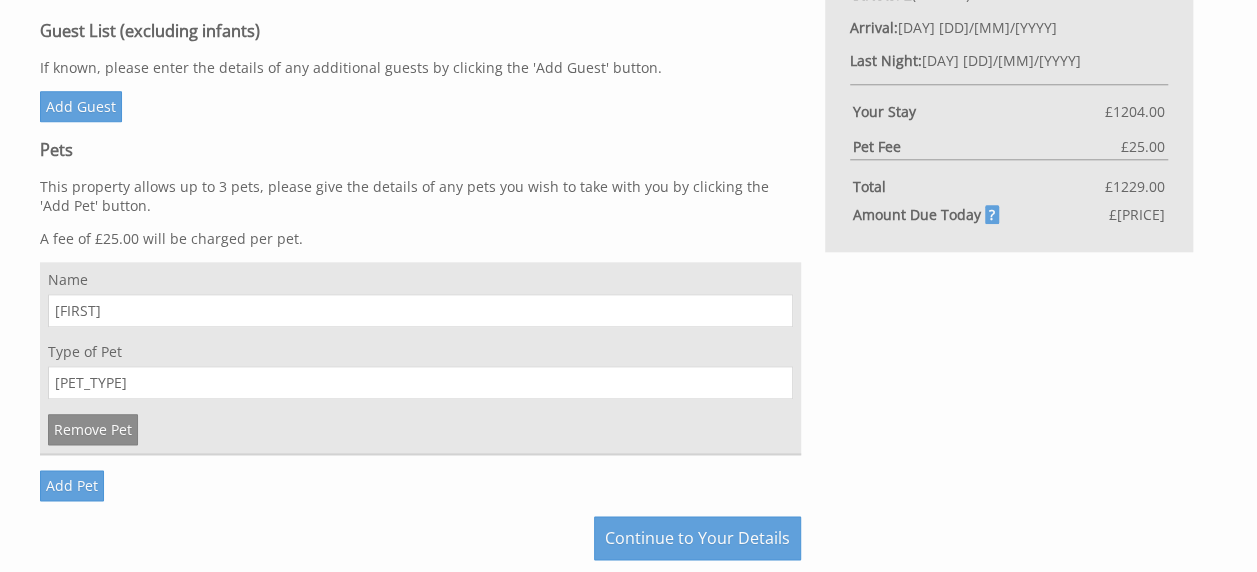 type on "Westie" 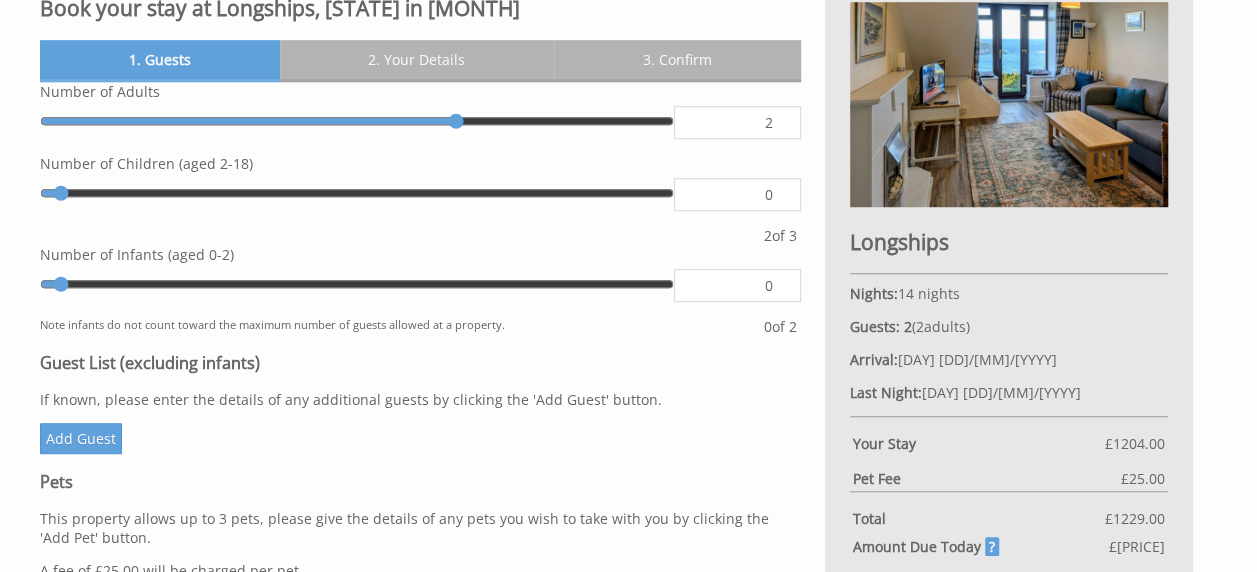 scroll, scrollTop: 662, scrollLeft: 0, axis: vertical 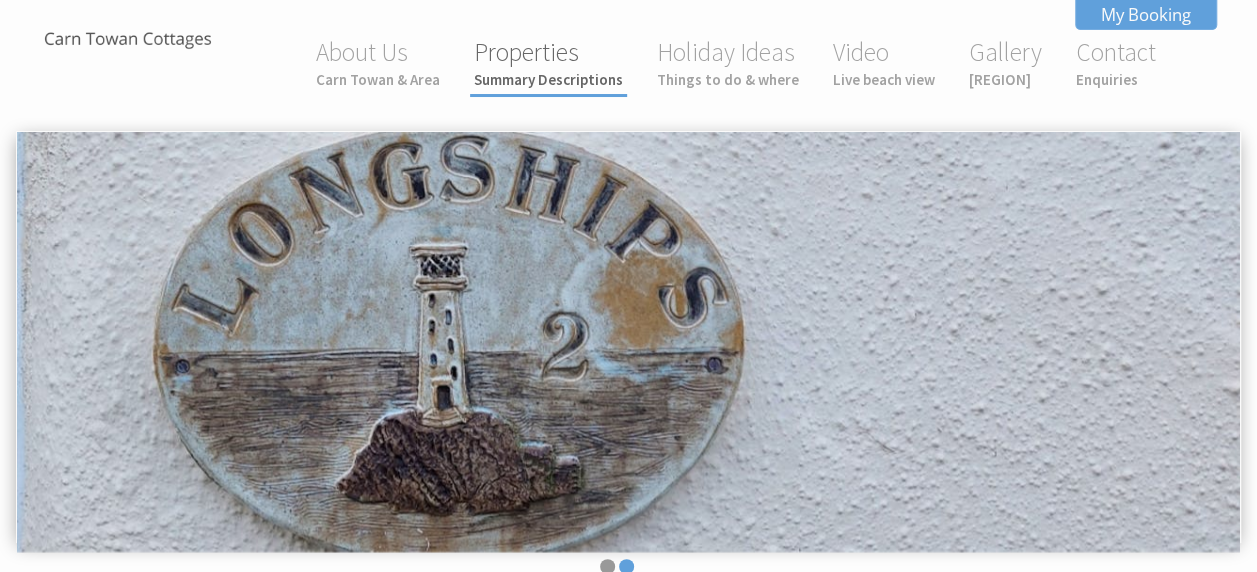 click on "Properties  Summary Descriptions" at bounding box center (548, 62) 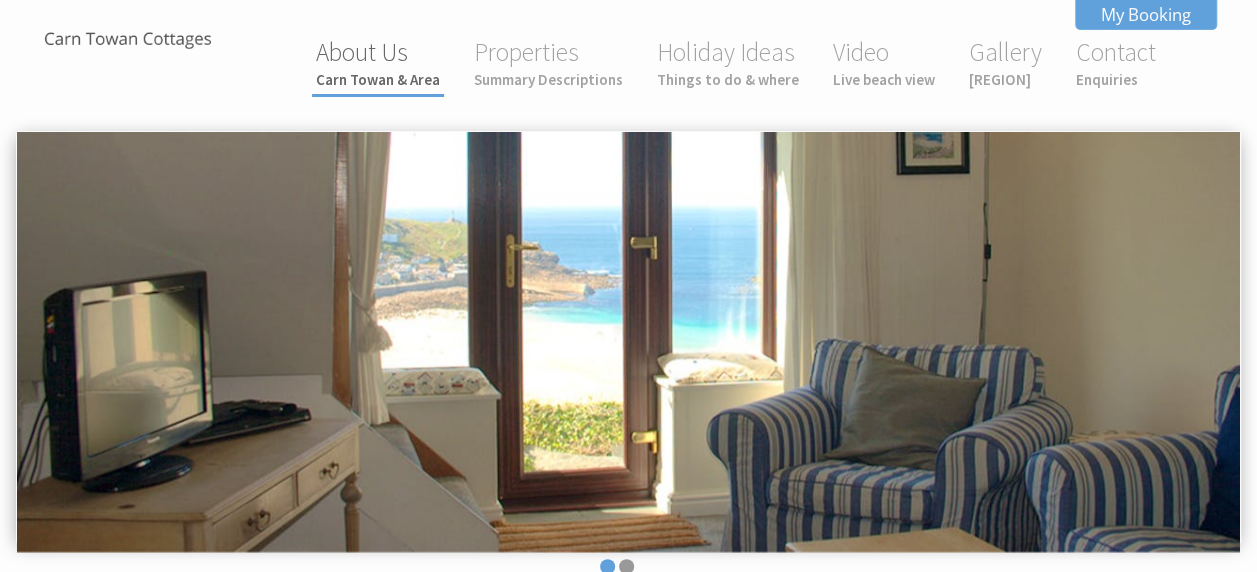 click on "About Us  Carn Towan & Area" at bounding box center (378, 62) 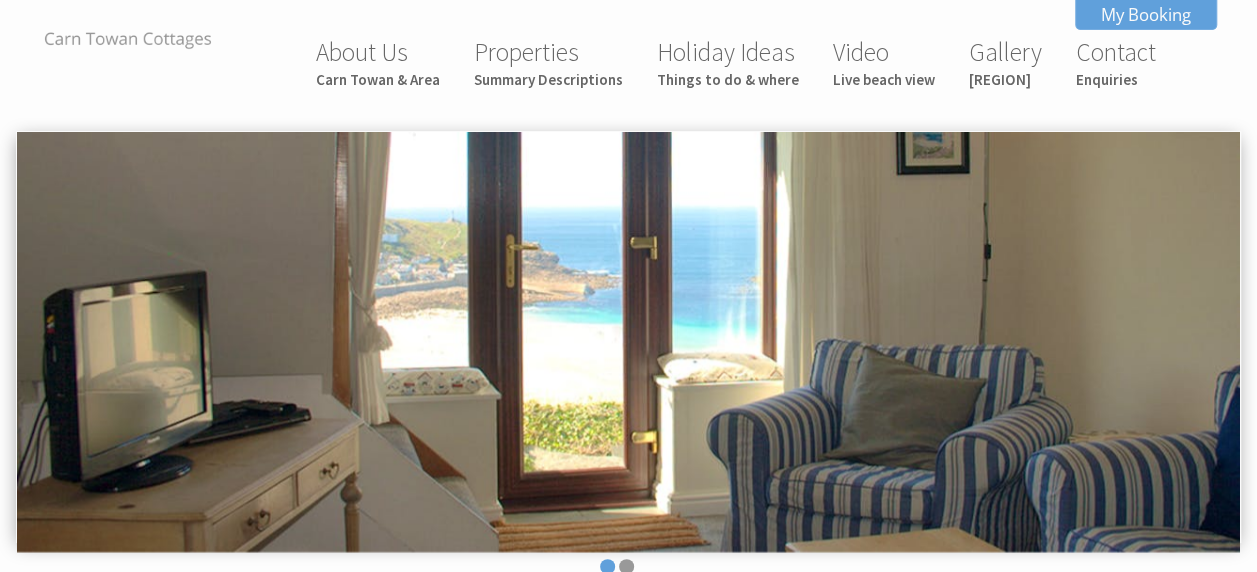 click at bounding box center (128, 40) 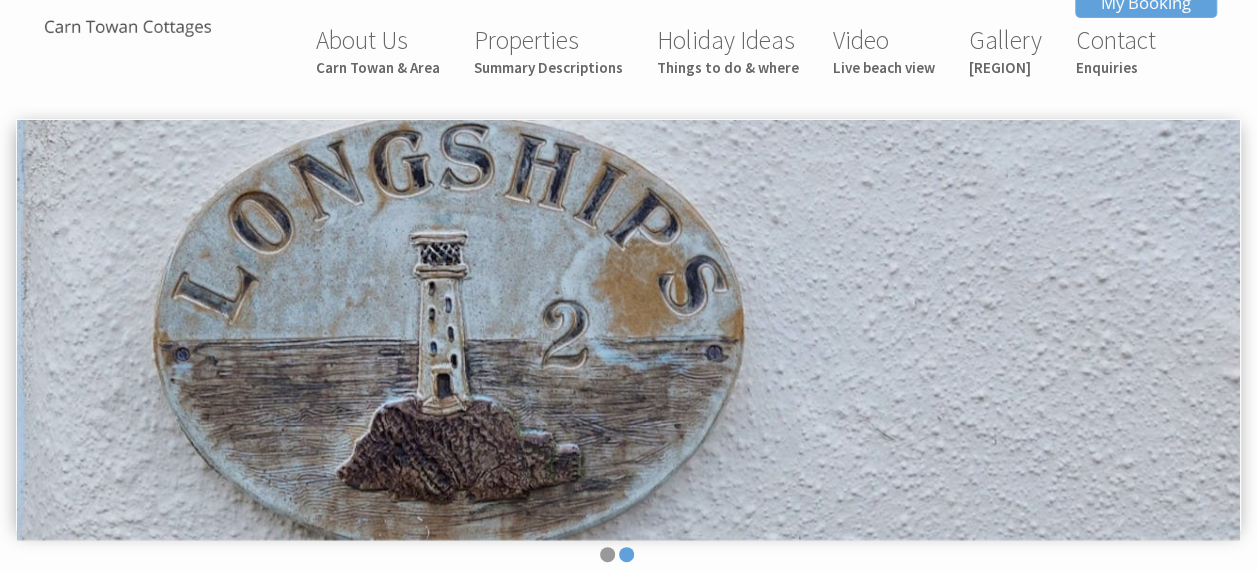 scroll, scrollTop: 0, scrollLeft: 0, axis: both 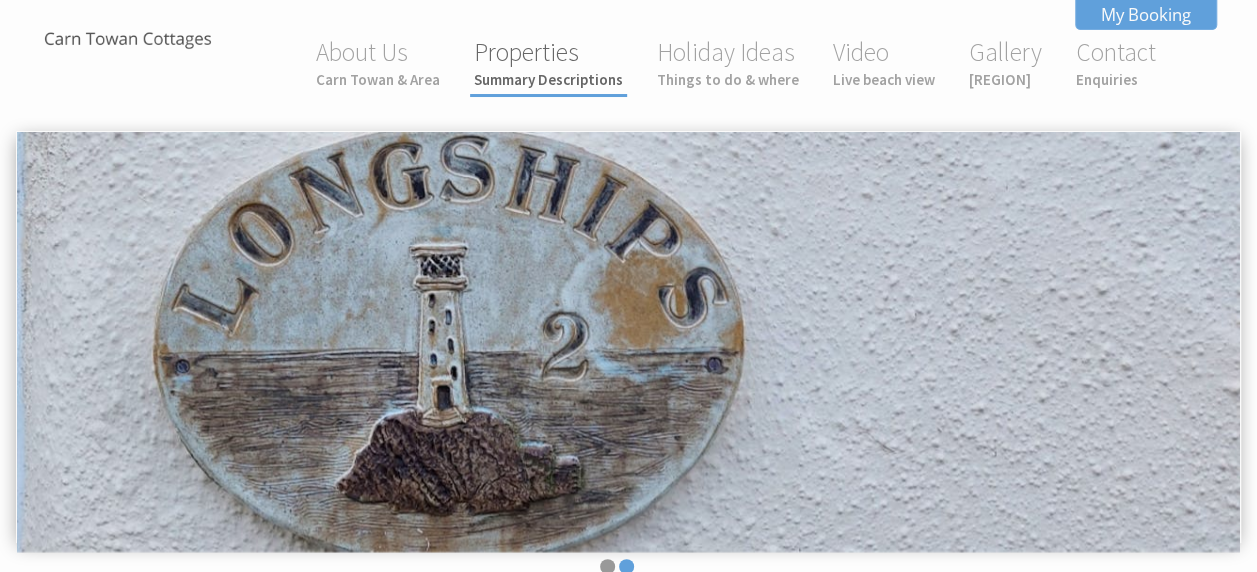 click on "Summary Descriptions" at bounding box center [548, 79] 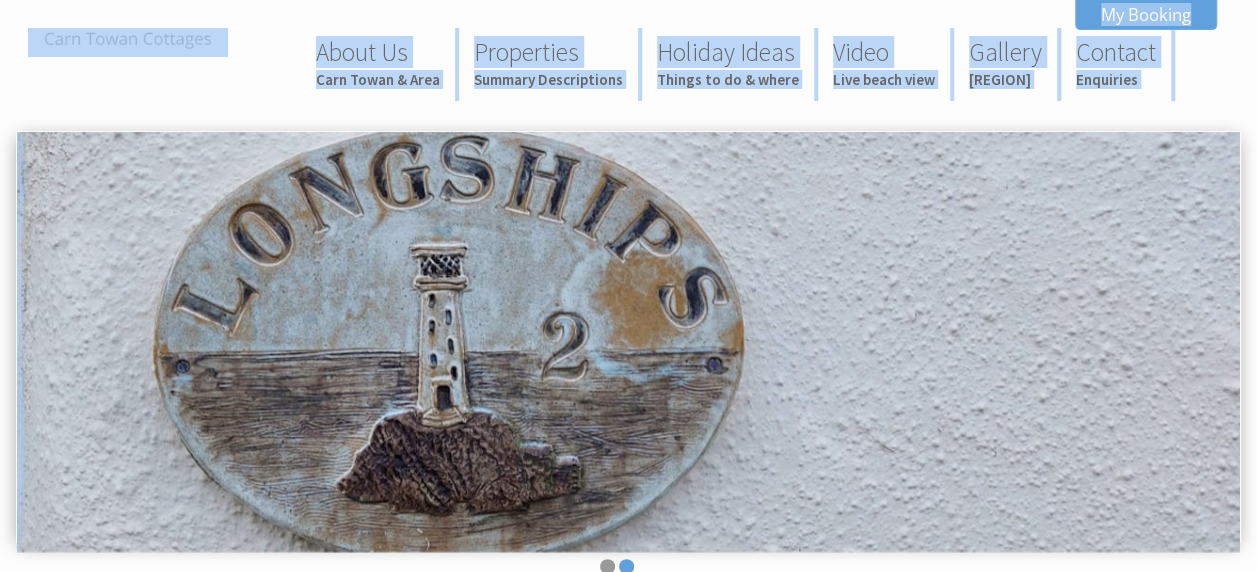 drag, startPoint x: 1256, startPoint y: 111, endPoint x: 1261, endPoint y: 236, distance: 125.09996 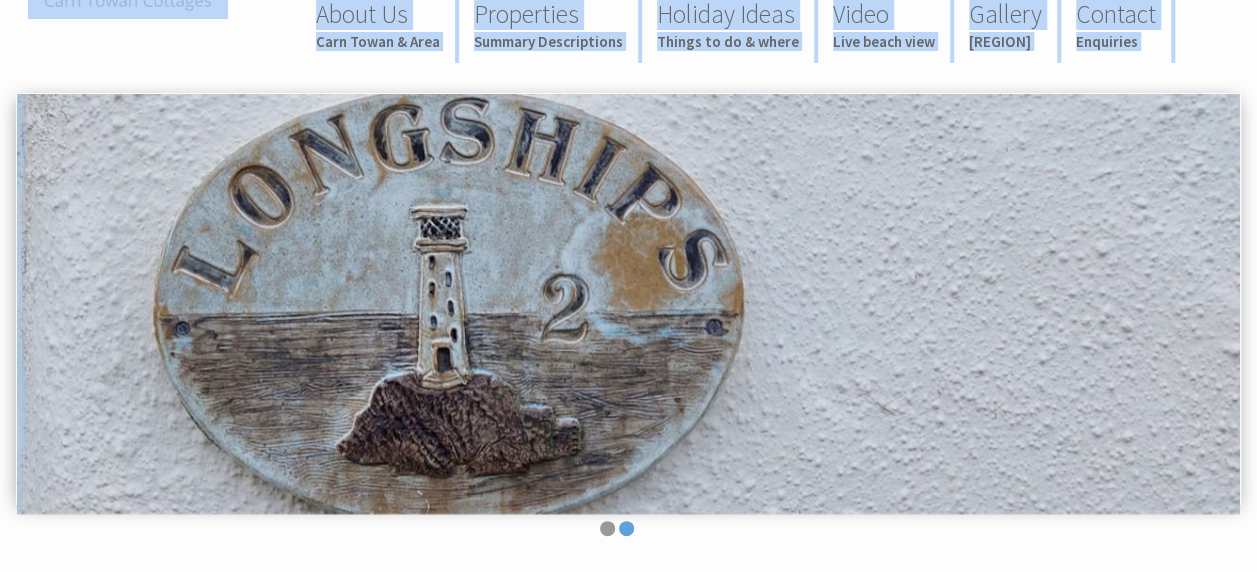 scroll, scrollTop: 0, scrollLeft: 0, axis: both 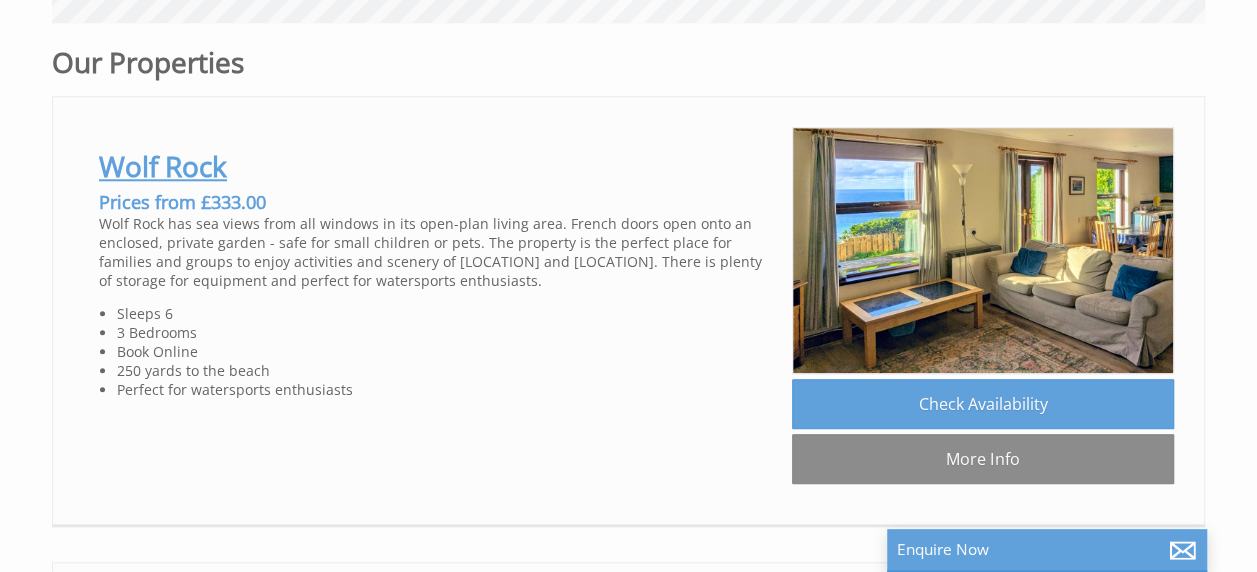 click on "Wolf Rock" at bounding box center [163, 166] 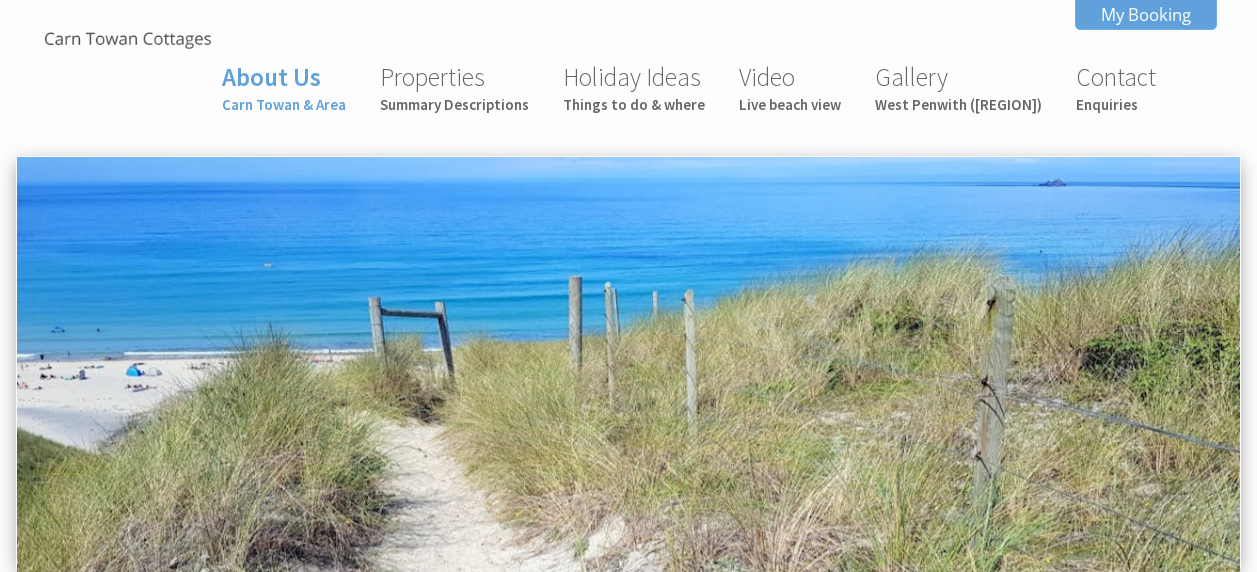 scroll, scrollTop: 0, scrollLeft: 0, axis: both 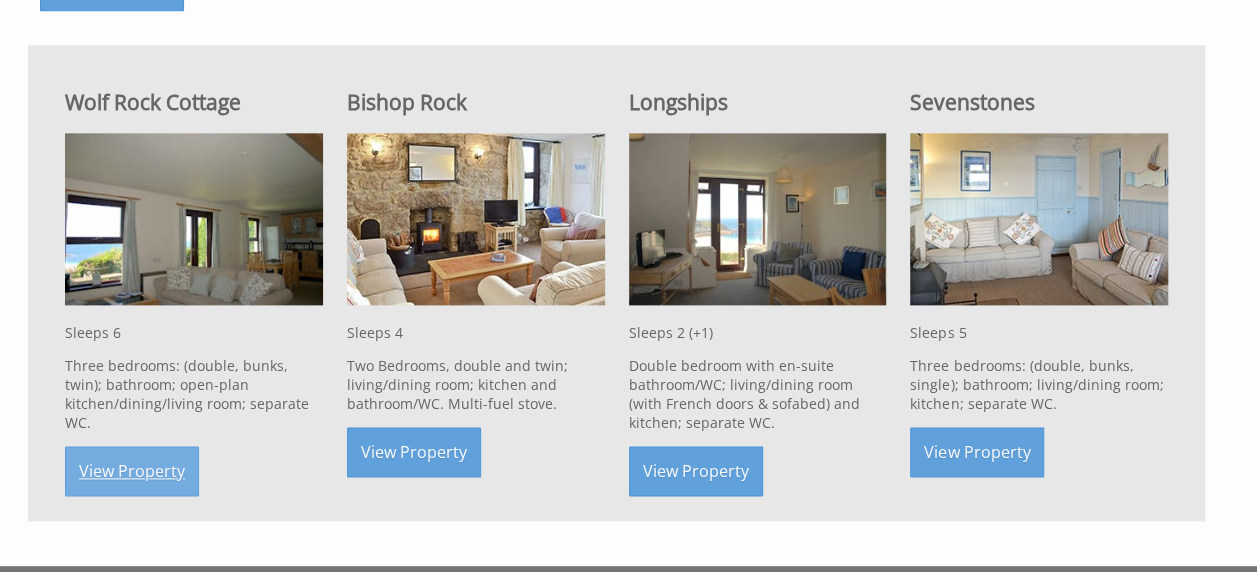 click on "View Property" at bounding box center [132, 471] 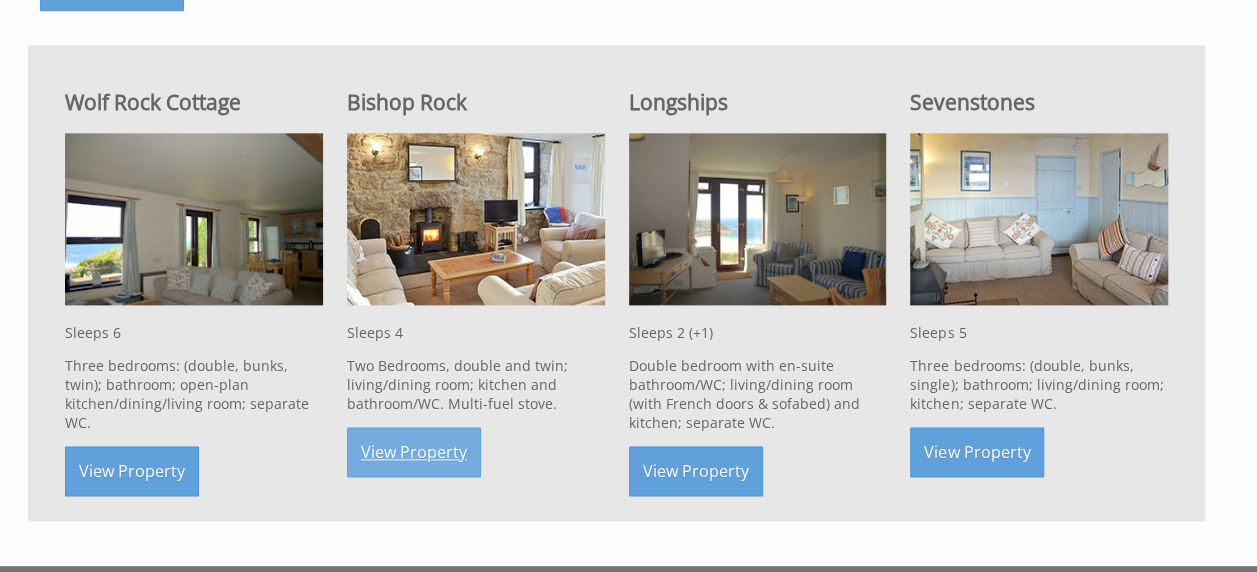 click on "View Property" at bounding box center [414, 452] 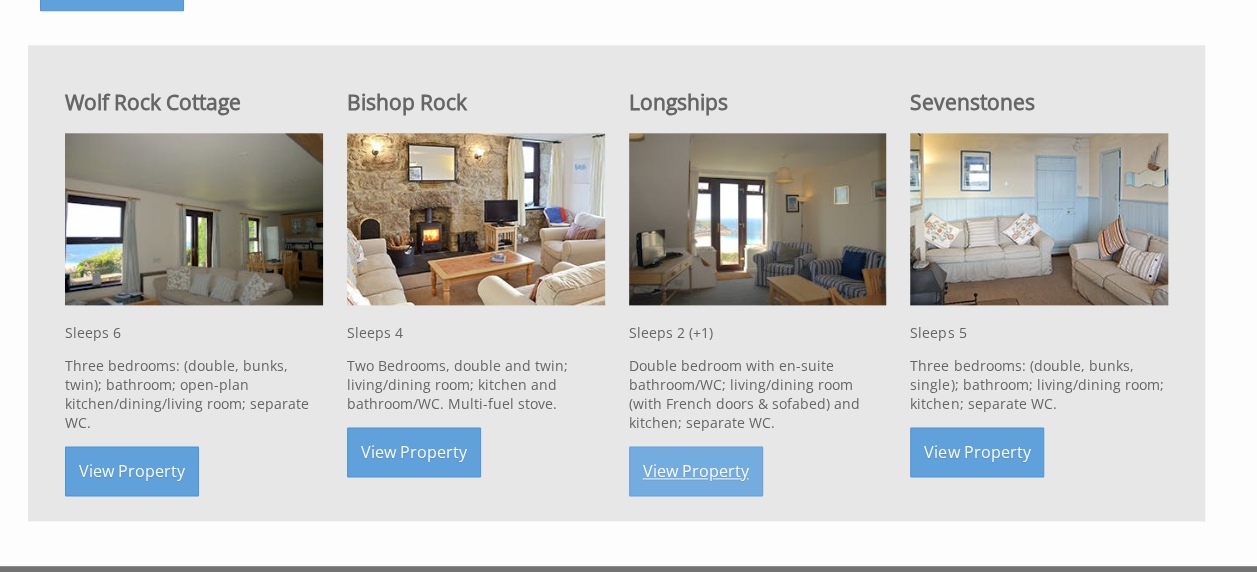 click on "View Property" at bounding box center [696, 471] 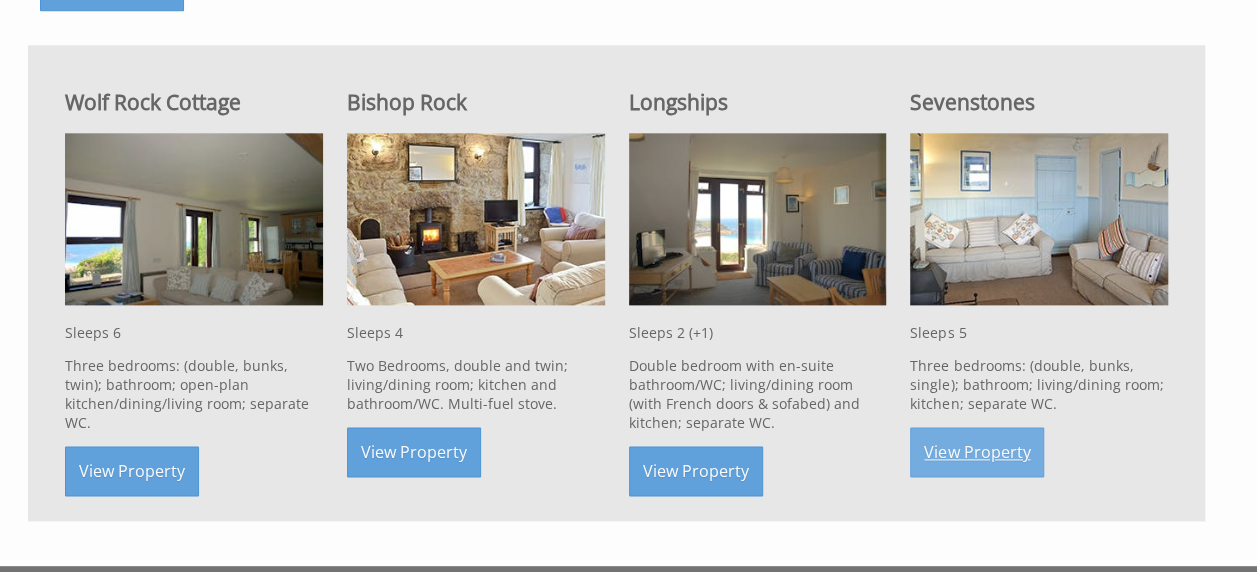 click on "View Property" at bounding box center [977, 452] 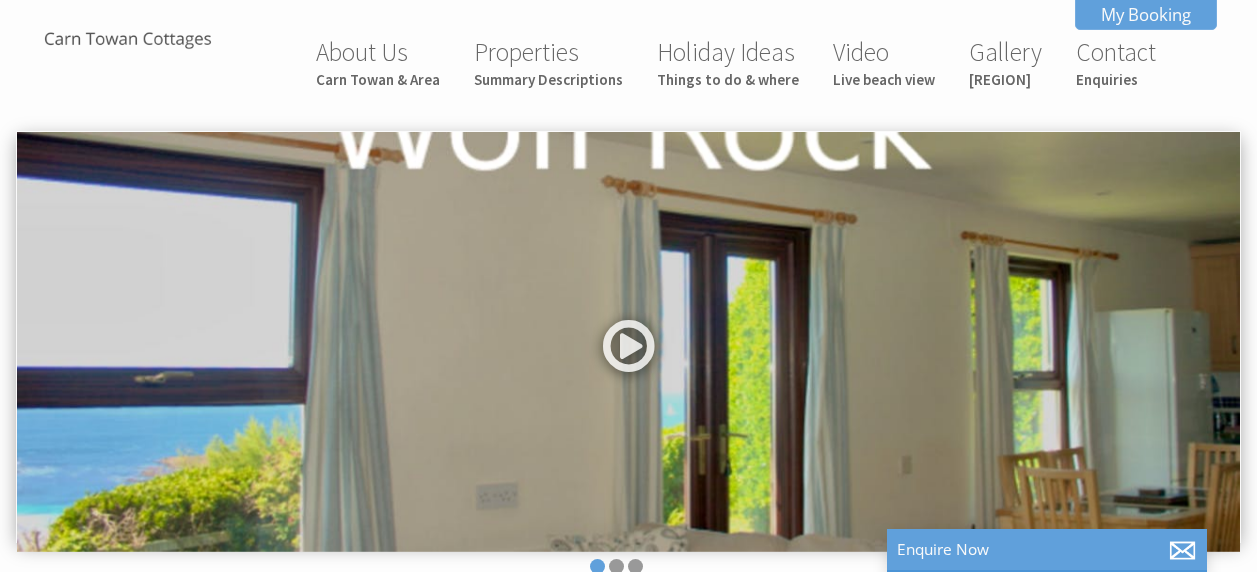 scroll, scrollTop: 0, scrollLeft: 0, axis: both 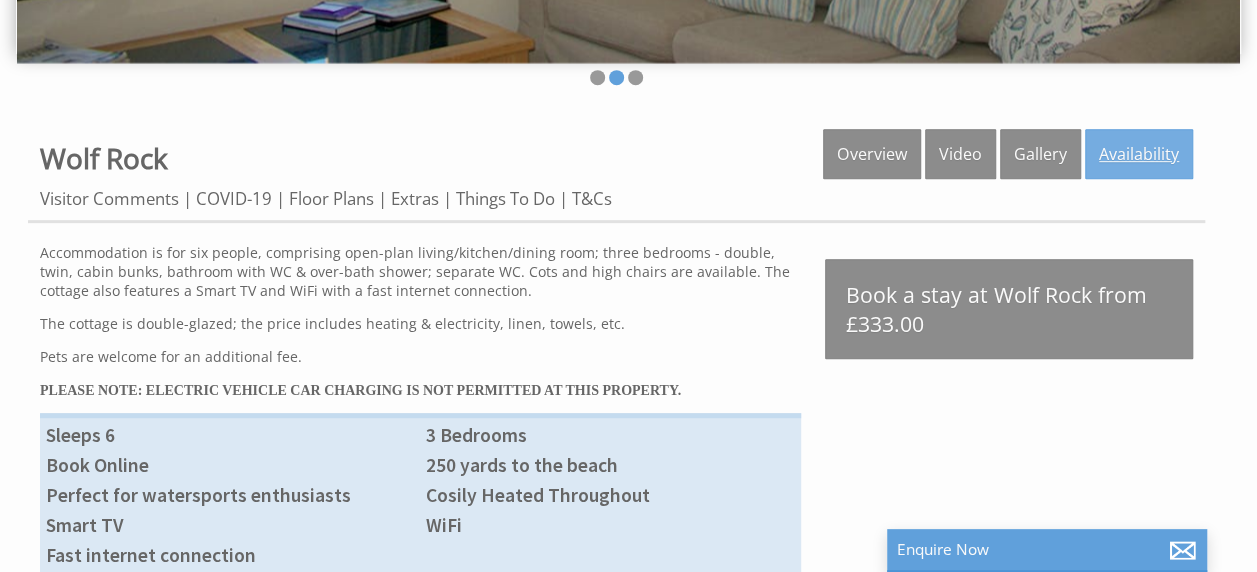 click on "Availability" at bounding box center [1139, 154] 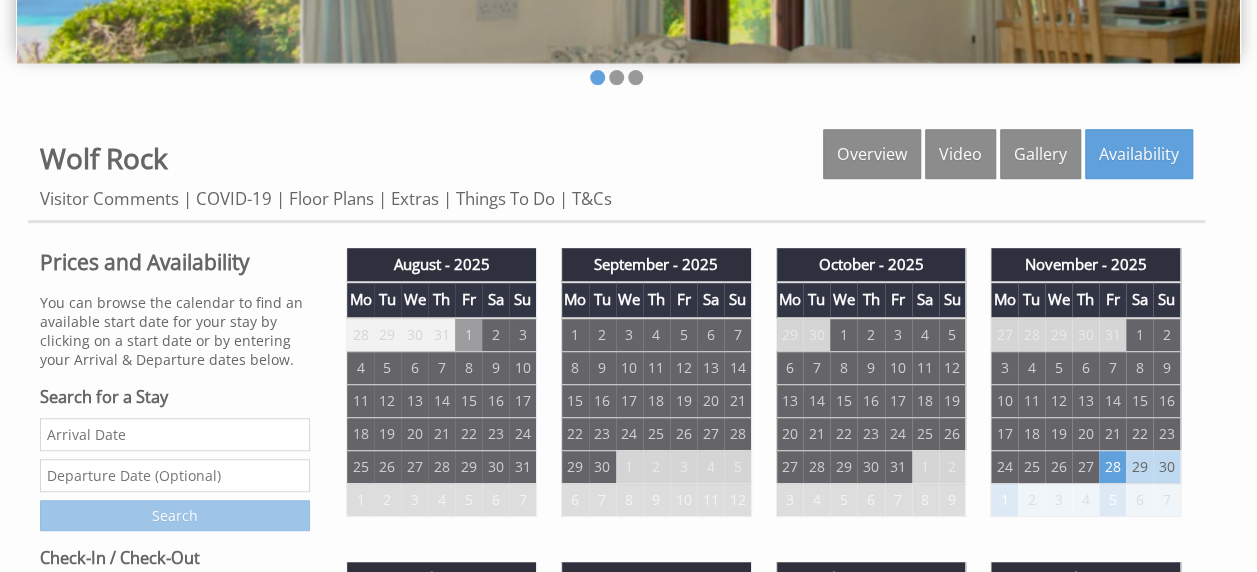 scroll, scrollTop: 0, scrollLeft: 0, axis: both 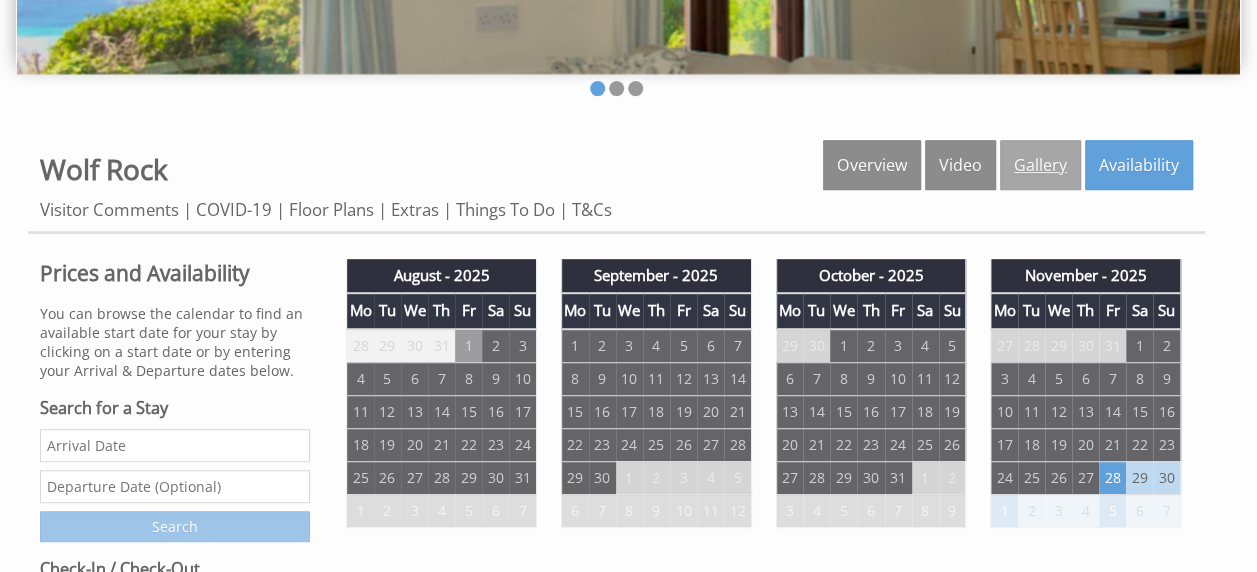 click on "Gallery" at bounding box center [1040, 165] 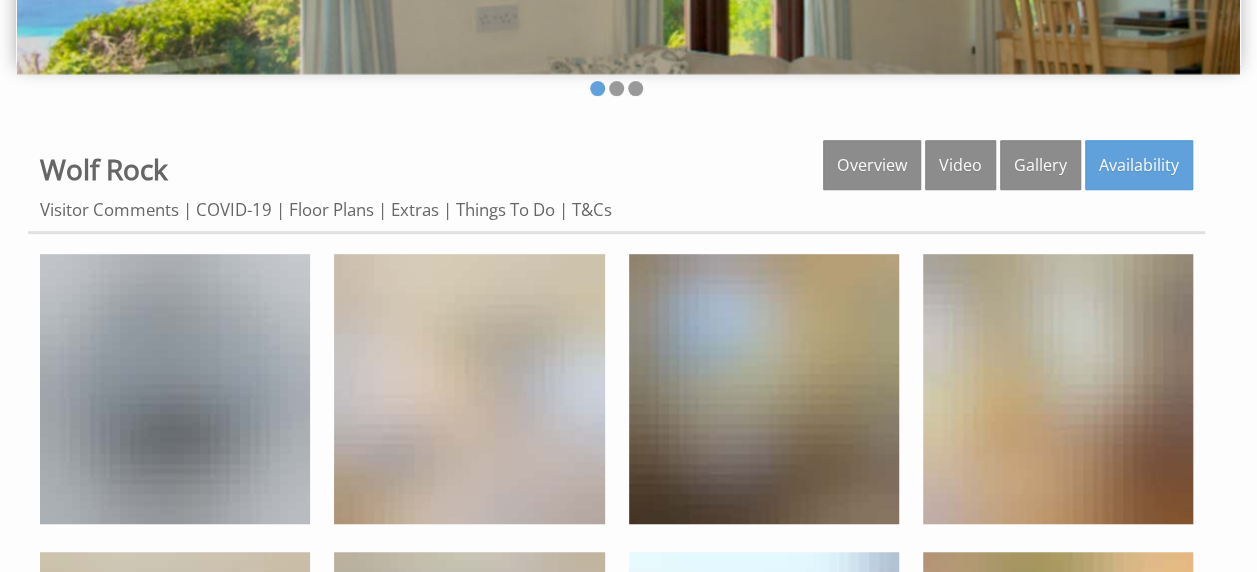 scroll, scrollTop: 0, scrollLeft: 0, axis: both 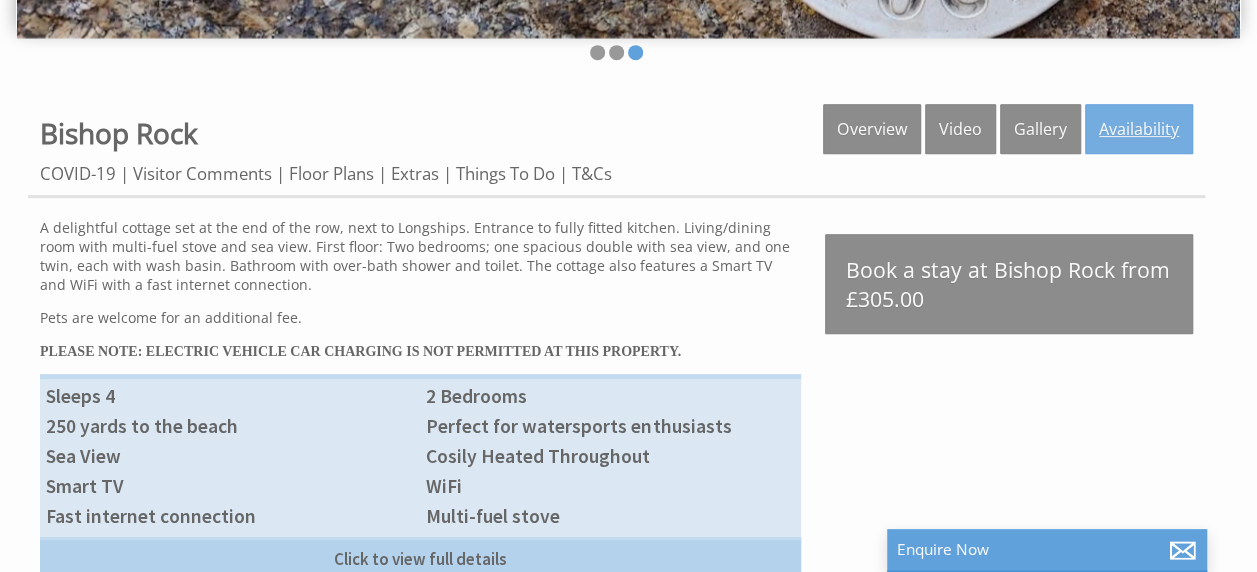 click on "Availability" at bounding box center [1139, 129] 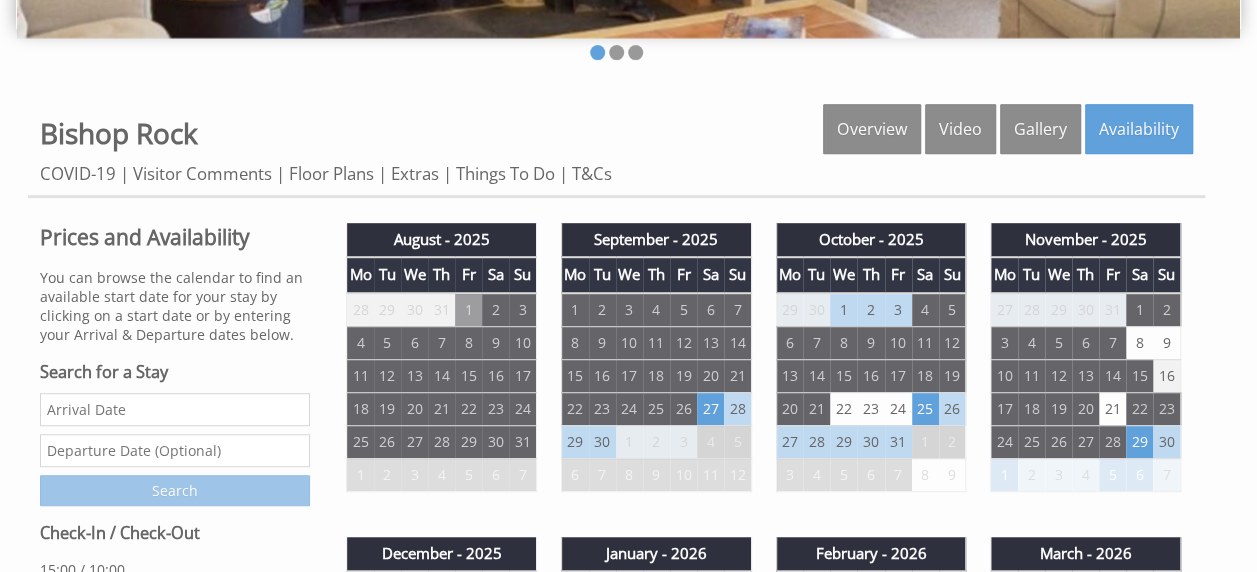 scroll, scrollTop: 0, scrollLeft: 0, axis: both 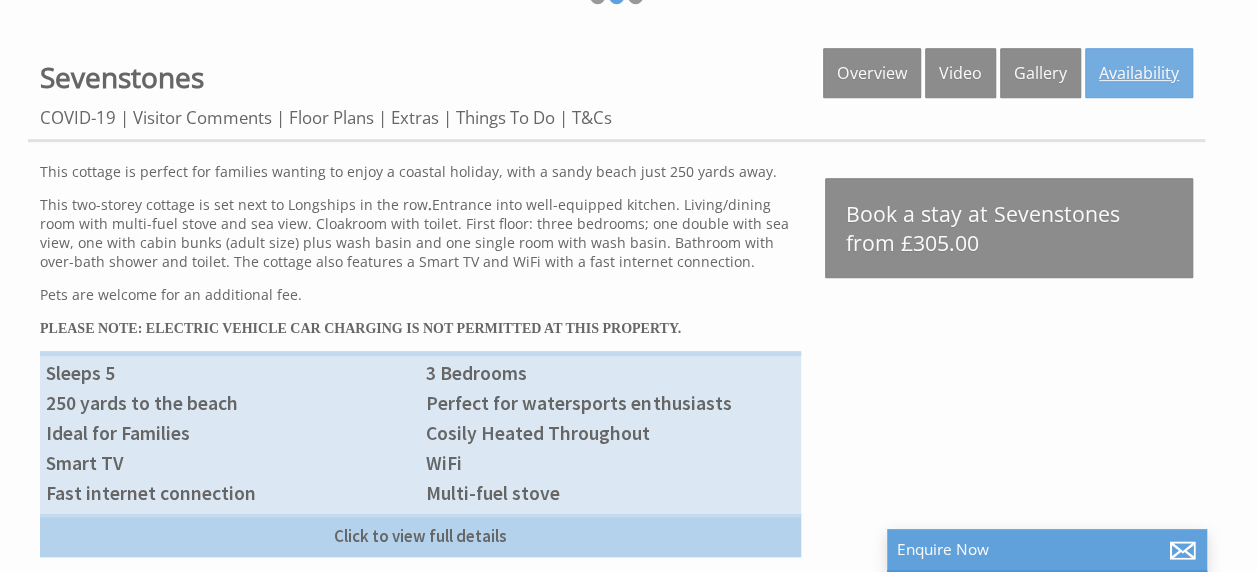 click on "Availability" at bounding box center (1139, 73) 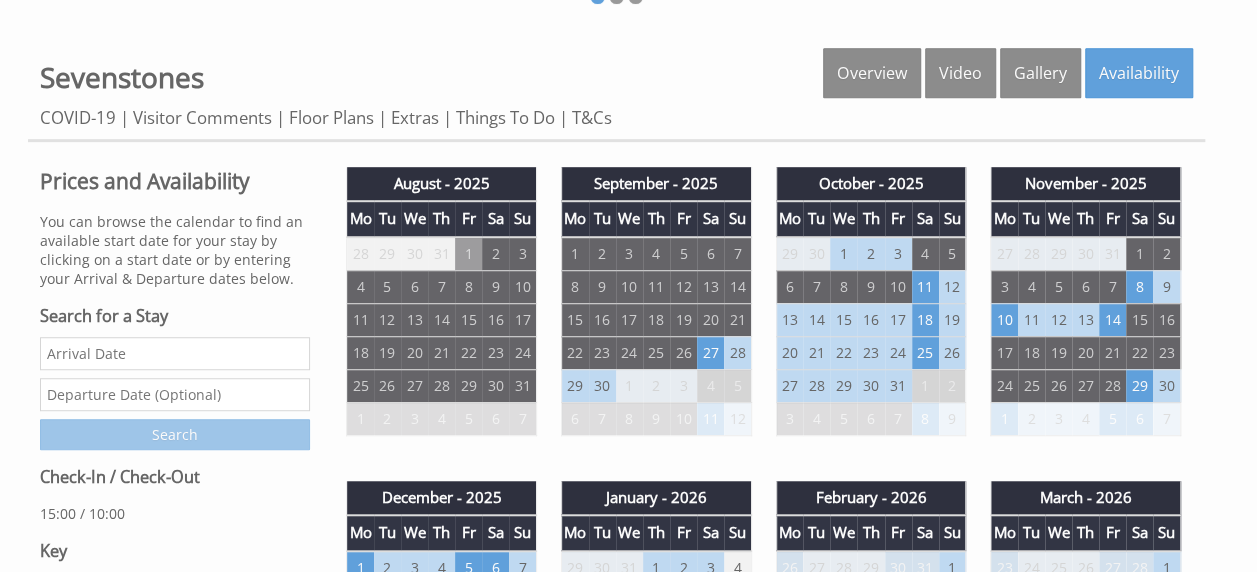 scroll, scrollTop: 0, scrollLeft: 0, axis: both 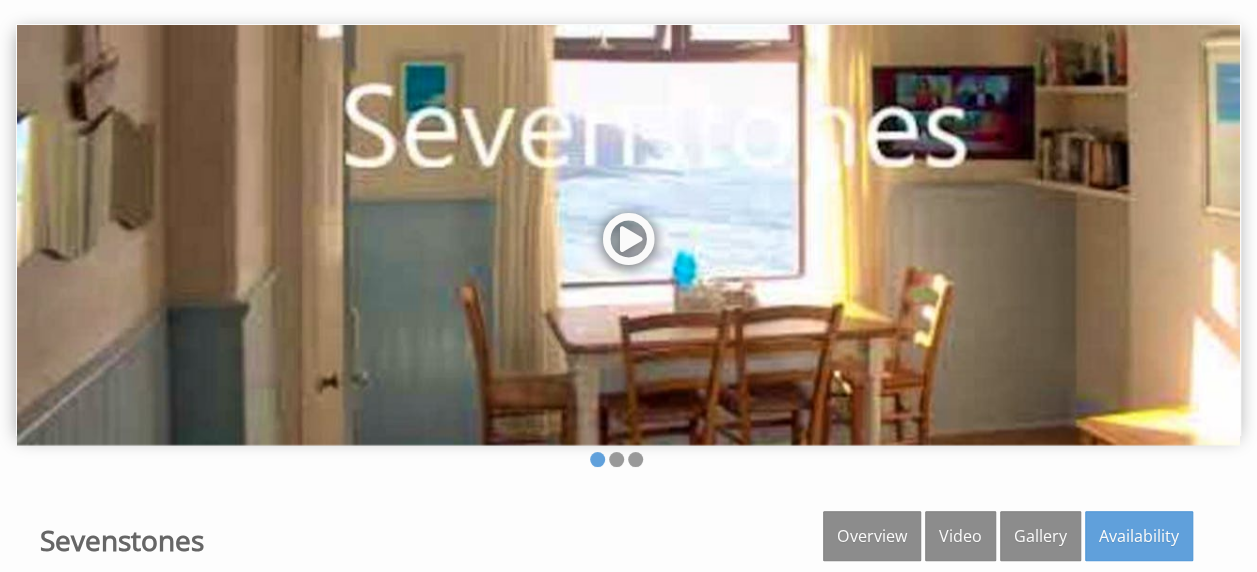click at bounding box center [629, 246] 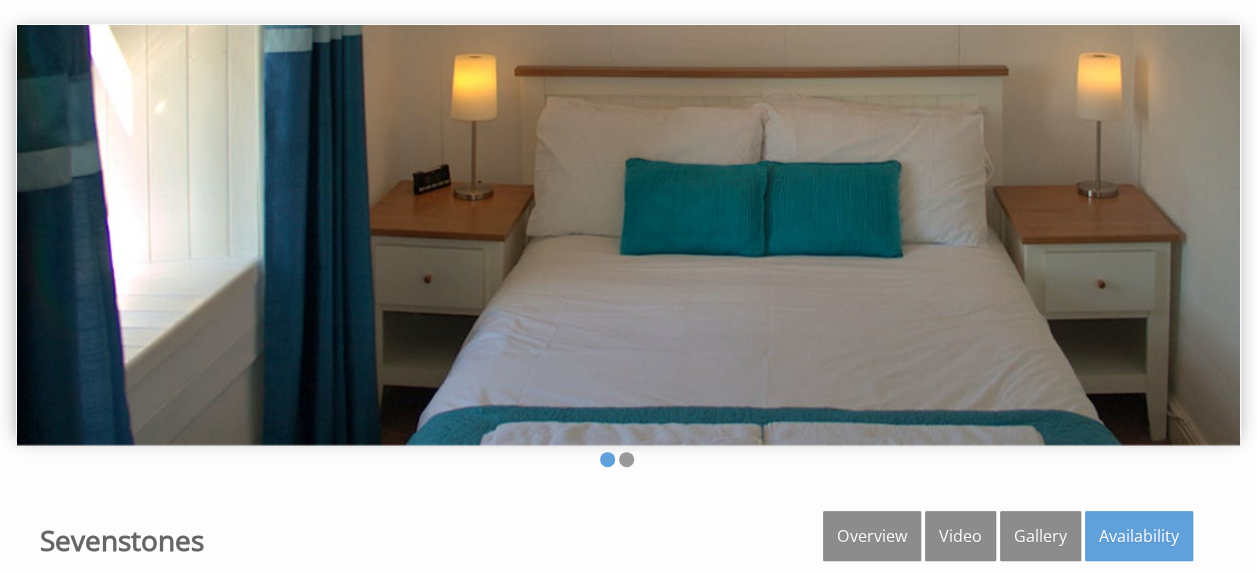 scroll, scrollTop: 729, scrollLeft: 0, axis: vertical 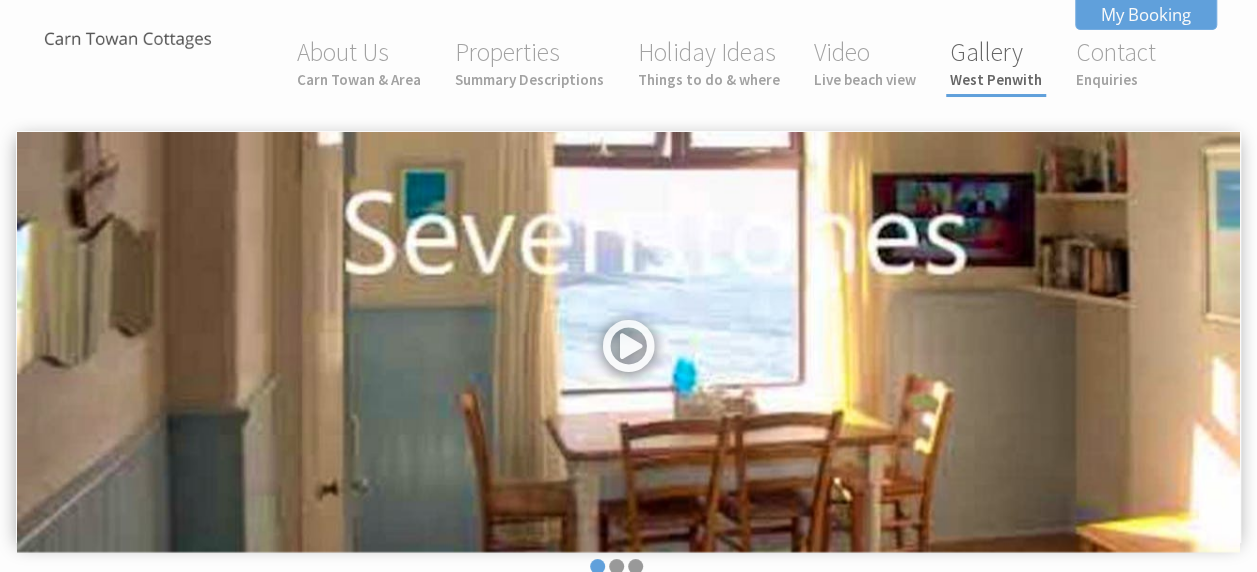click on "Gallery  West Penwith" at bounding box center (996, 62) 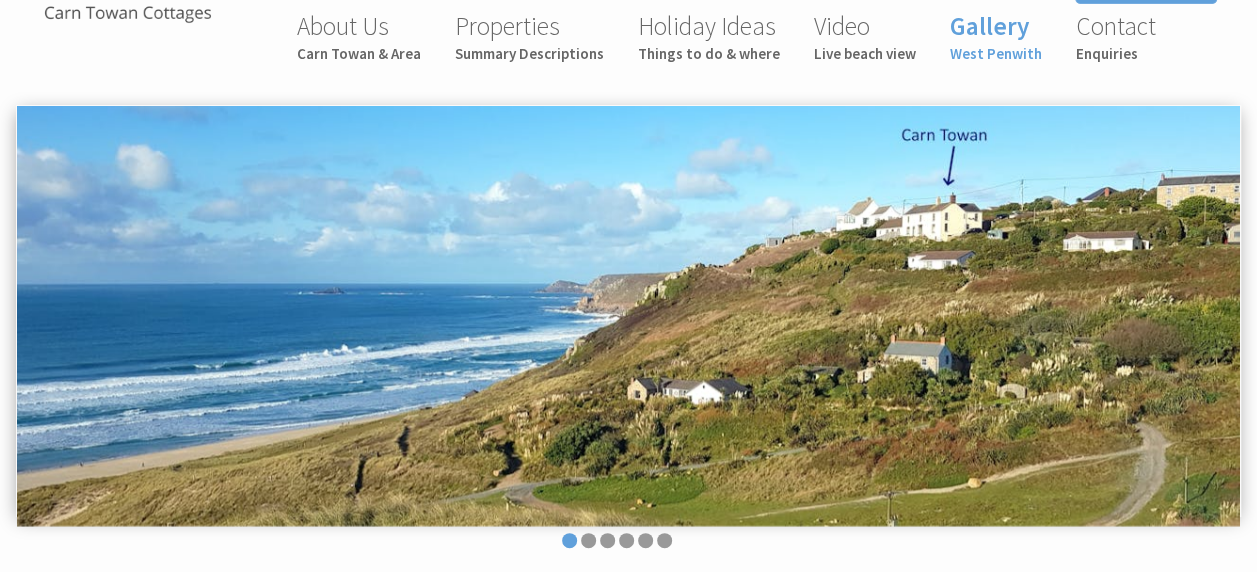 scroll, scrollTop: 40, scrollLeft: 0, axis: vertical 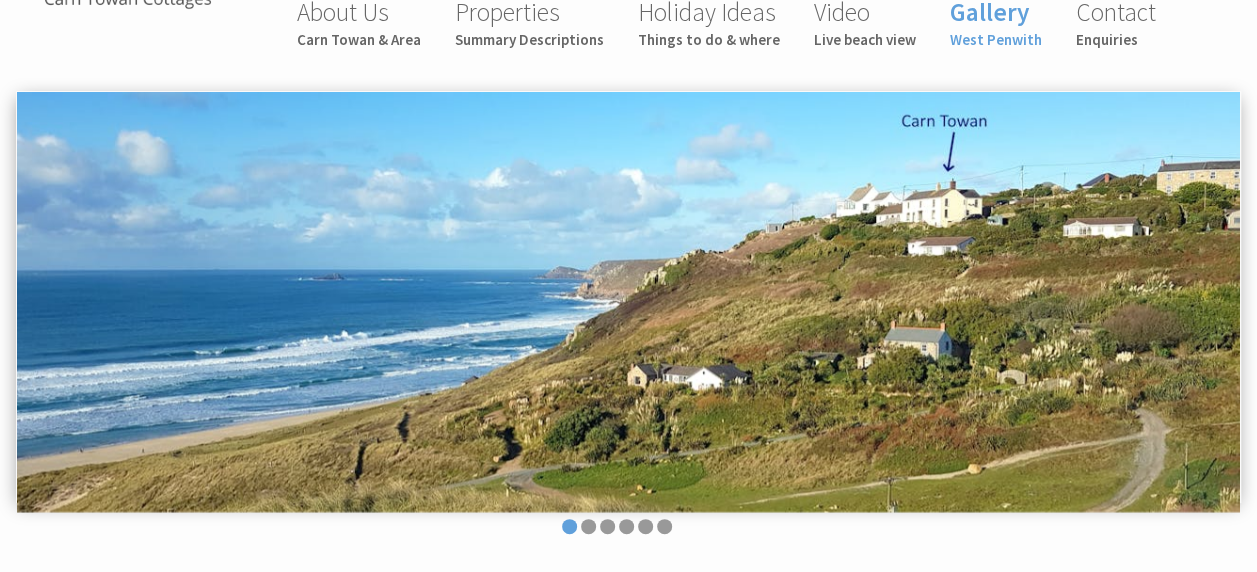 click at bounding box center (628, 302) 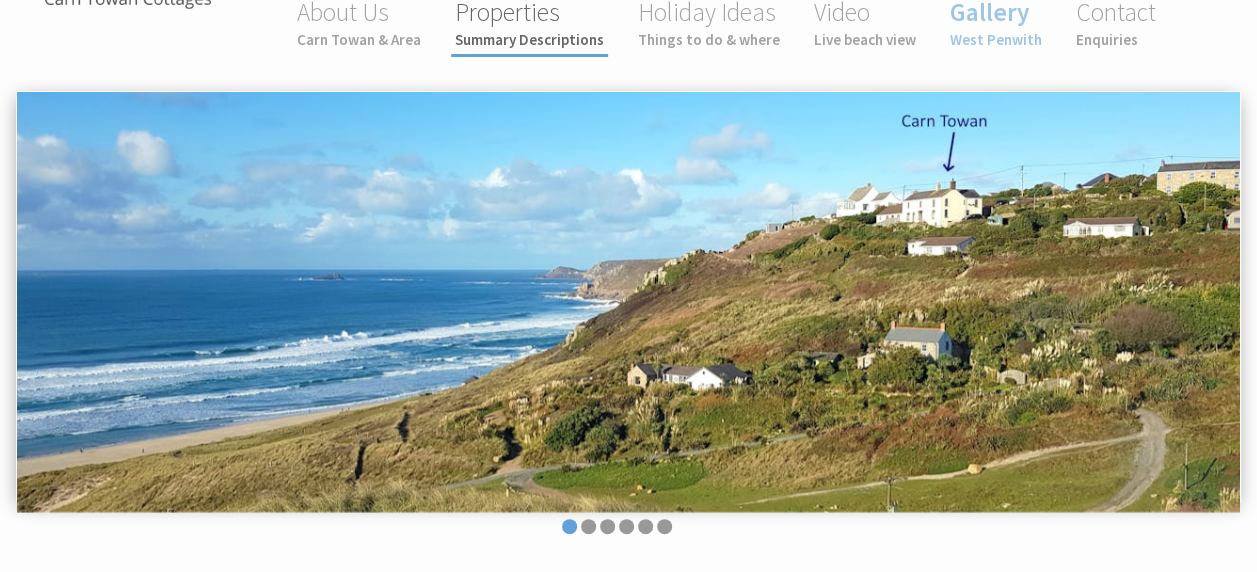 click on "Properties  Summary Descriptions" at bounding box center (529, 22) 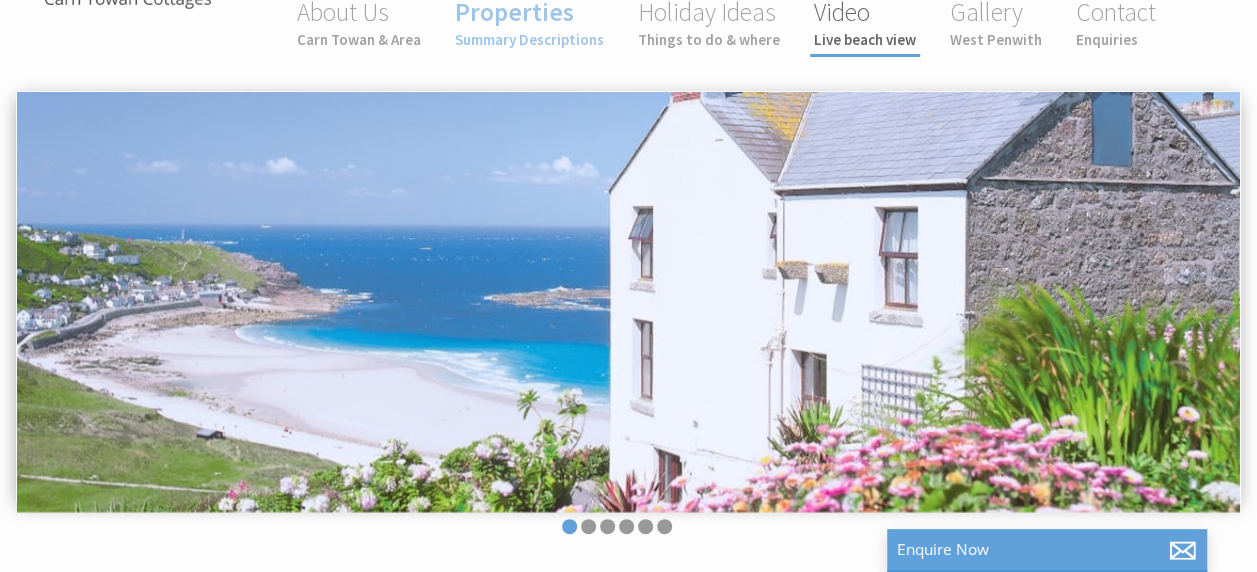 scroll, scrollTop: 0, scrollLeft: 0, axis: both 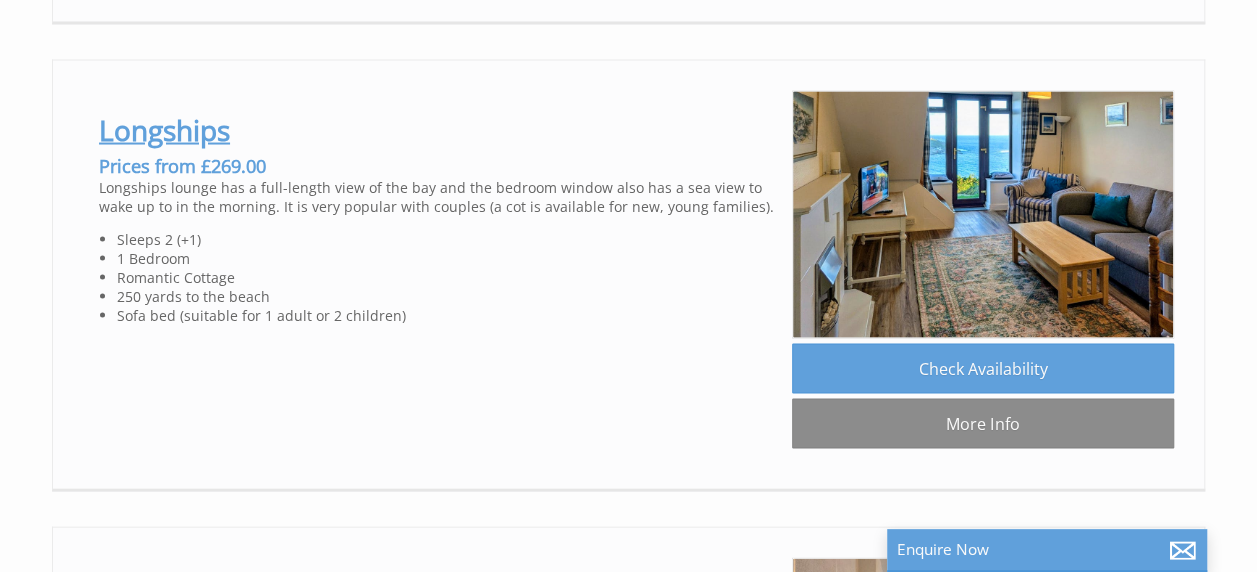 click on "Longships" at bounding box center (164, 129) 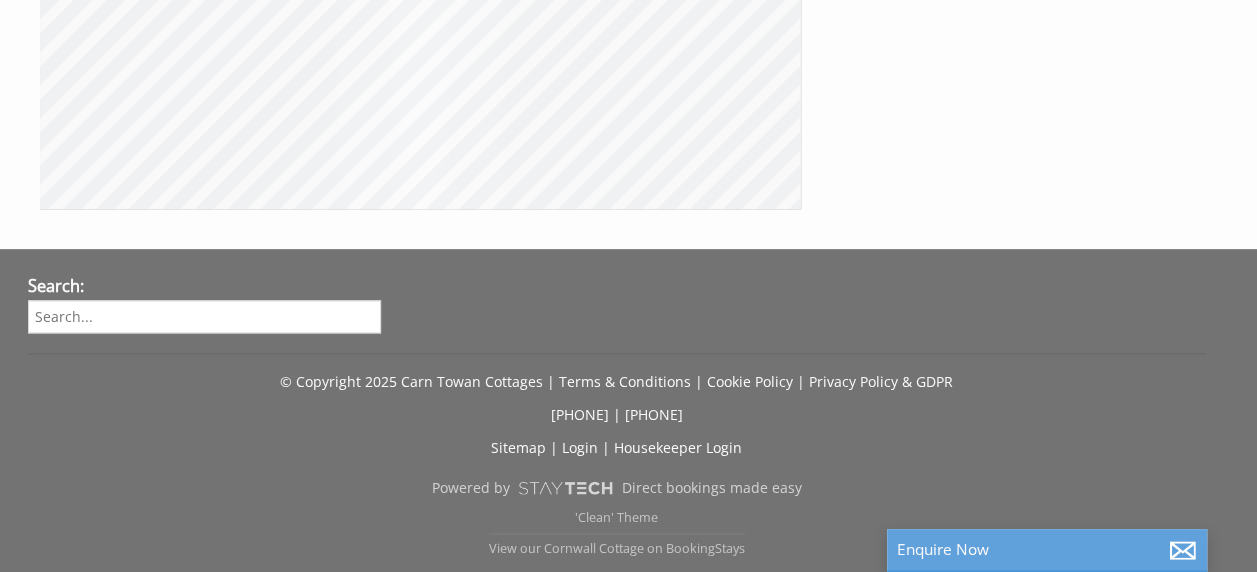 scroll, scrollTop: 0, scrollLeft: 0, axis: both 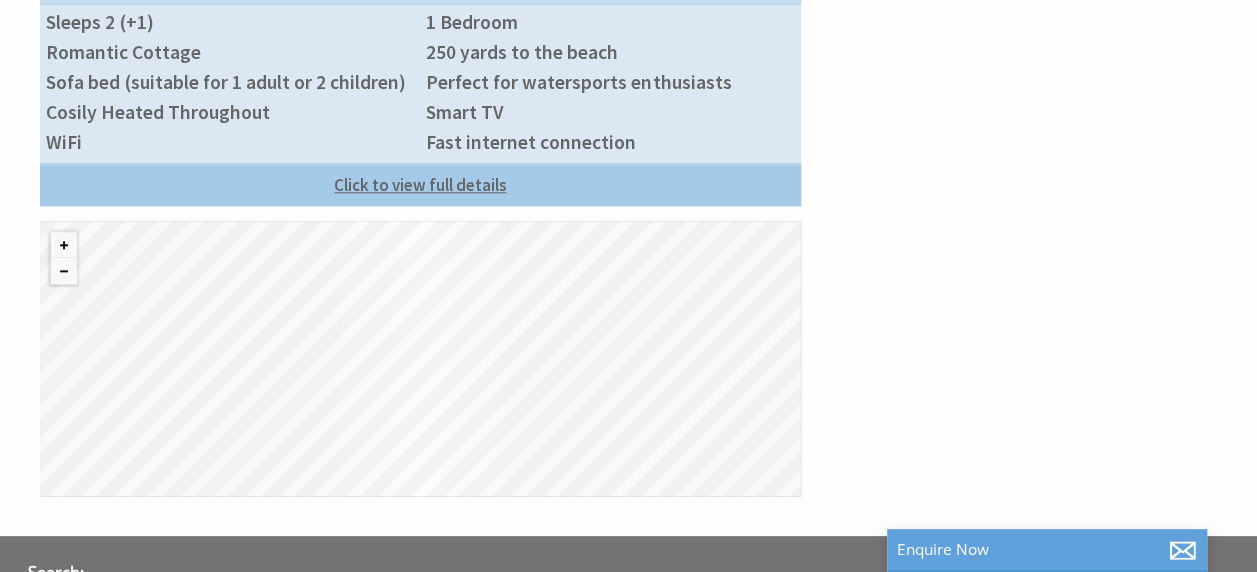 click on "Click to view full details" at bounding box center (420, 184) 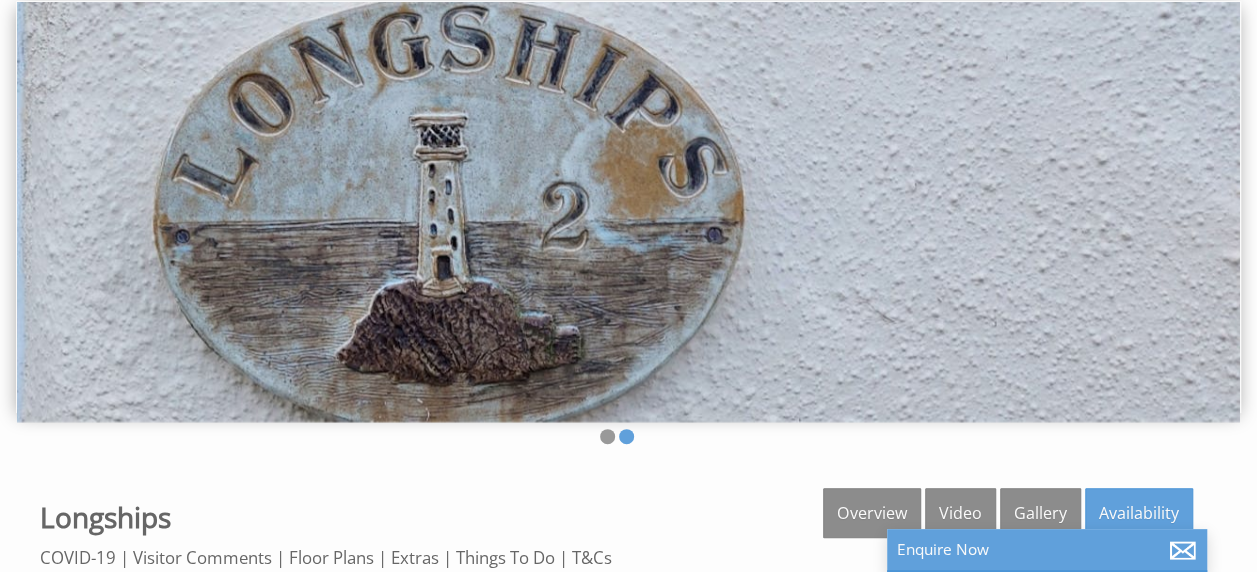 scroll, scrollTop: 0, scrollLeft: 0, axis: both 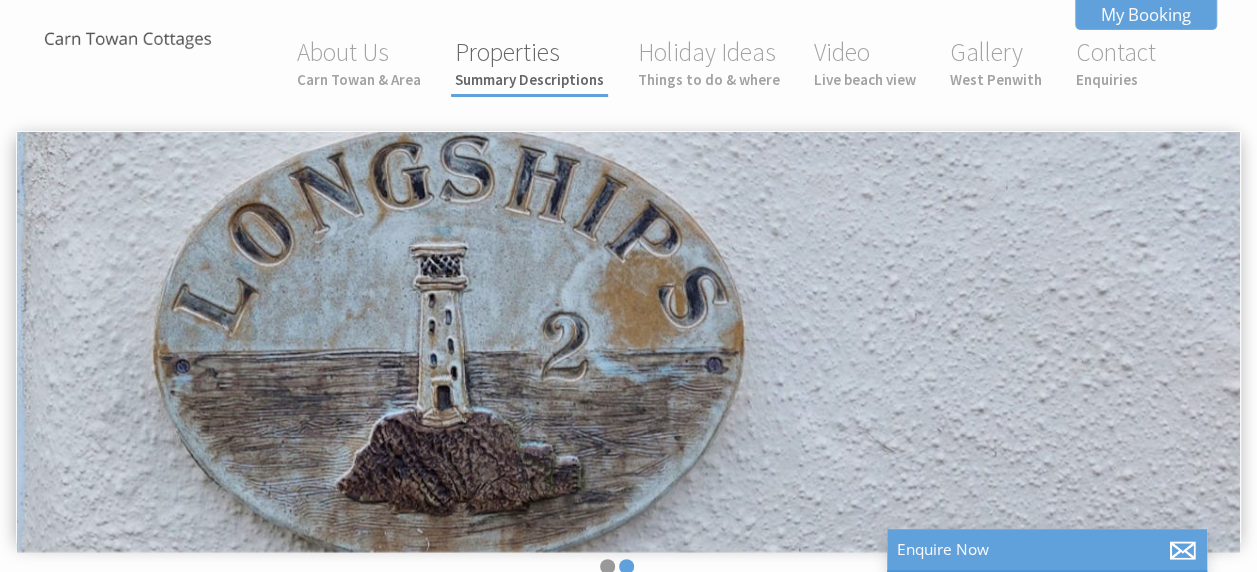 click on "Summary Descriptions" at bounding box center [529, 79] 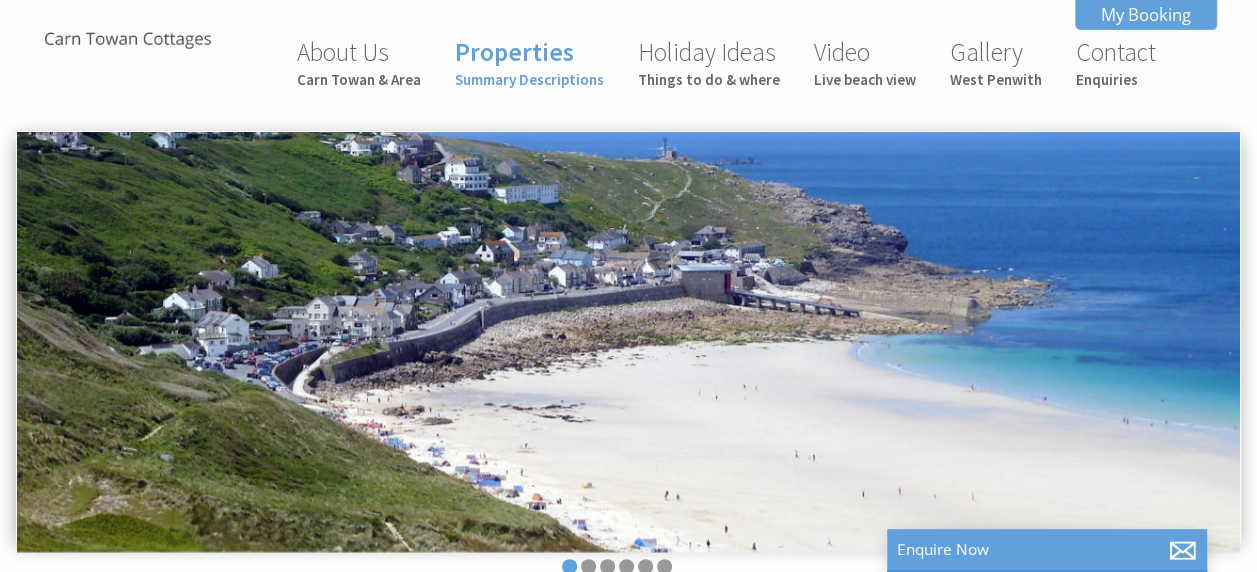 scroll, scrollTop: 0, scrollLeft: 18, axis: horizontal 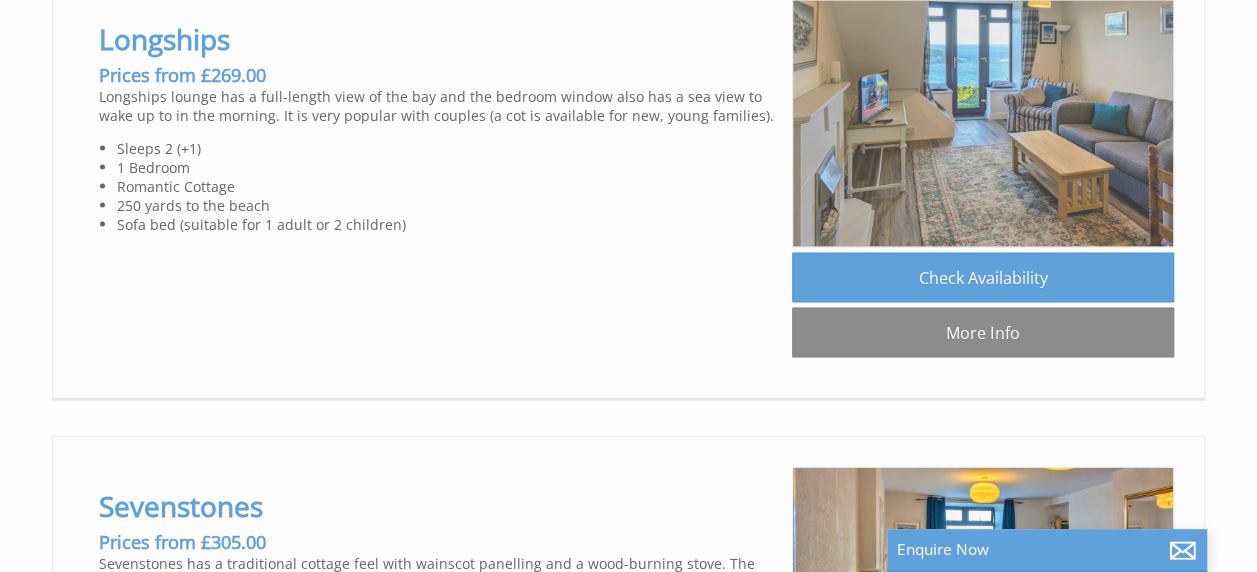 click at bounding box center [983, 123] 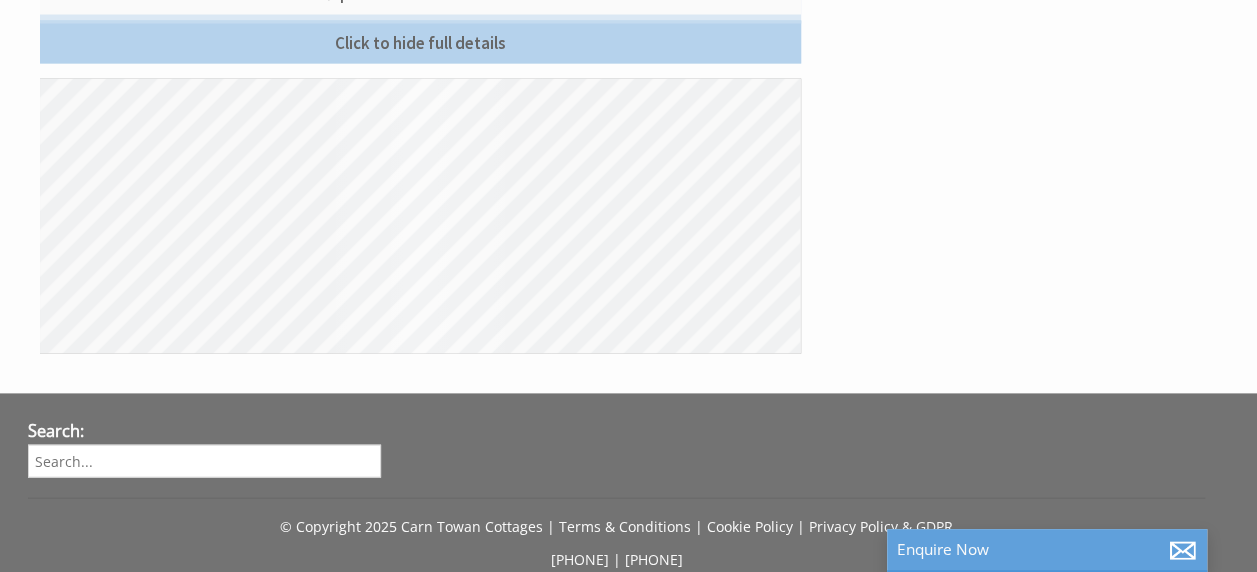 scroll, scrollTop: 0, scrollLeft: 0, axis: both 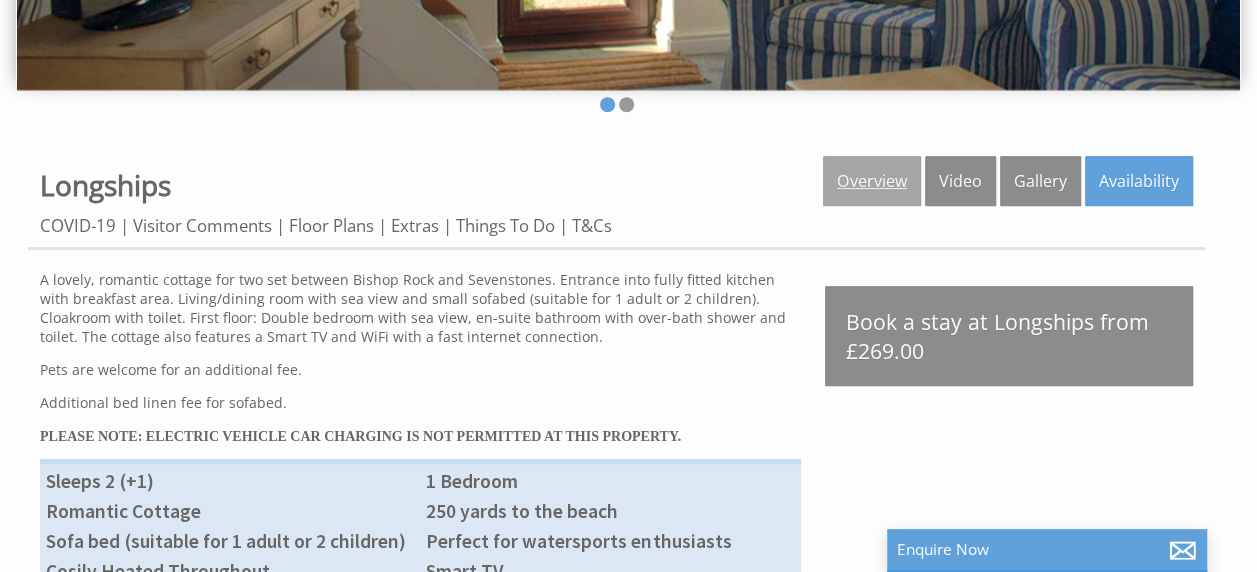 click on "Overview" at bounding box center (872, 181) 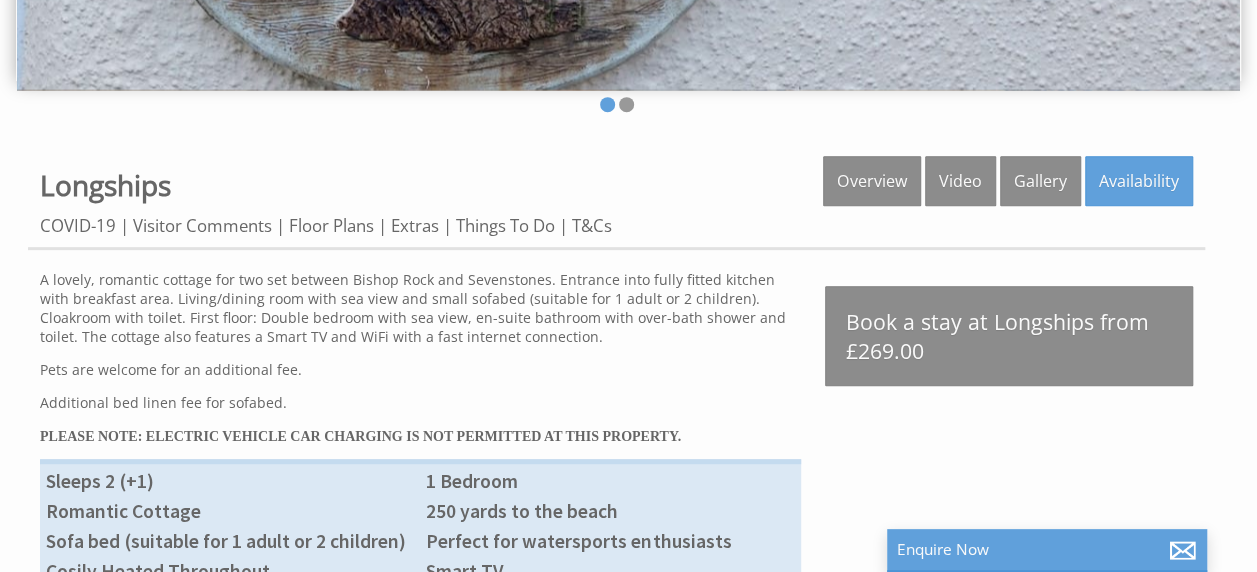 scroll, scrollTop: 0, scrollLeft: 0, axis: both 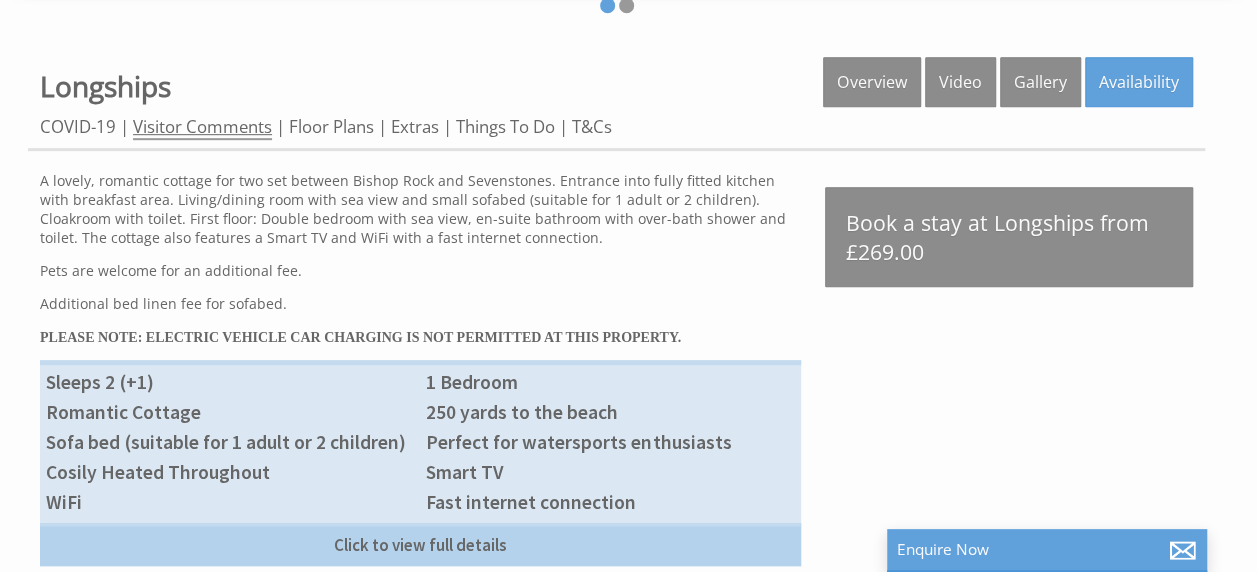 click on "Visitor Comments" at bounding box center (202, 127) 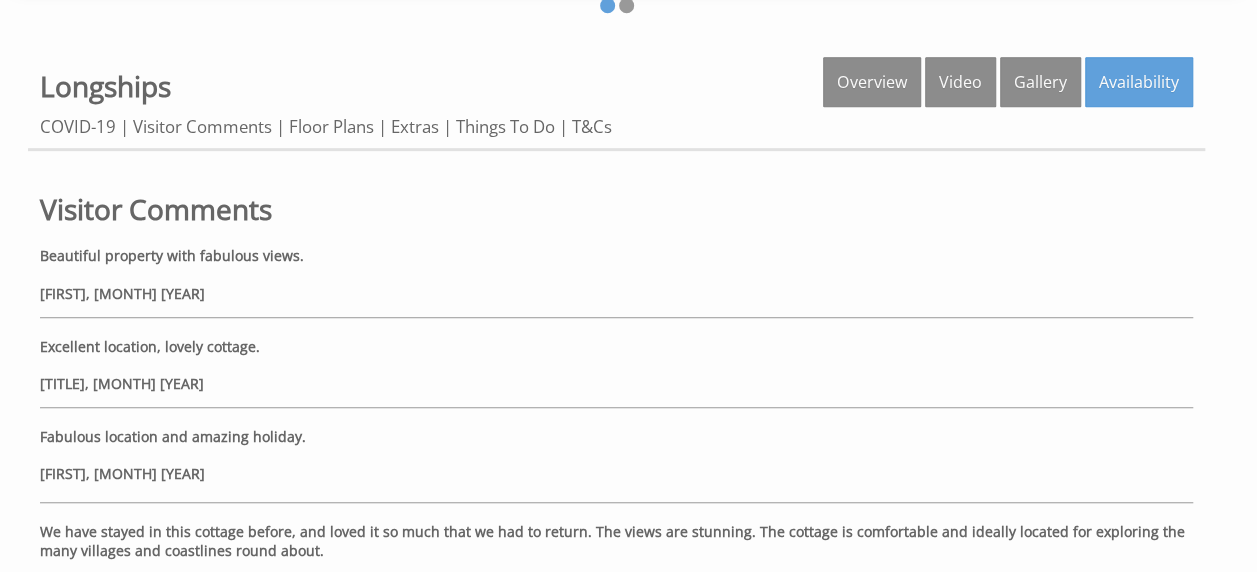 scroll, scrollTop: 0, scrollLeft: 0, axis: both 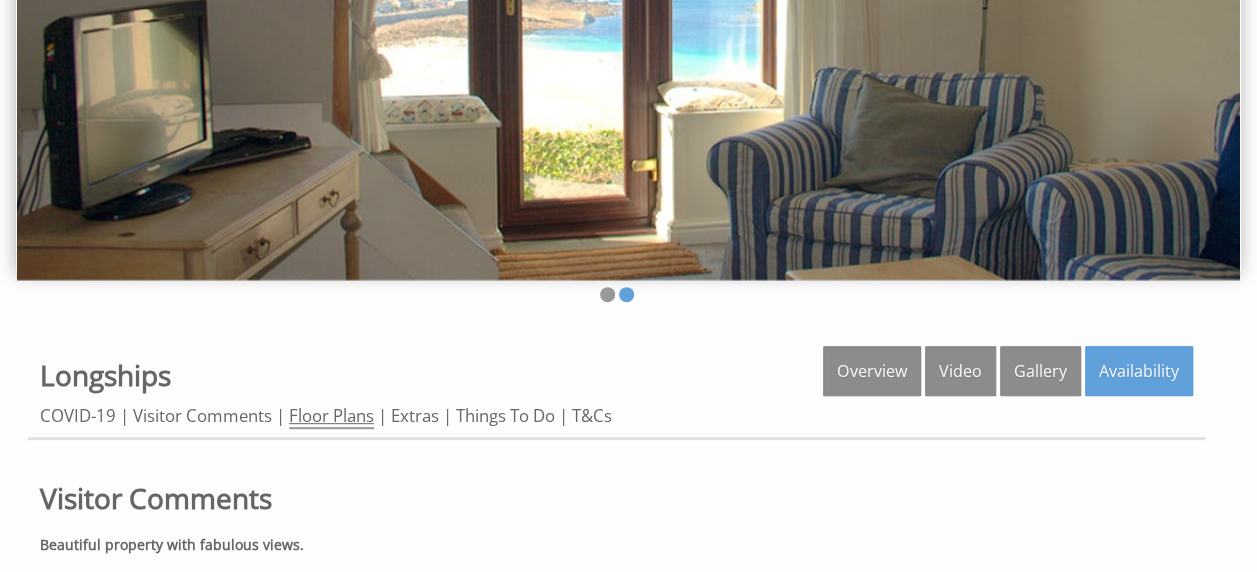 click on "Floor Plans" at bounding box center [331, 416] 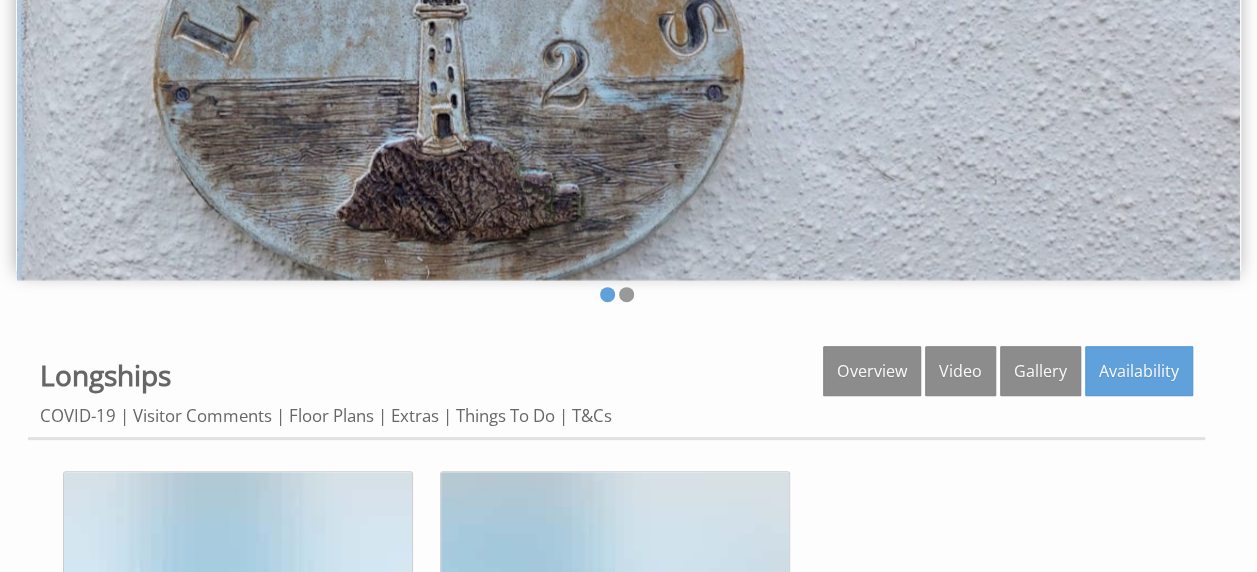 scroll, scrollTop: 0, scrollLeft: 0, axis: both 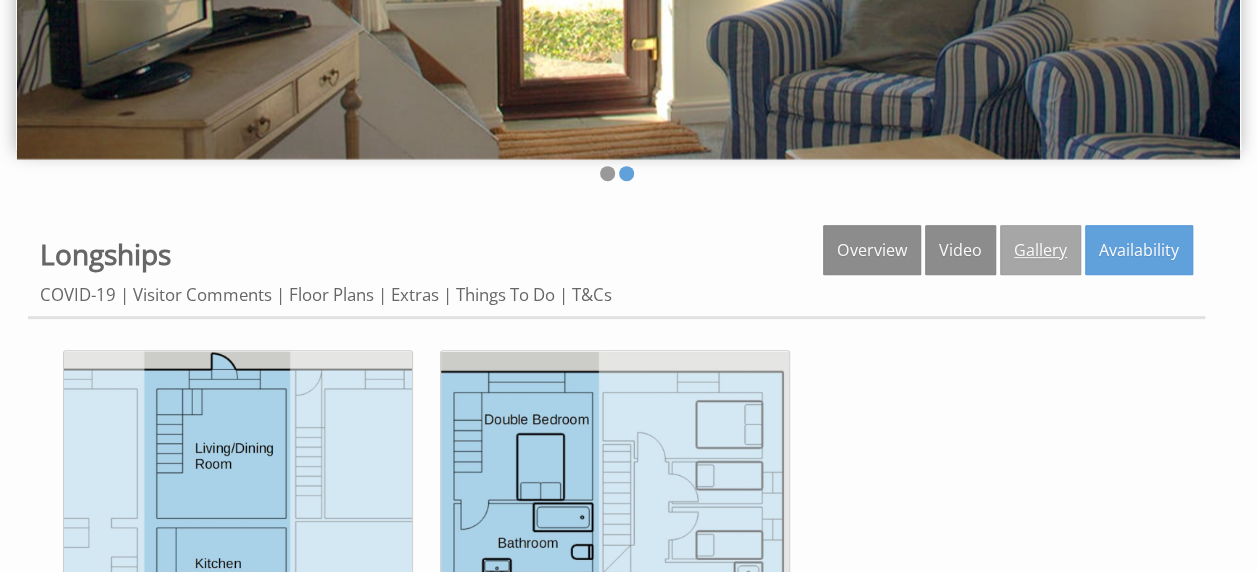 click on "Gallery" at bounding box center (1040, 250) 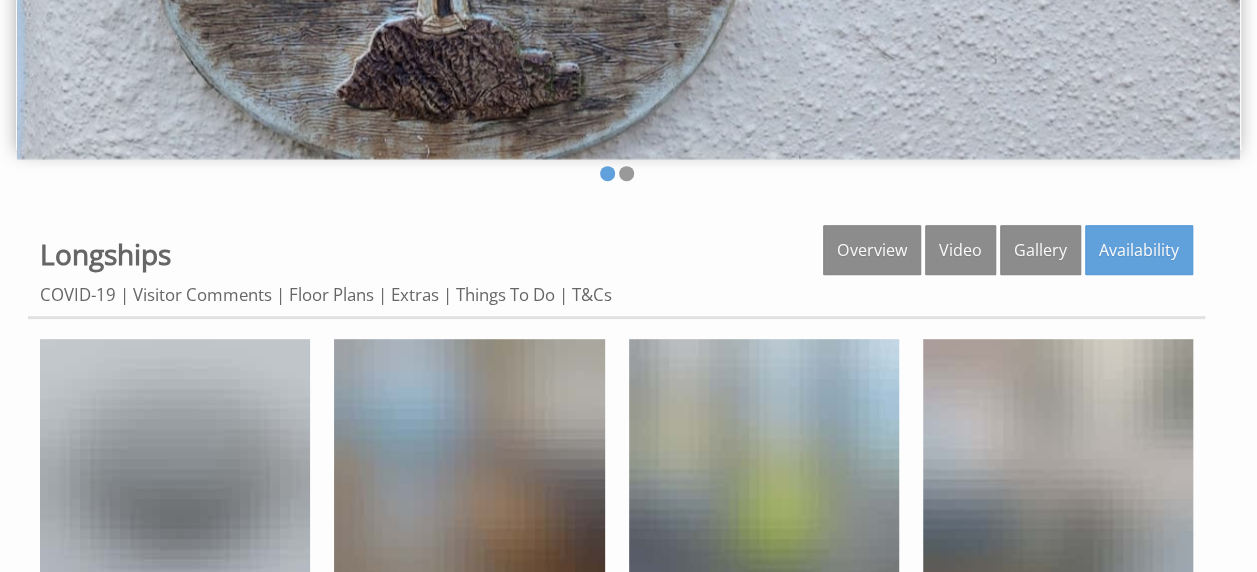 scroll, scrollTop: 0, scrollLeft: 0, axis: both 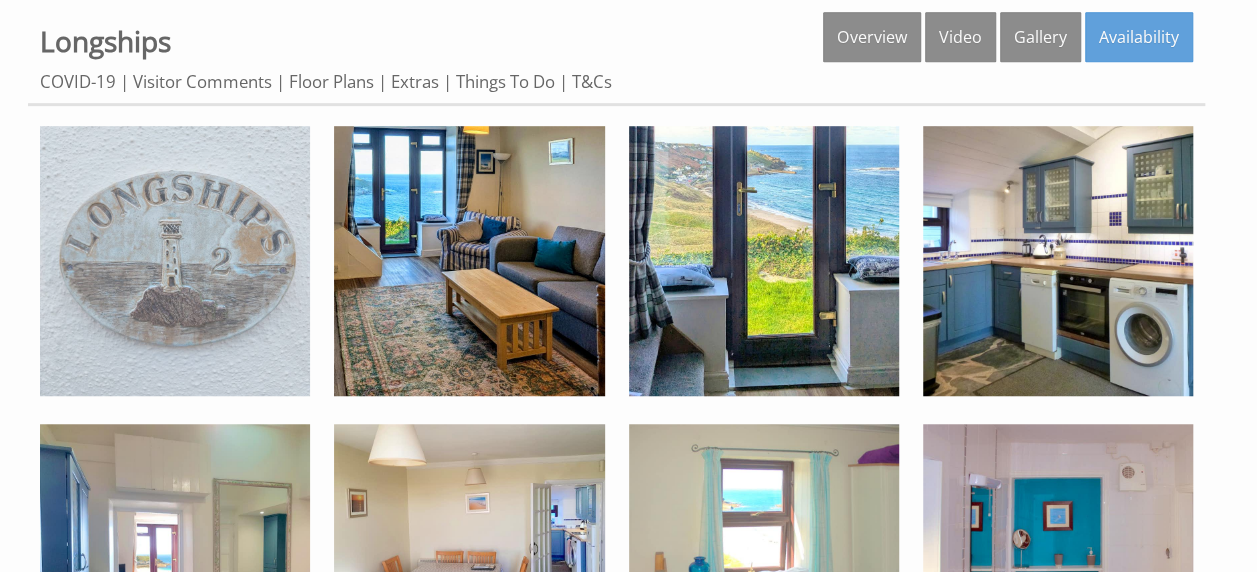 click at bounding box center (175, 261) 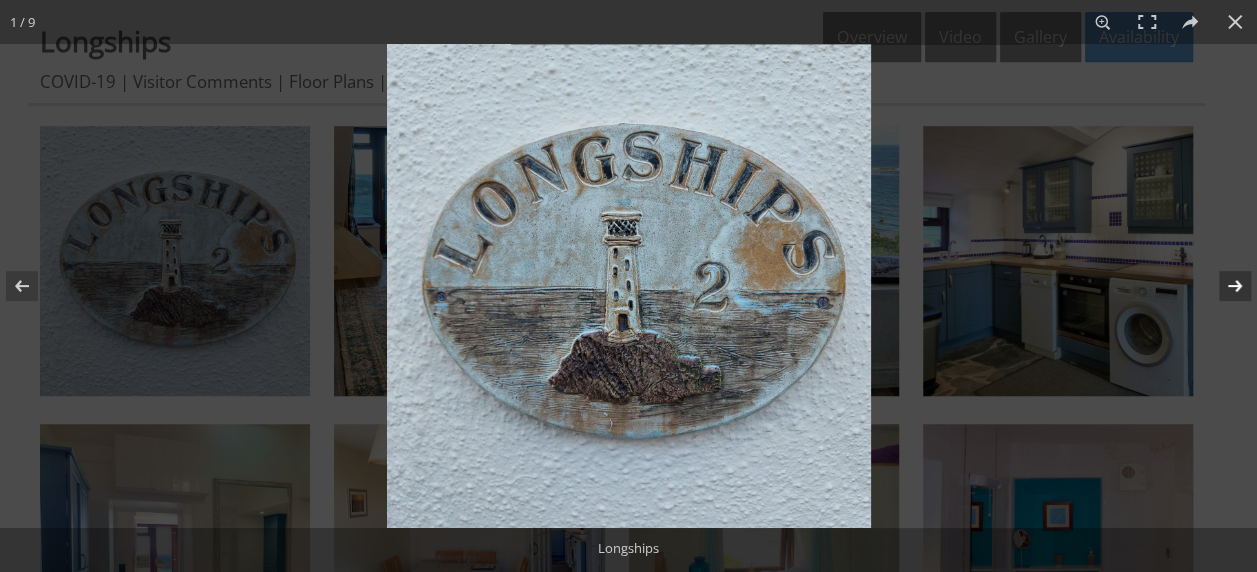 click at bounding box center [1222, 286] 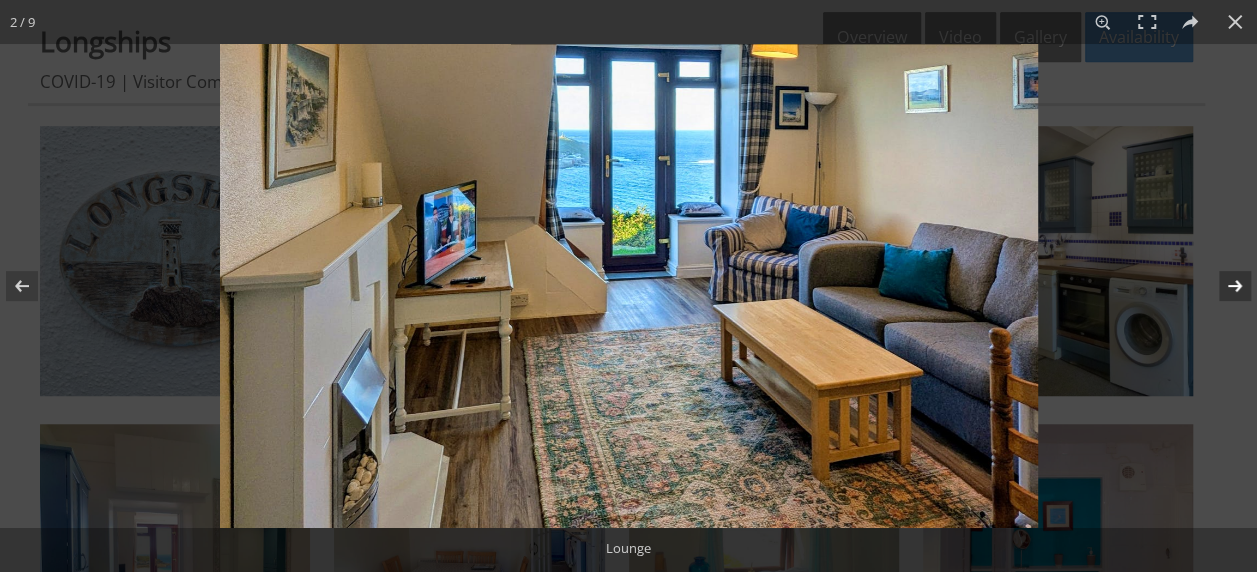click at bounding box center [1222, 286] 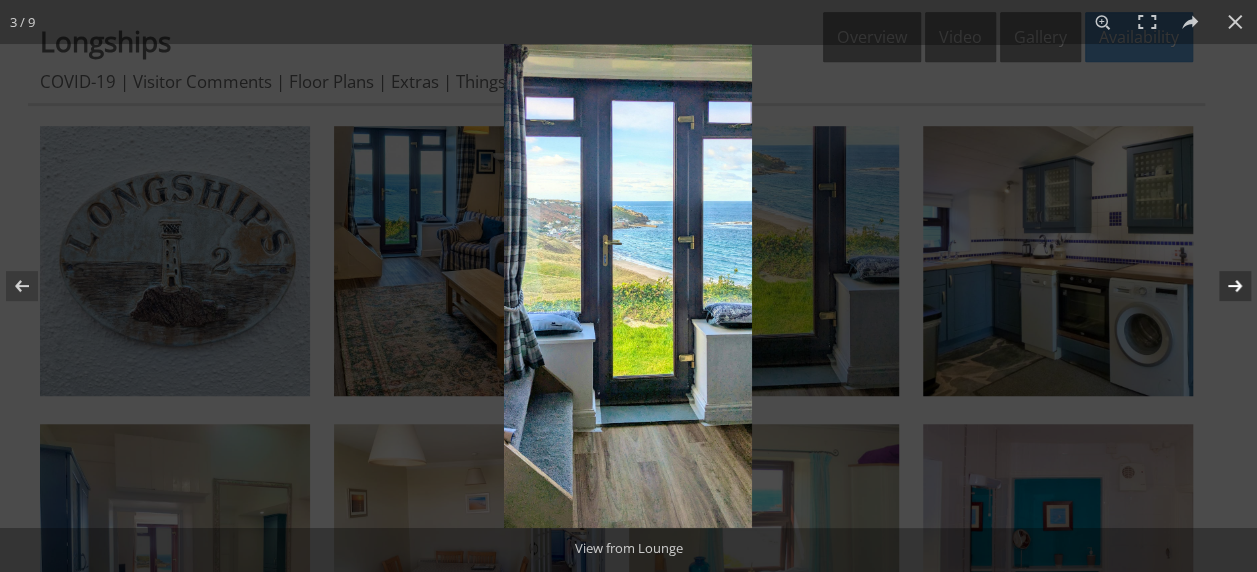 click at bounding box center [1222, 286] 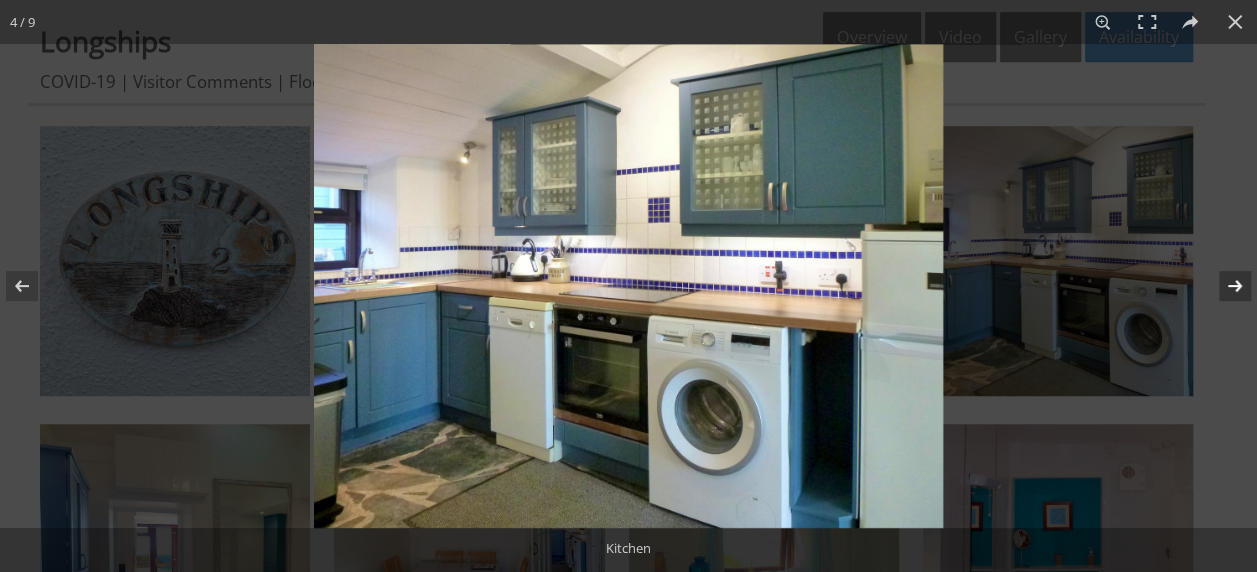 click at bounding box center [1222, 286] 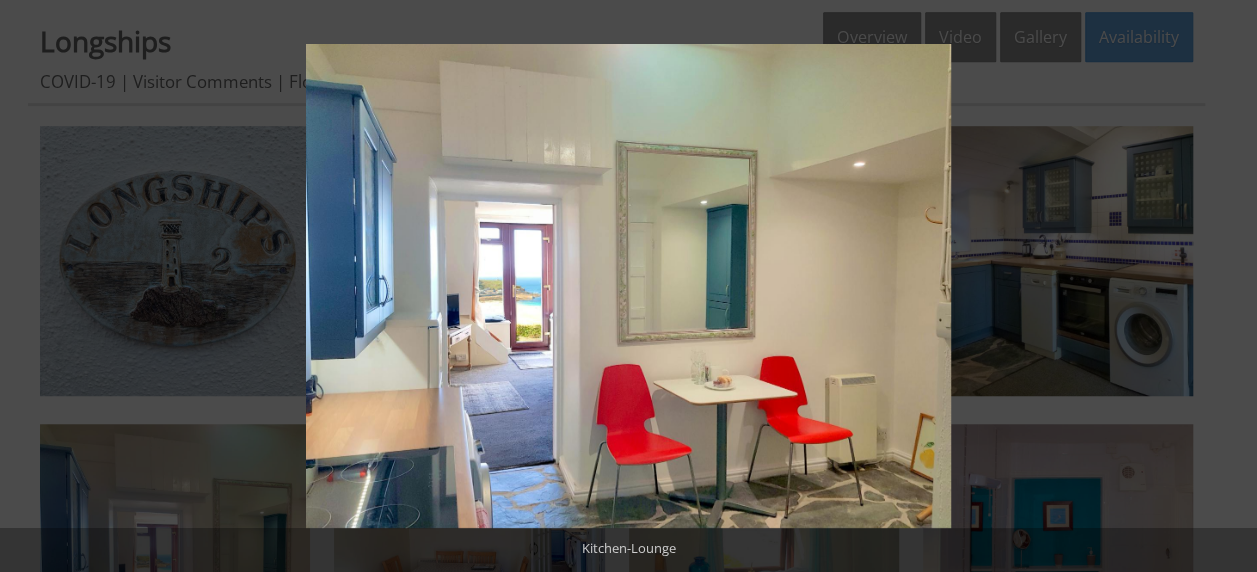 click at bounding box center [1222, 286] 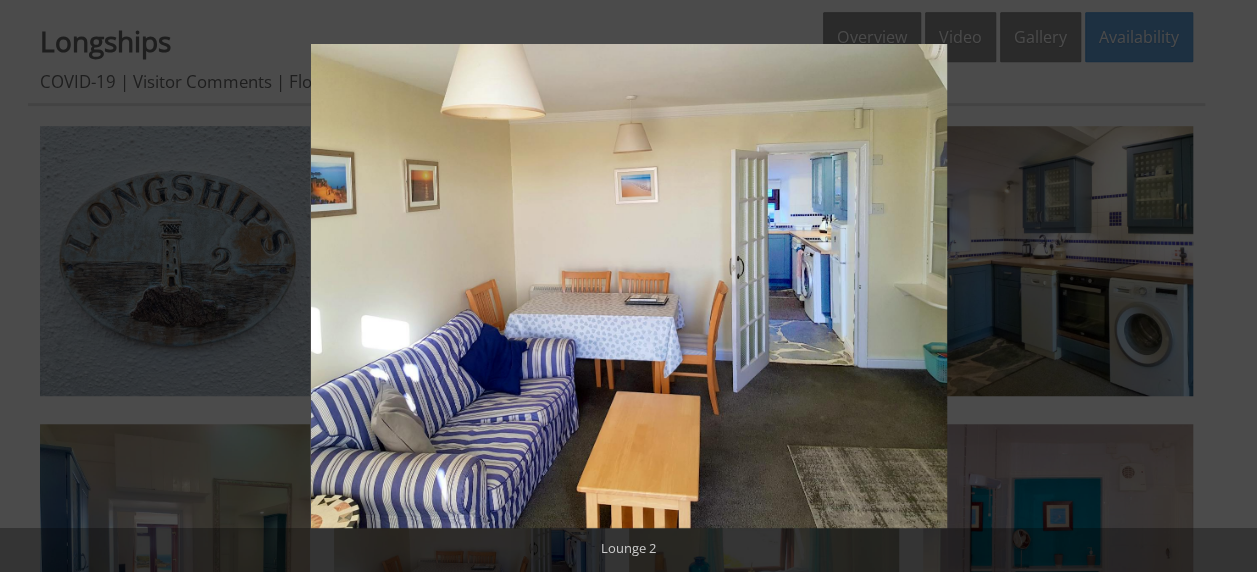 click at bounding box center [1222, 286] 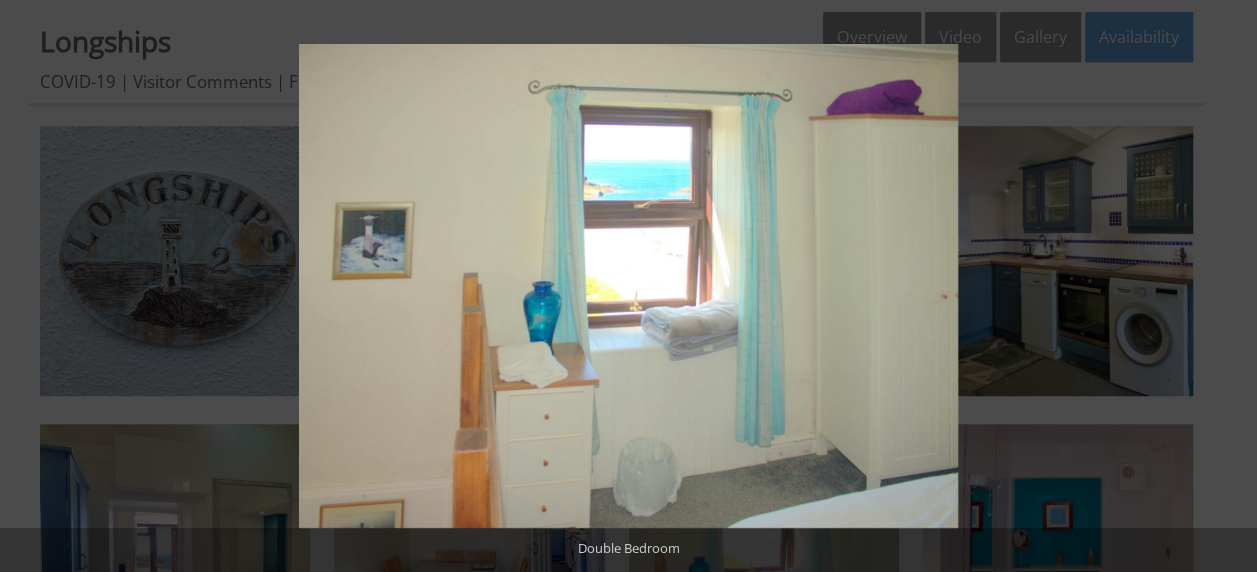 click at bounding box center [1222, 286] 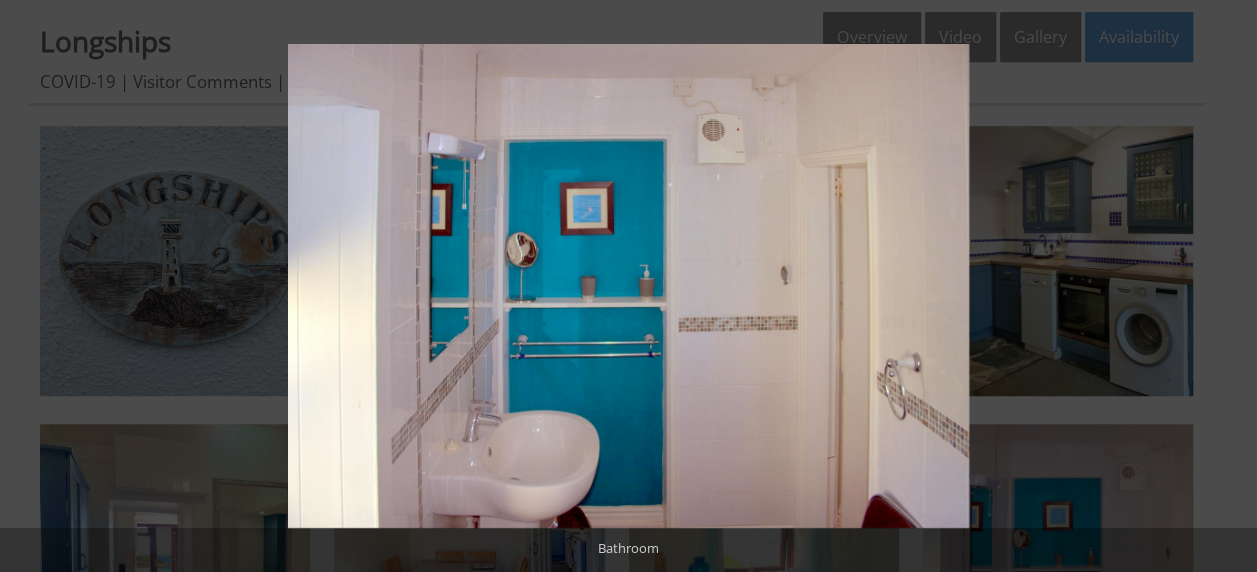 click at bounding box center (1222, 286) 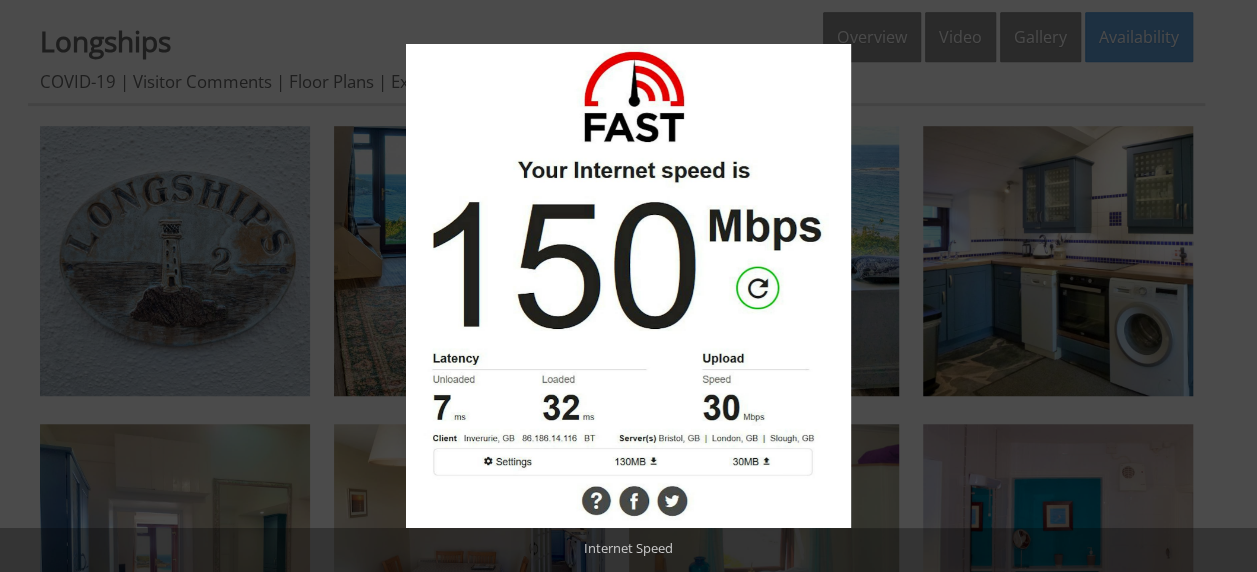 click at bounding box center [1222, 286] 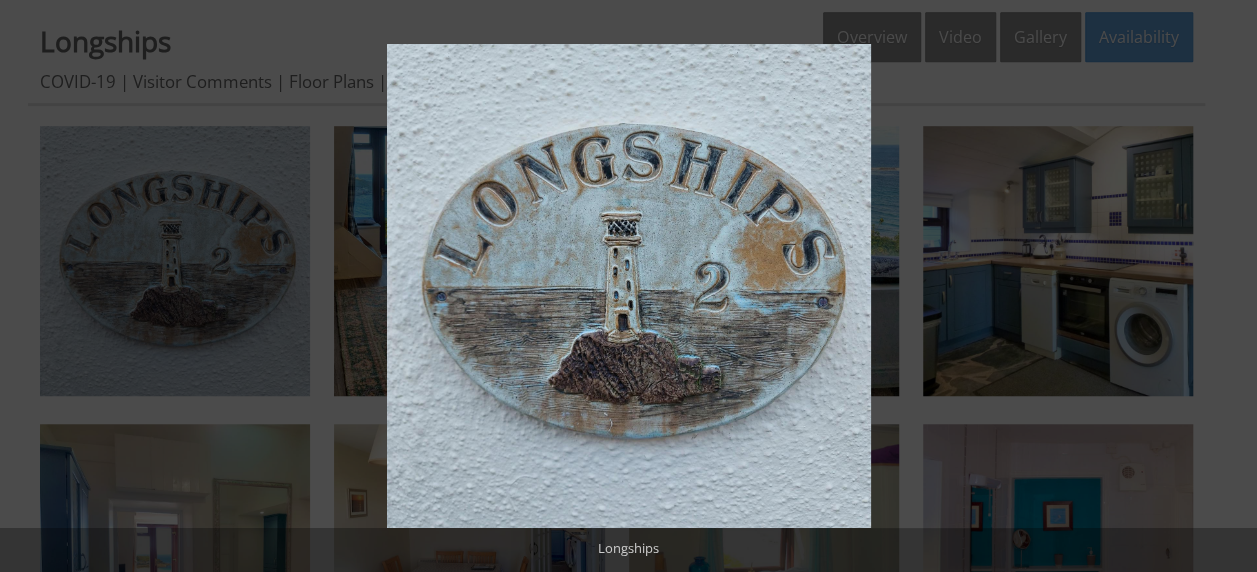 click at bounding box center (1222, 286) 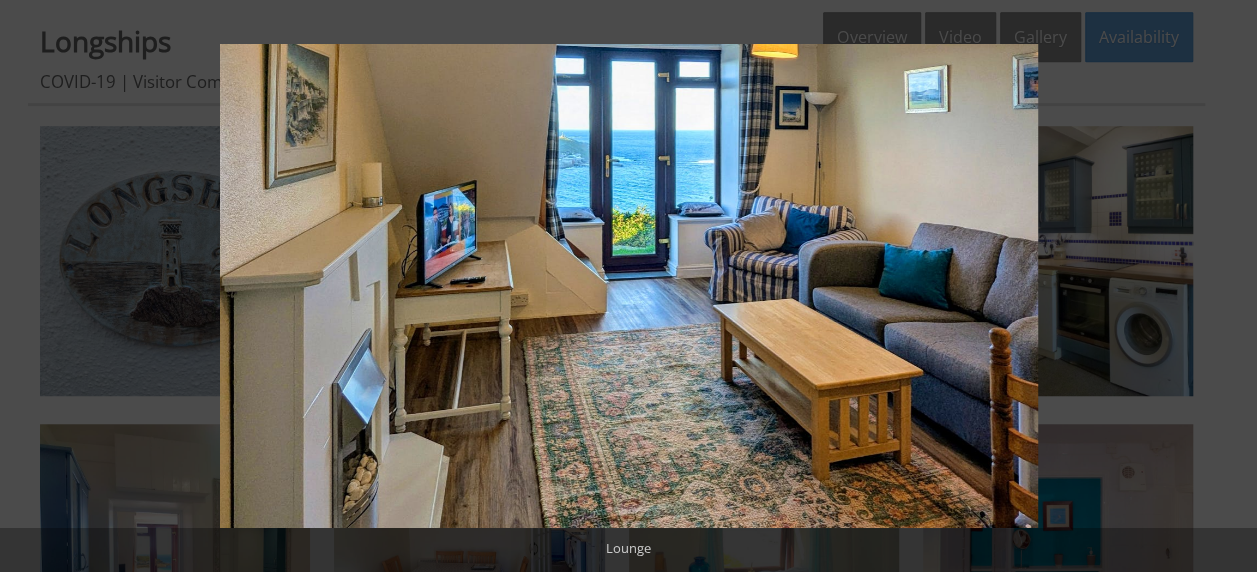 click at bounding box center [1222, 286] 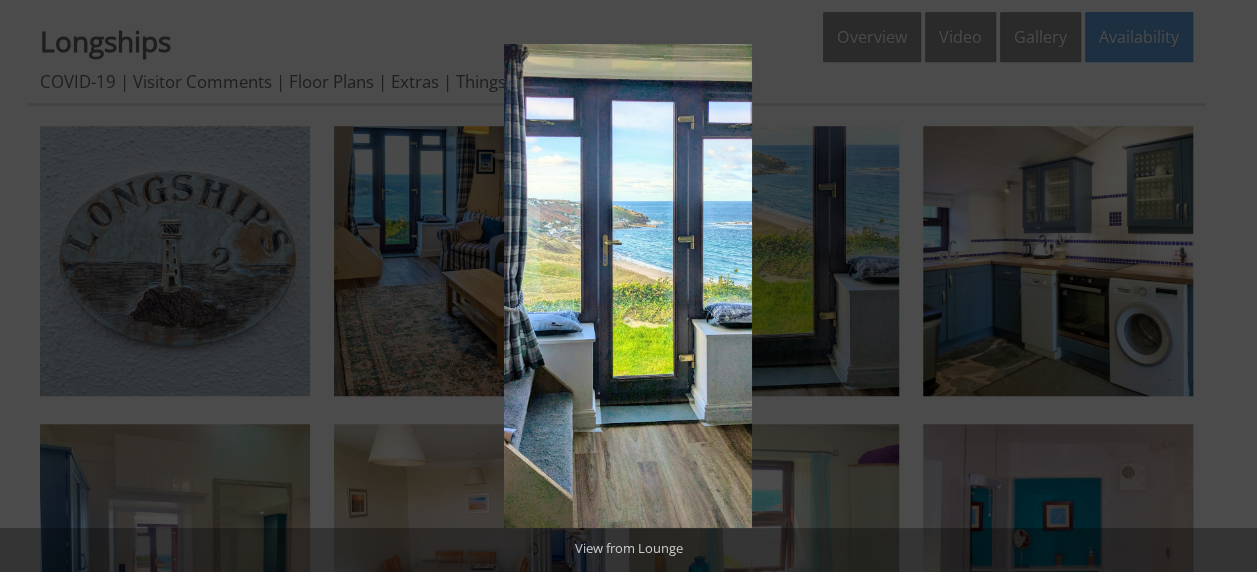 click at bounding box center [1222, 286] 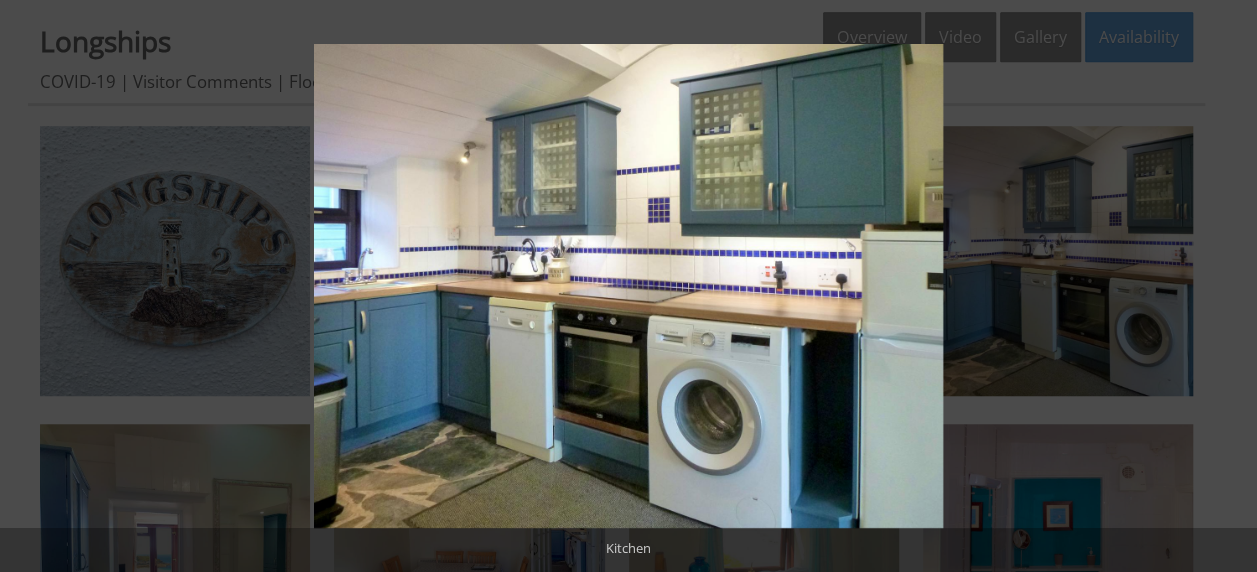 click at bounding box center [1222, 286] 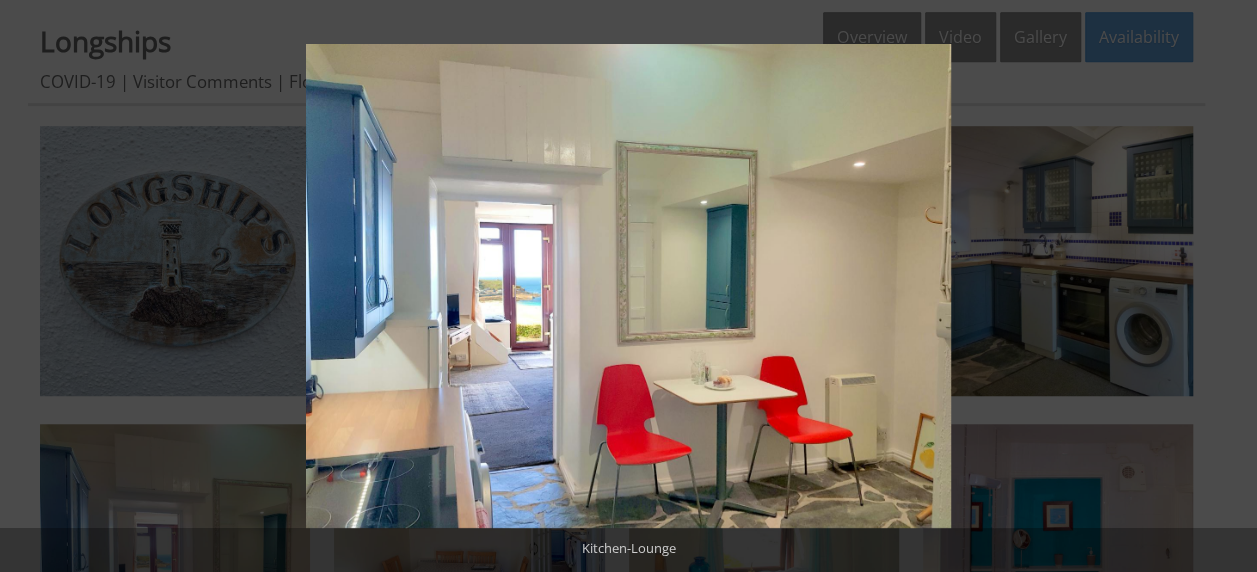 click at bounding box center [1222, 286] 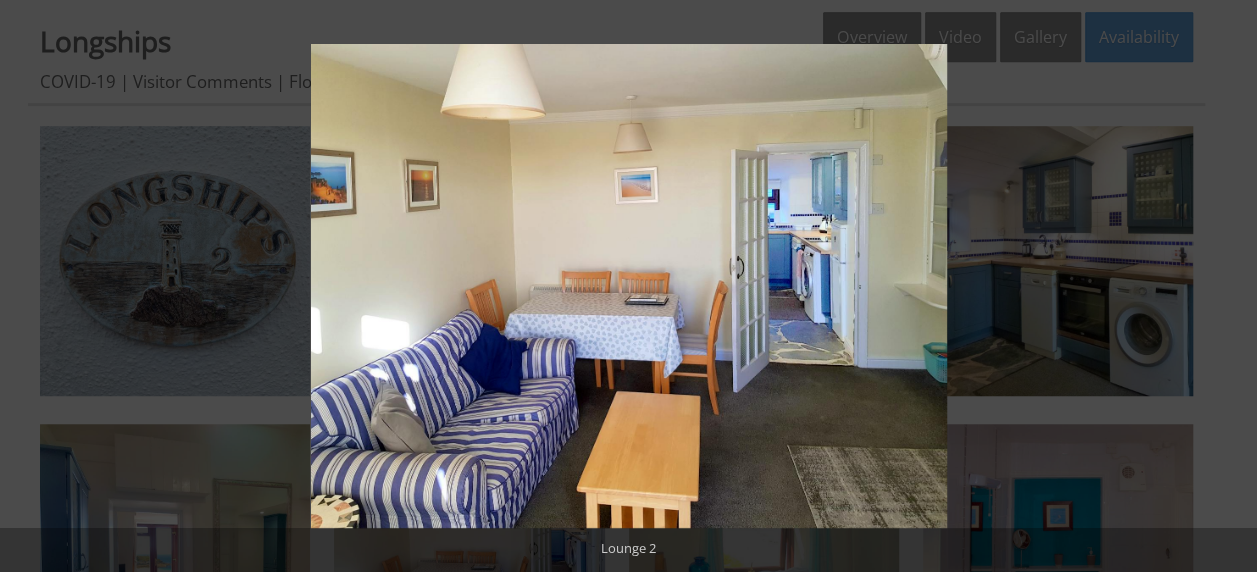 click at bounding box center [1222, 286] 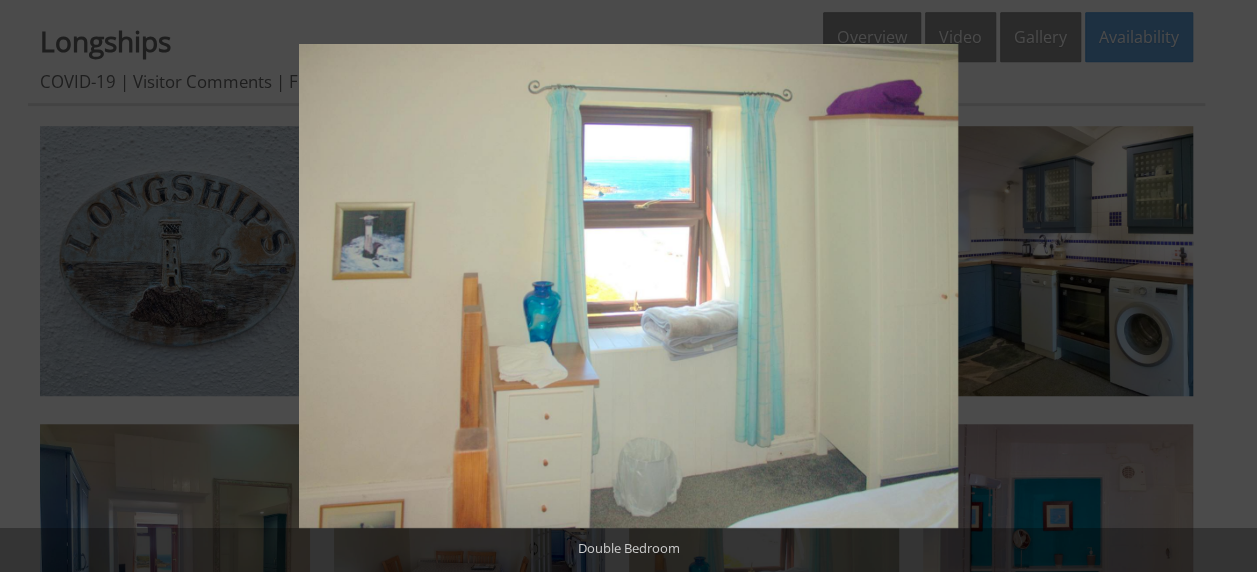 click at bounding box center (1222, 286) 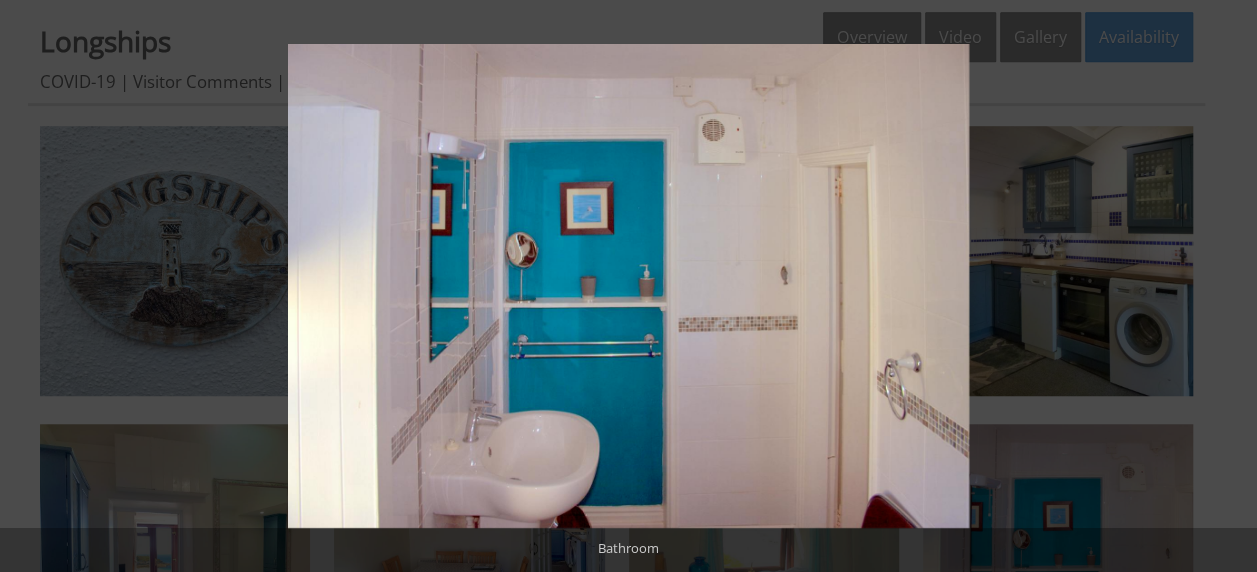 click at bounding box center (1222, 286) 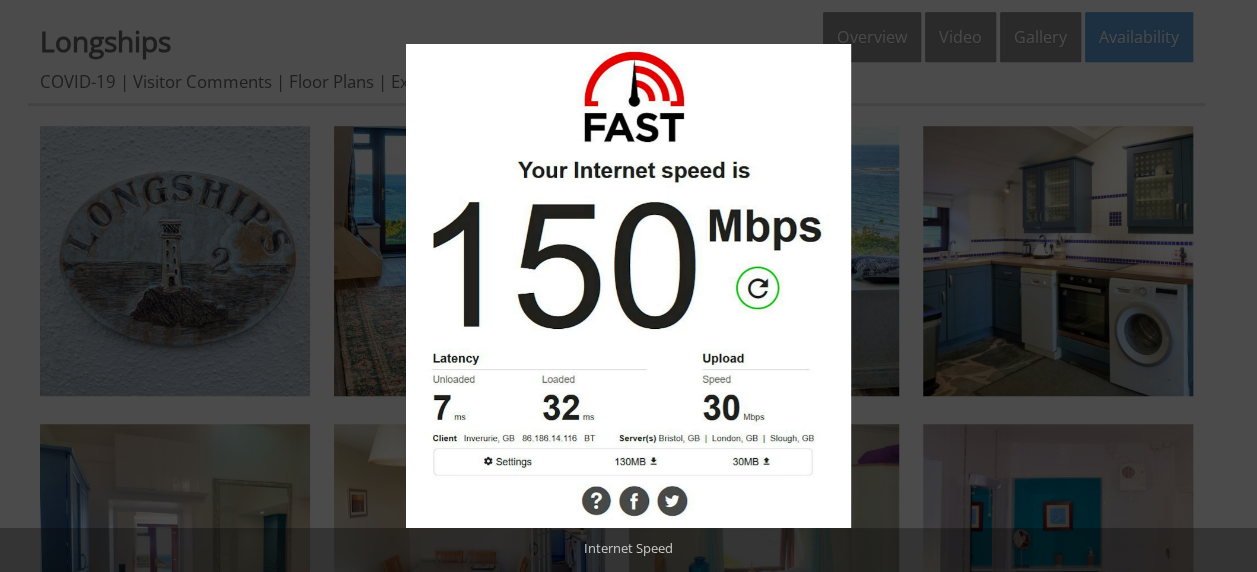 click at bounding box center [1222, 286] 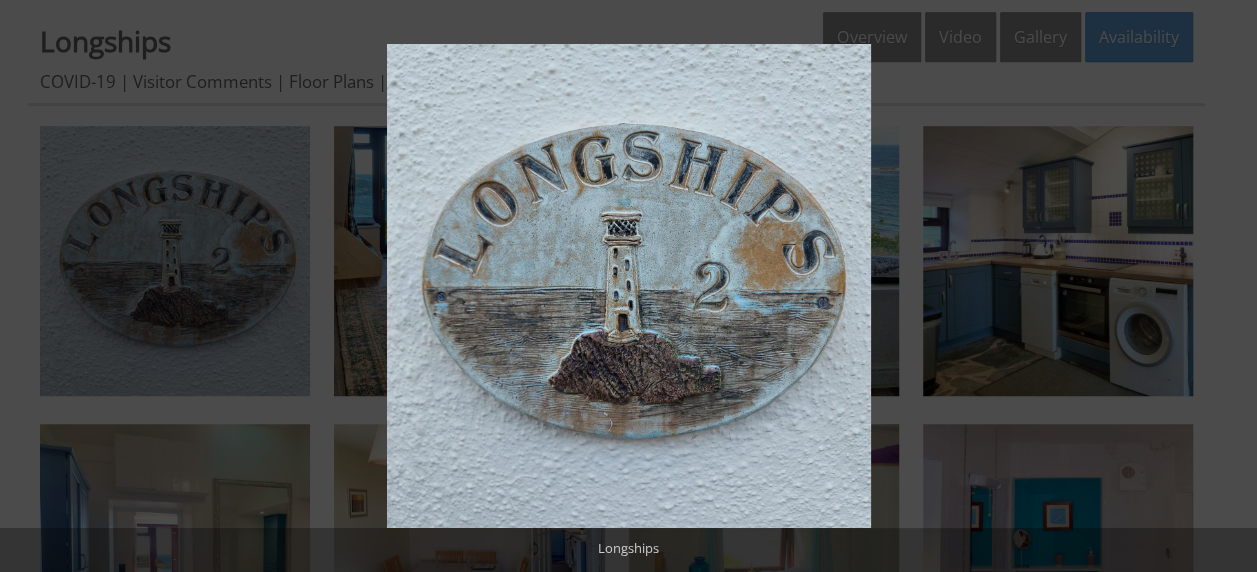 click at bounding box center [1222, 286] 